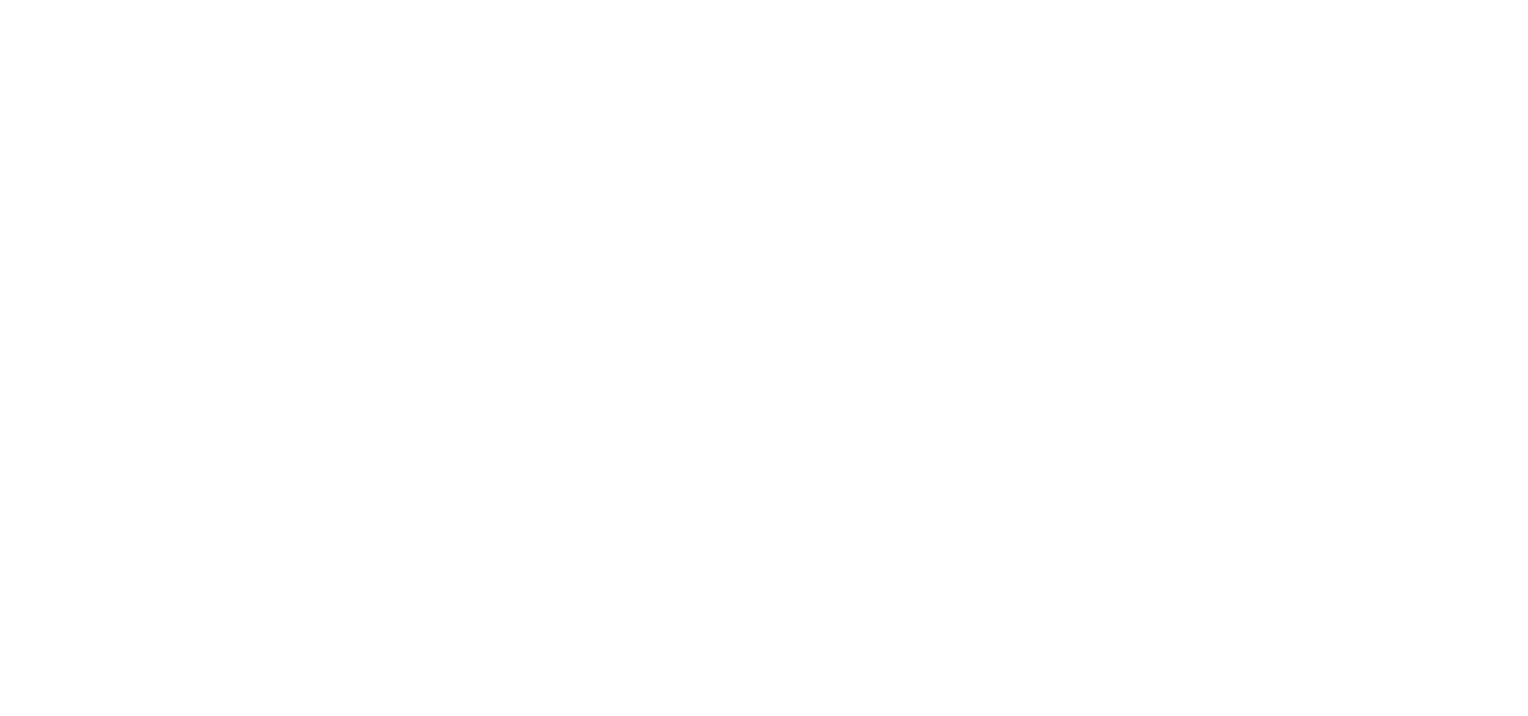 scroll, scrollTop: 0, scrollLeft: 0, axis: both 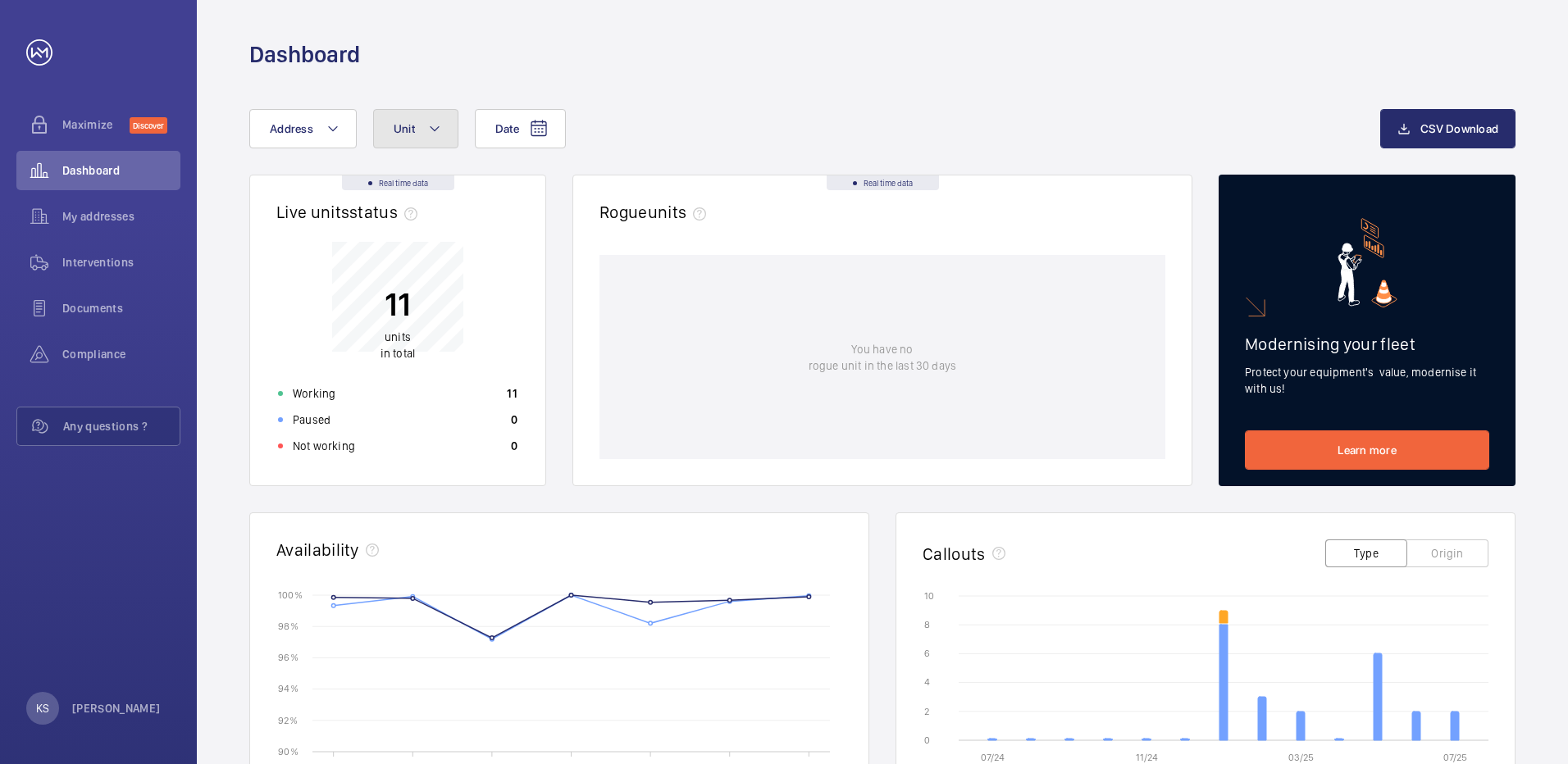 click on "Unit" 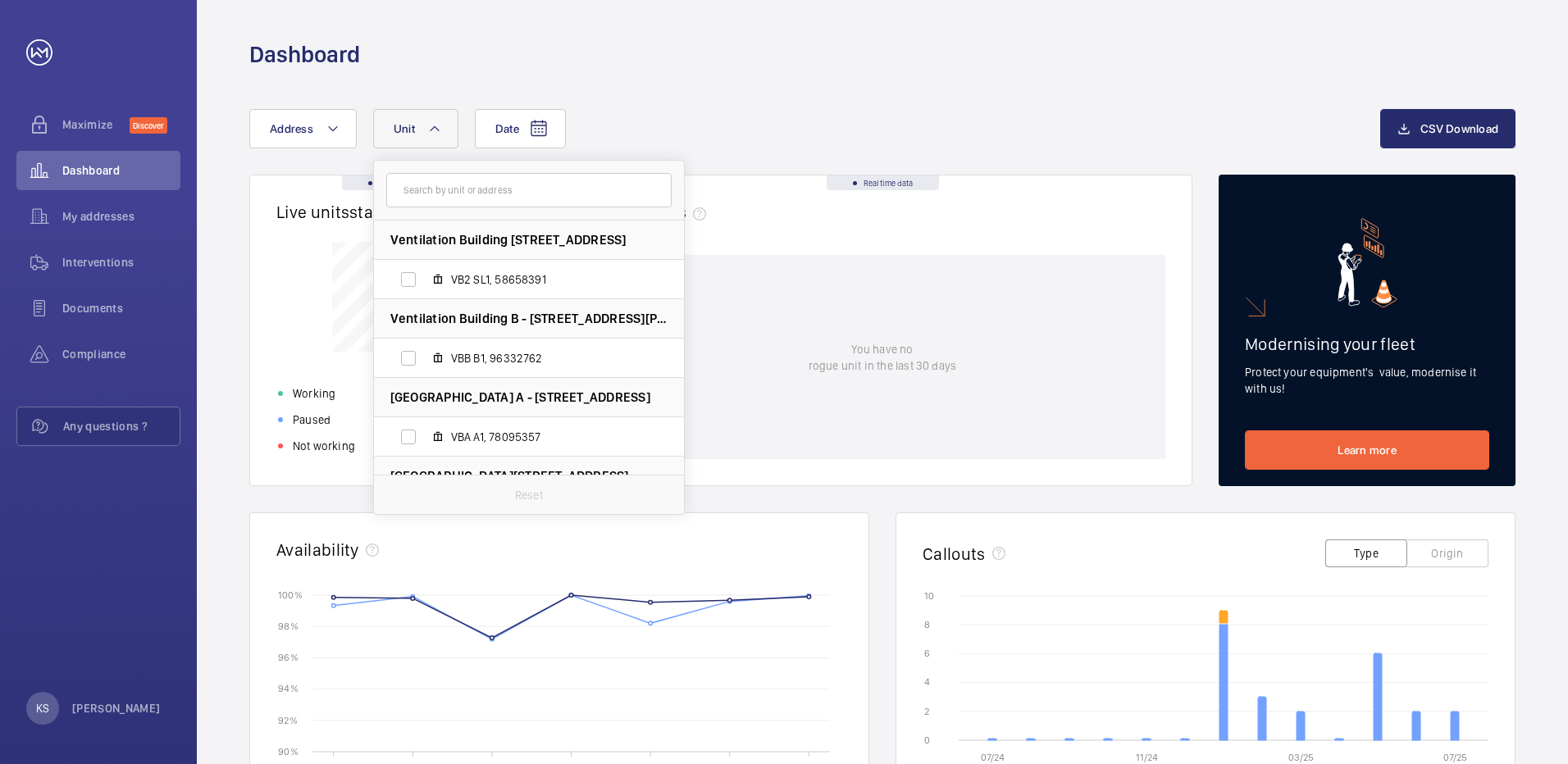 click on "Dashboard" 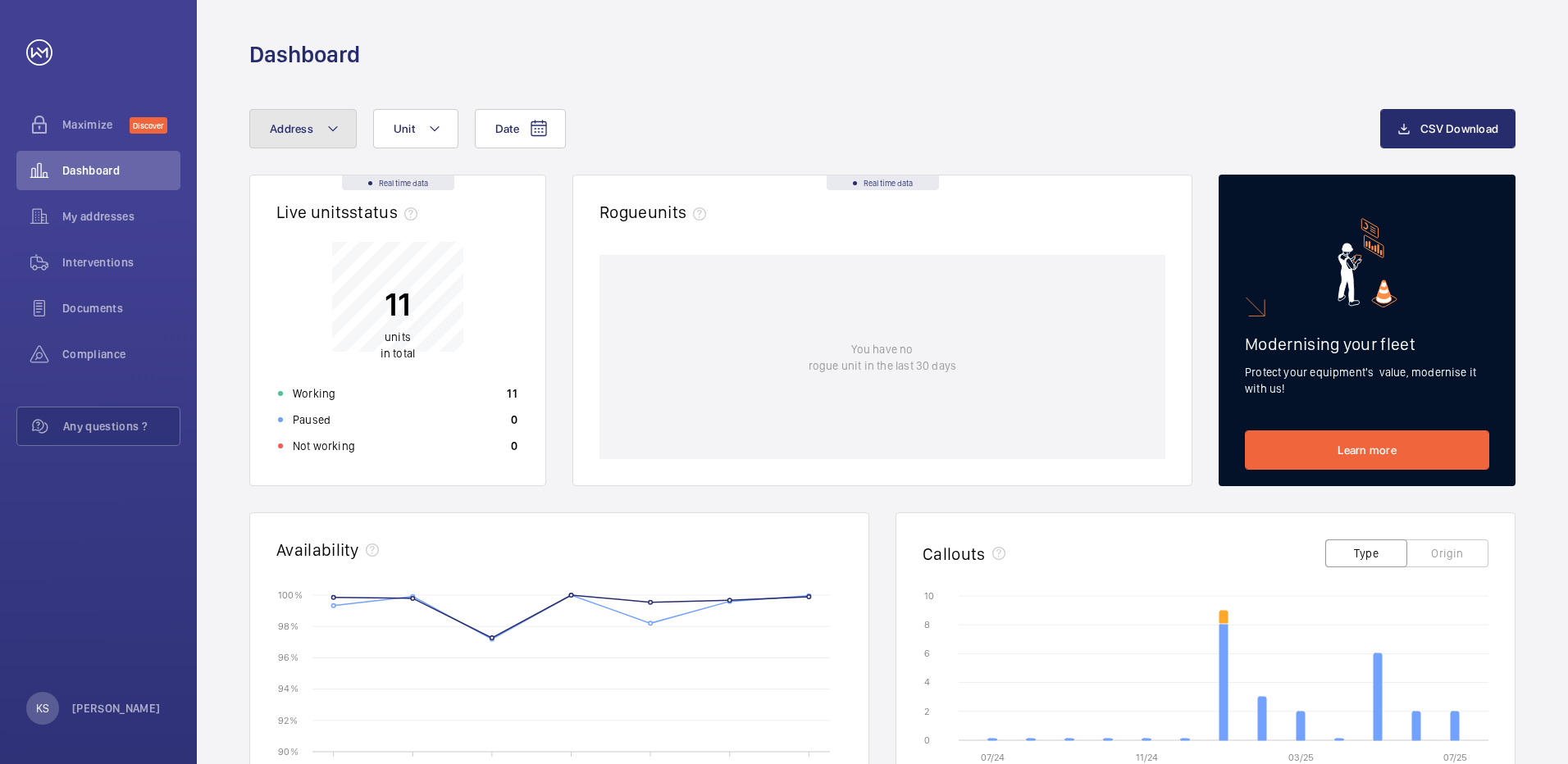 click 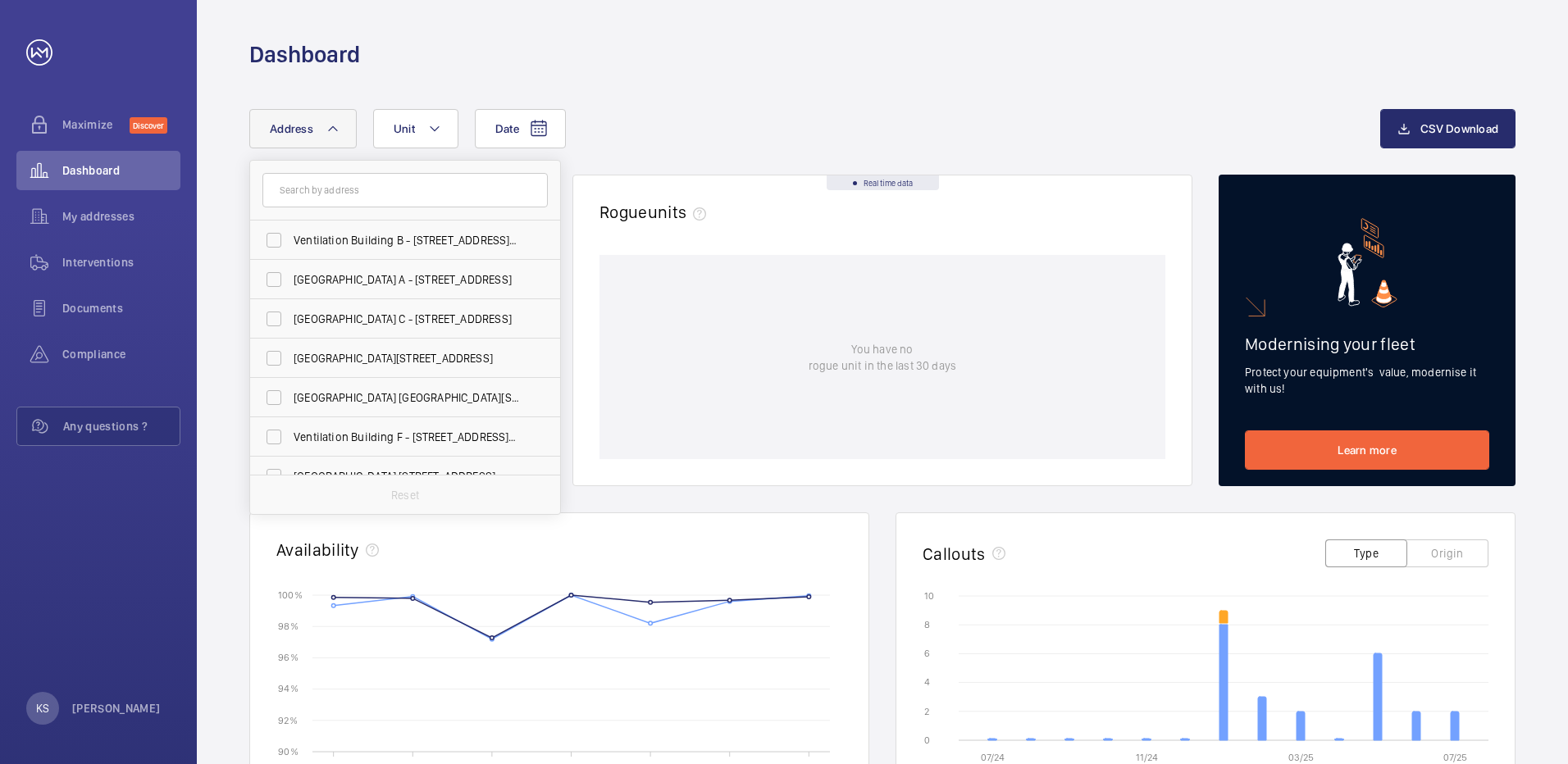 click on "Dashboard" 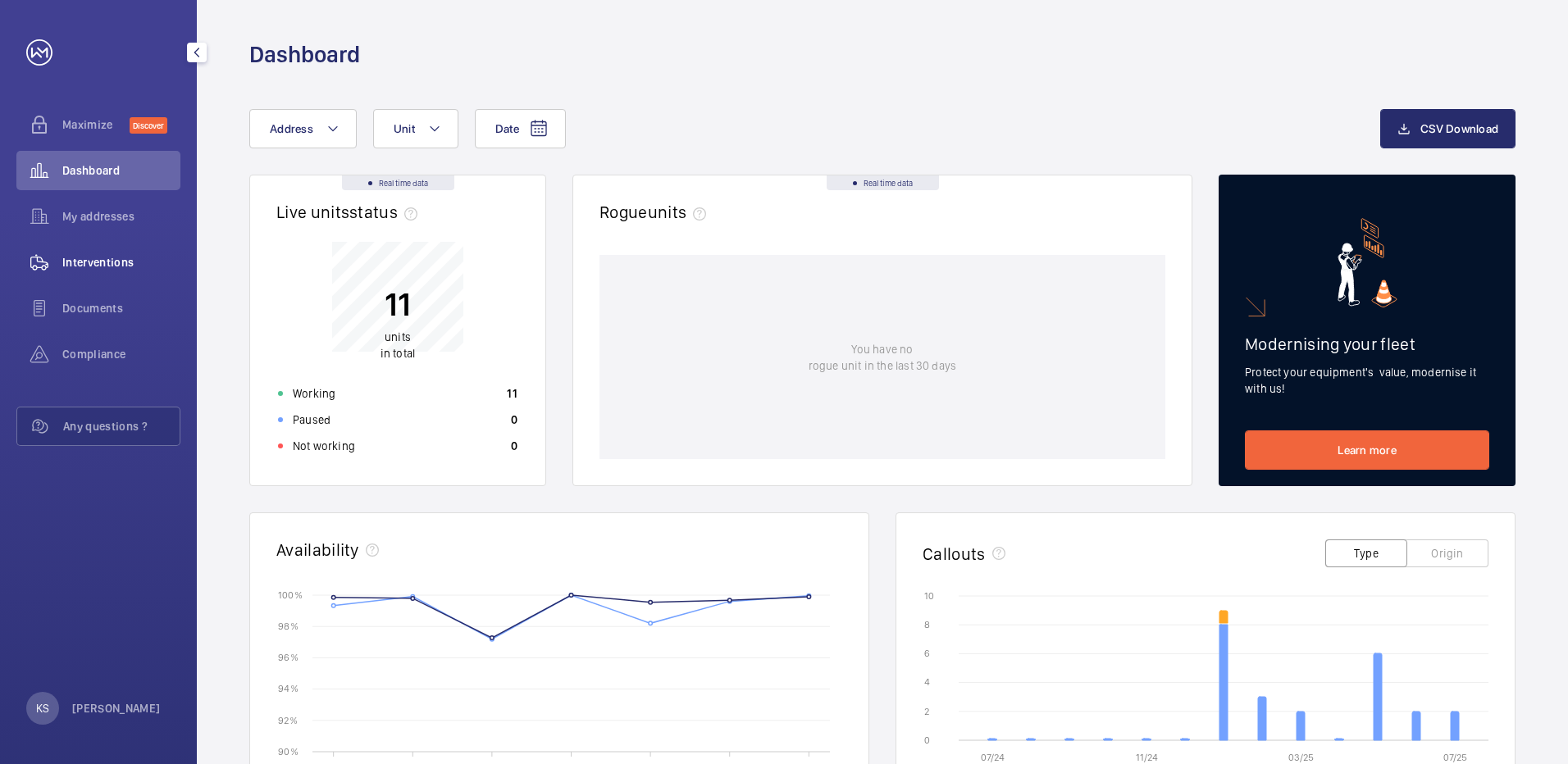 click on "Interventions" 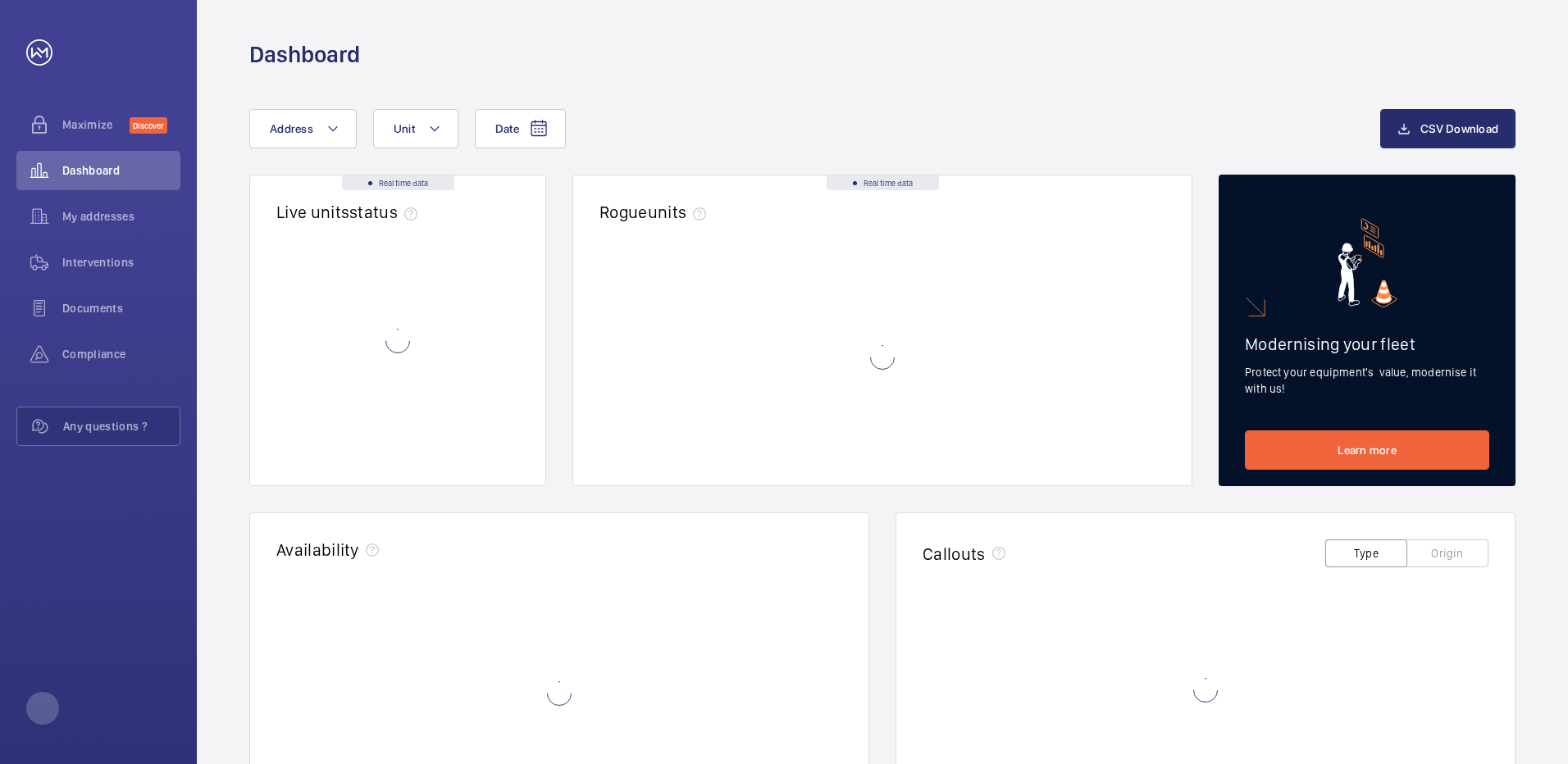 scroll, scrollTop: 0, scrollLeft: 0, axis: both 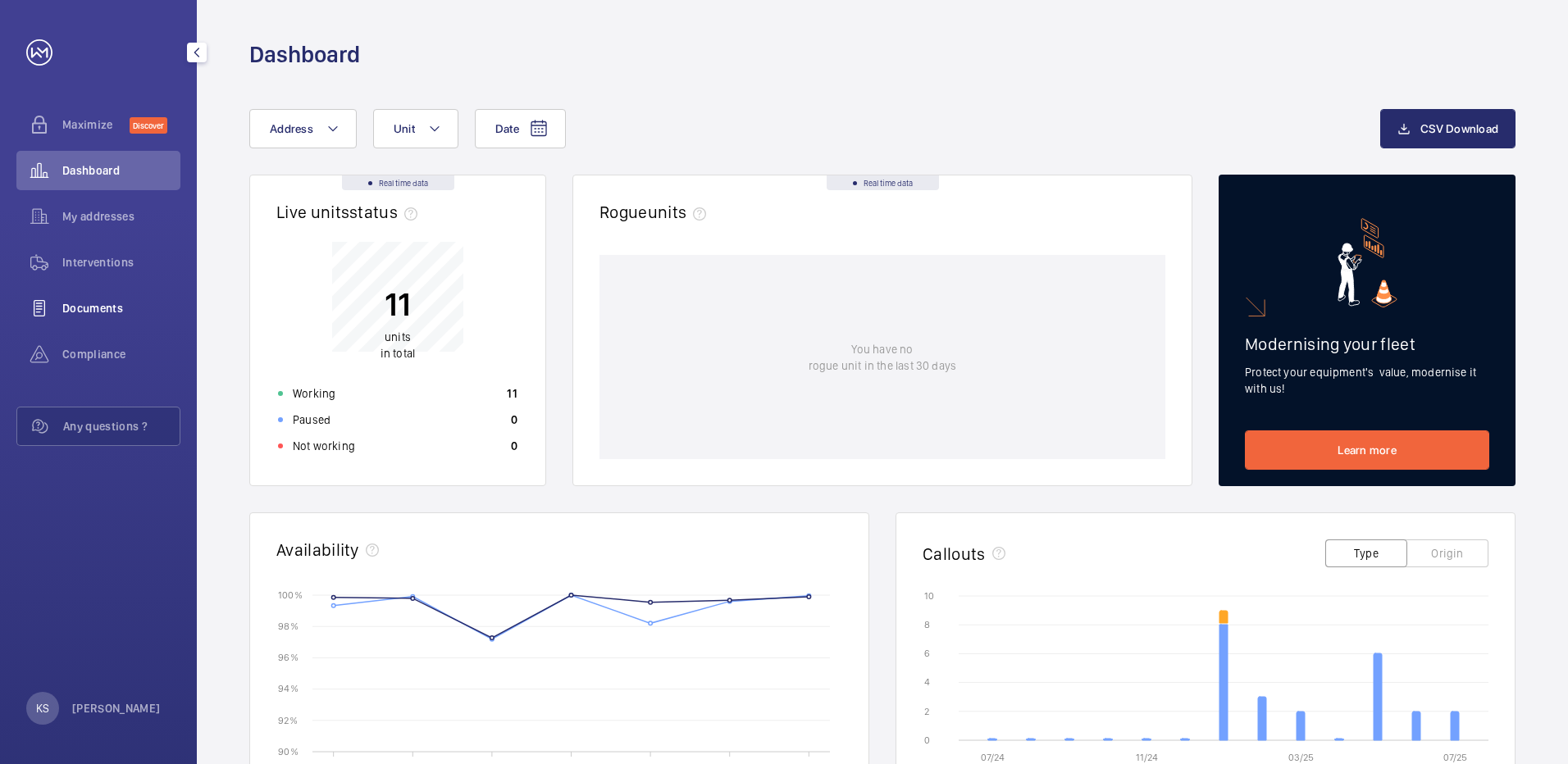 click on "Documents" 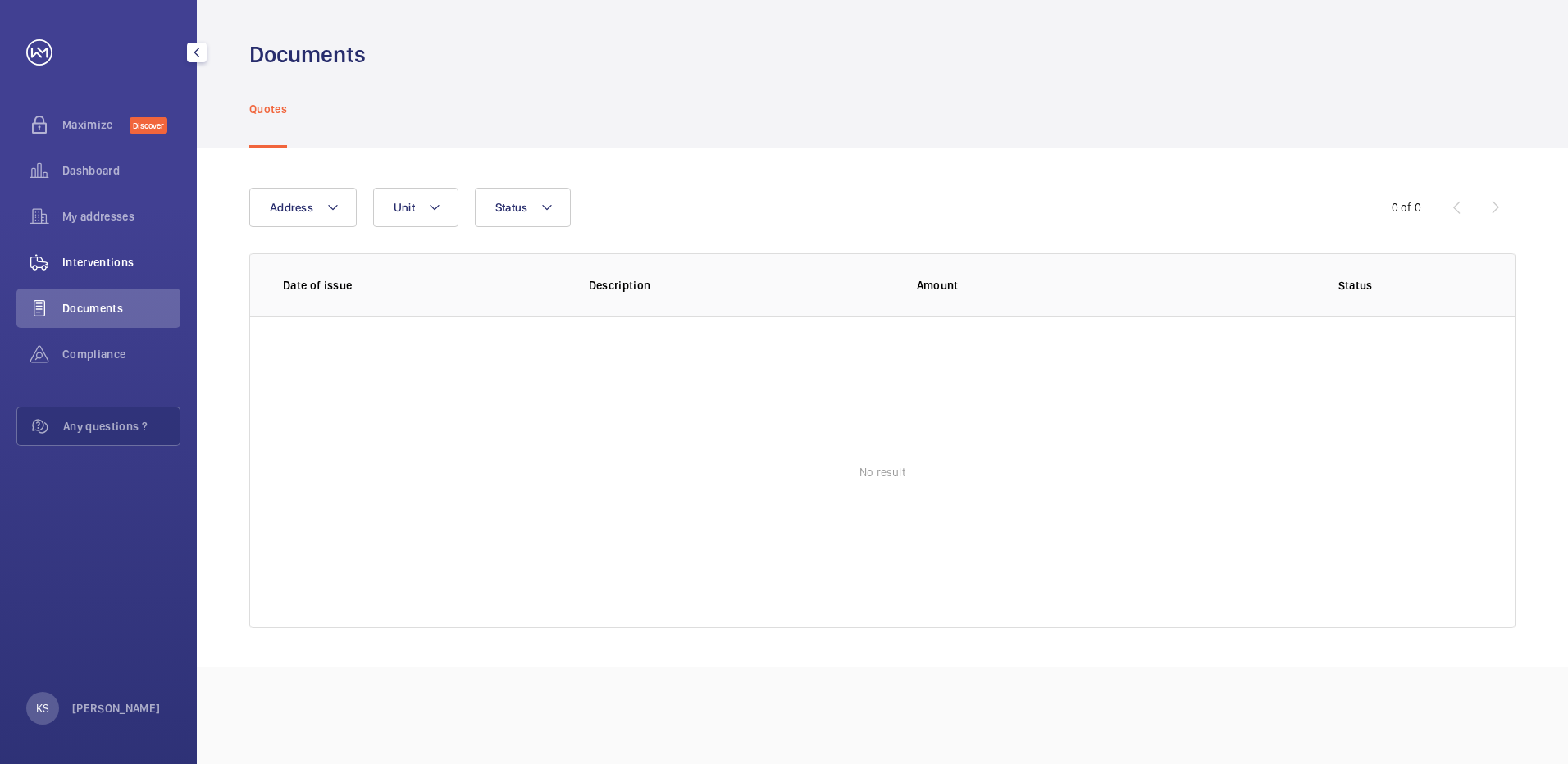 click on "Interventions" 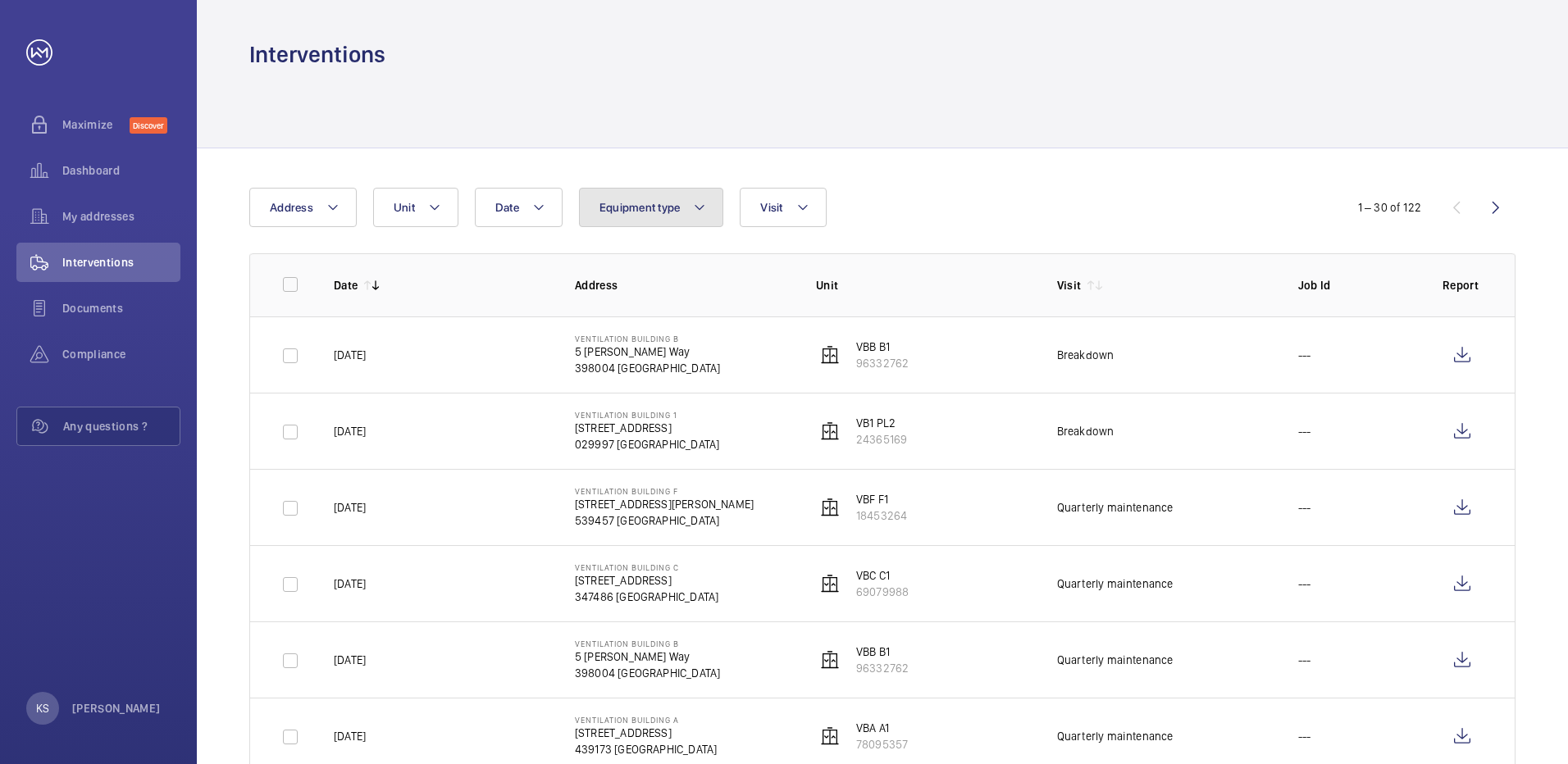 click 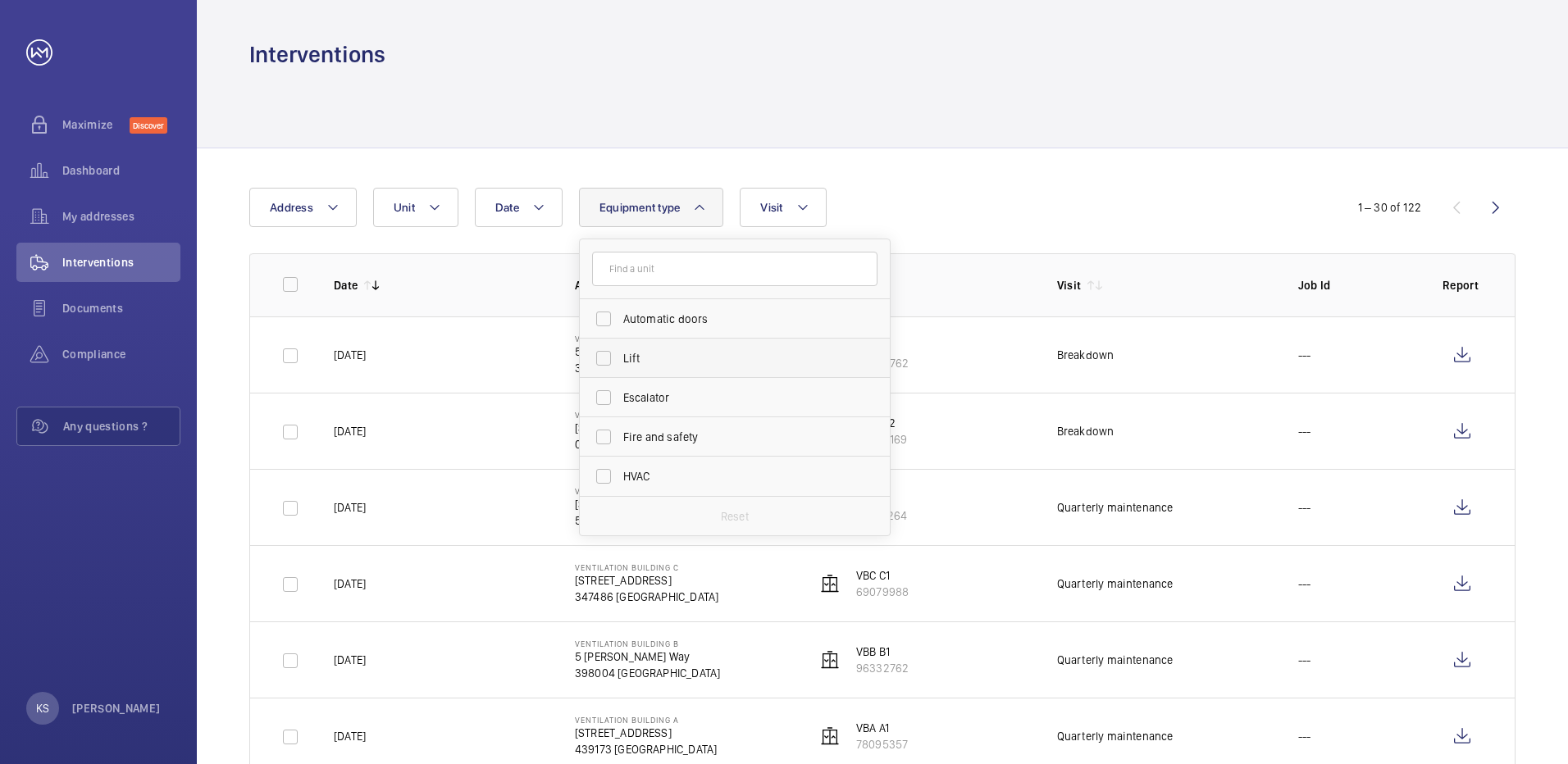 click on "Lift" at bounding box center (736, 358) 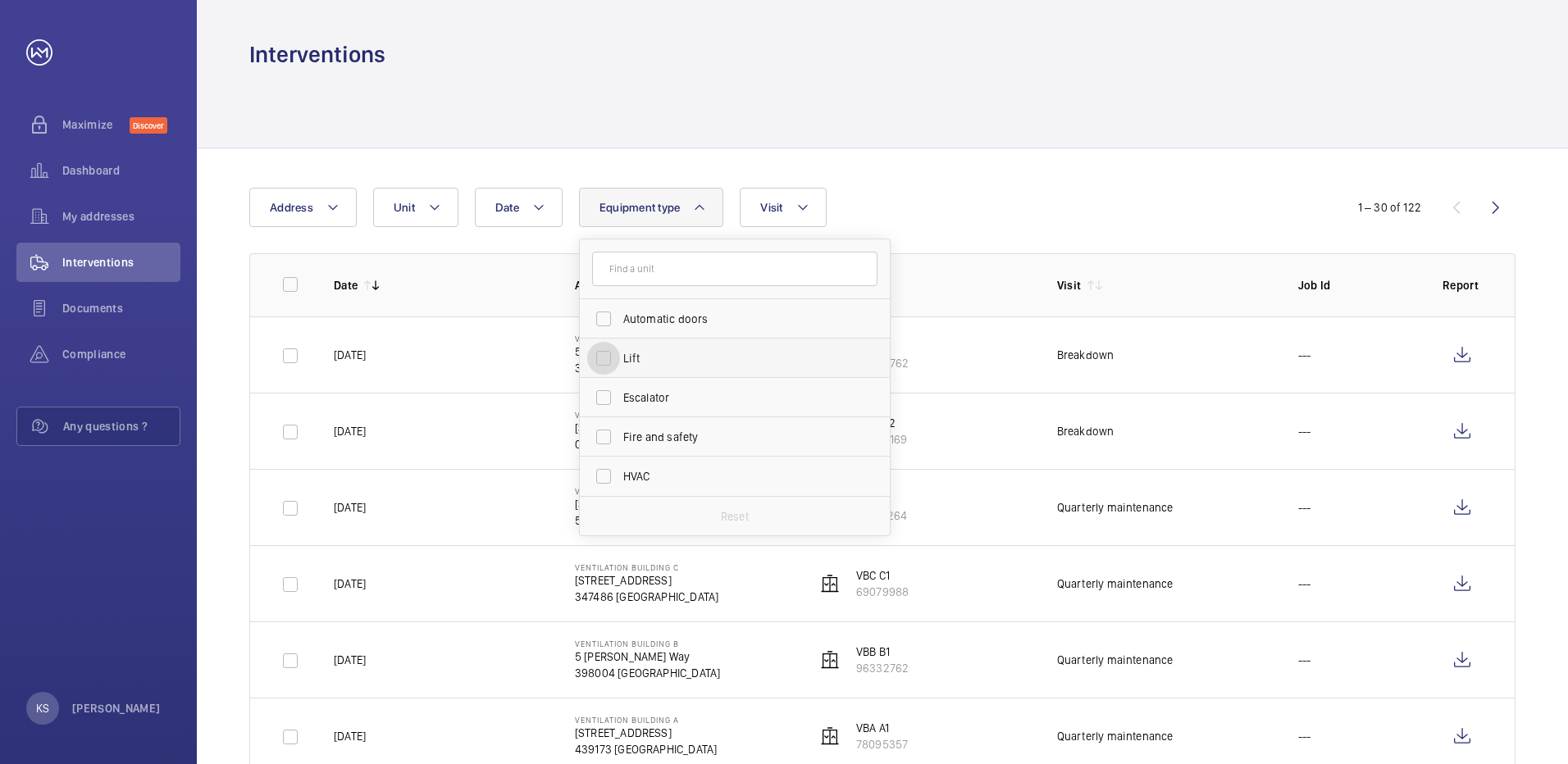 click on "Lift" at bounding box center (604, 358) 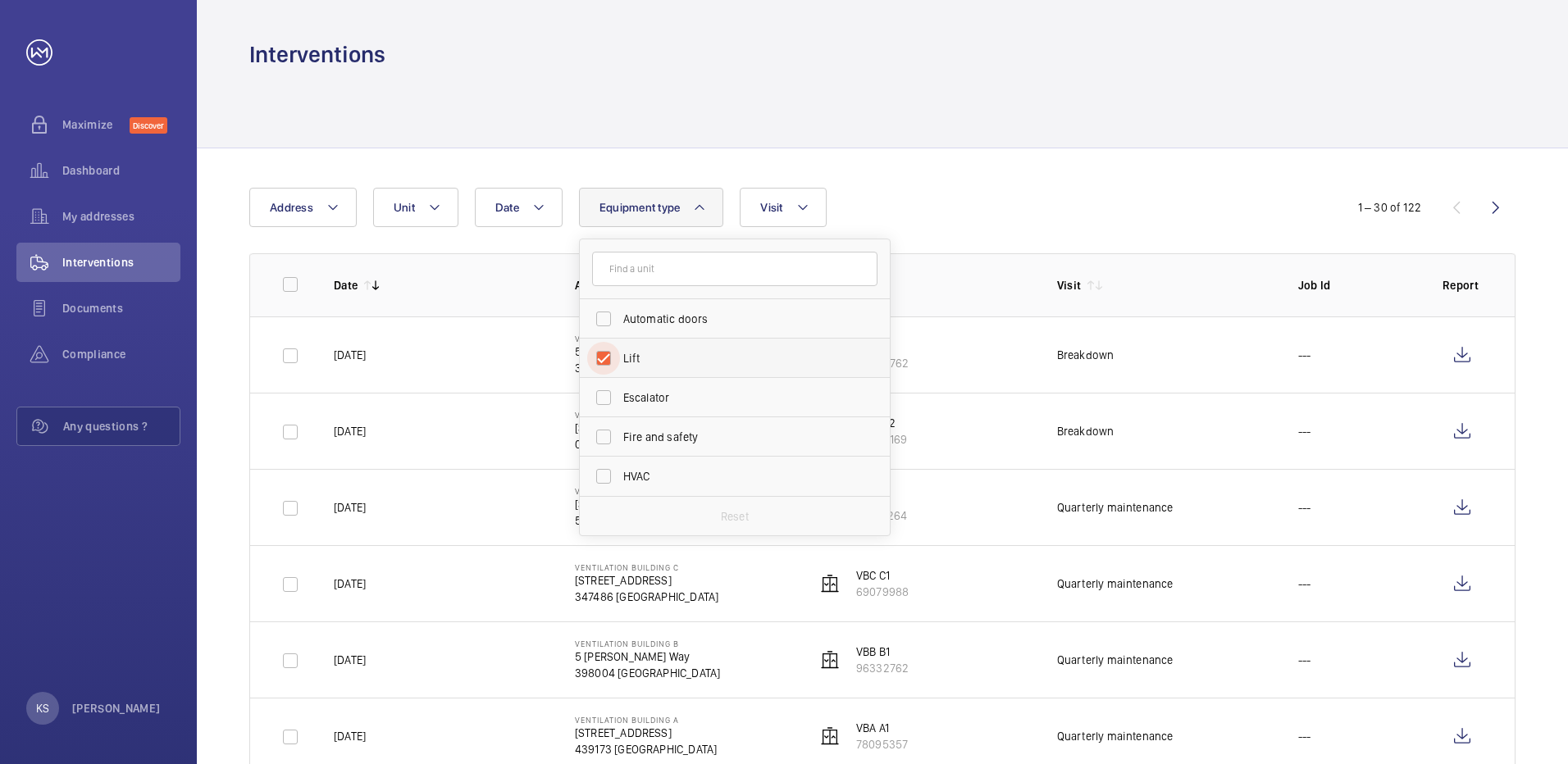 checkbox on "true" 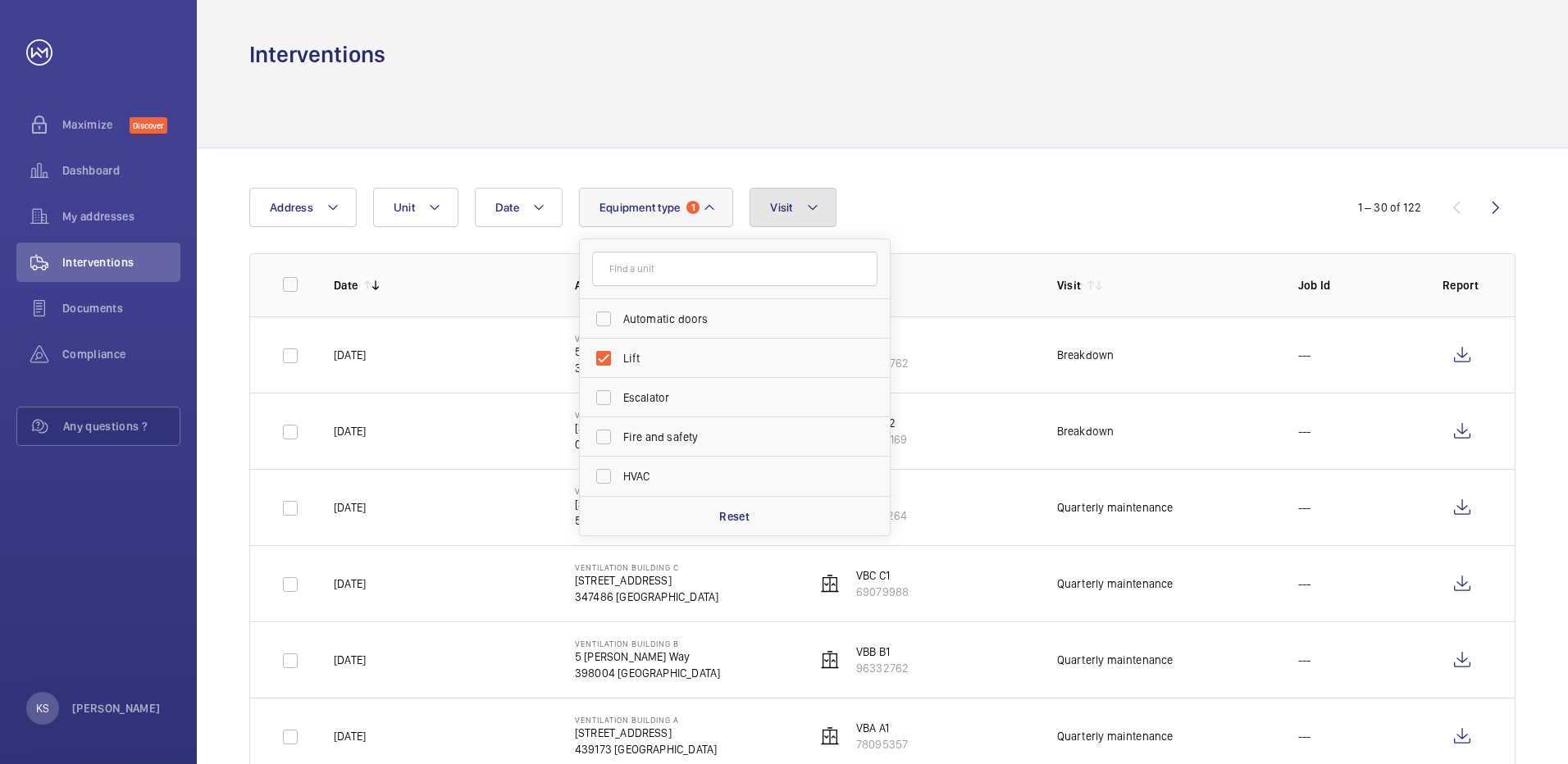click 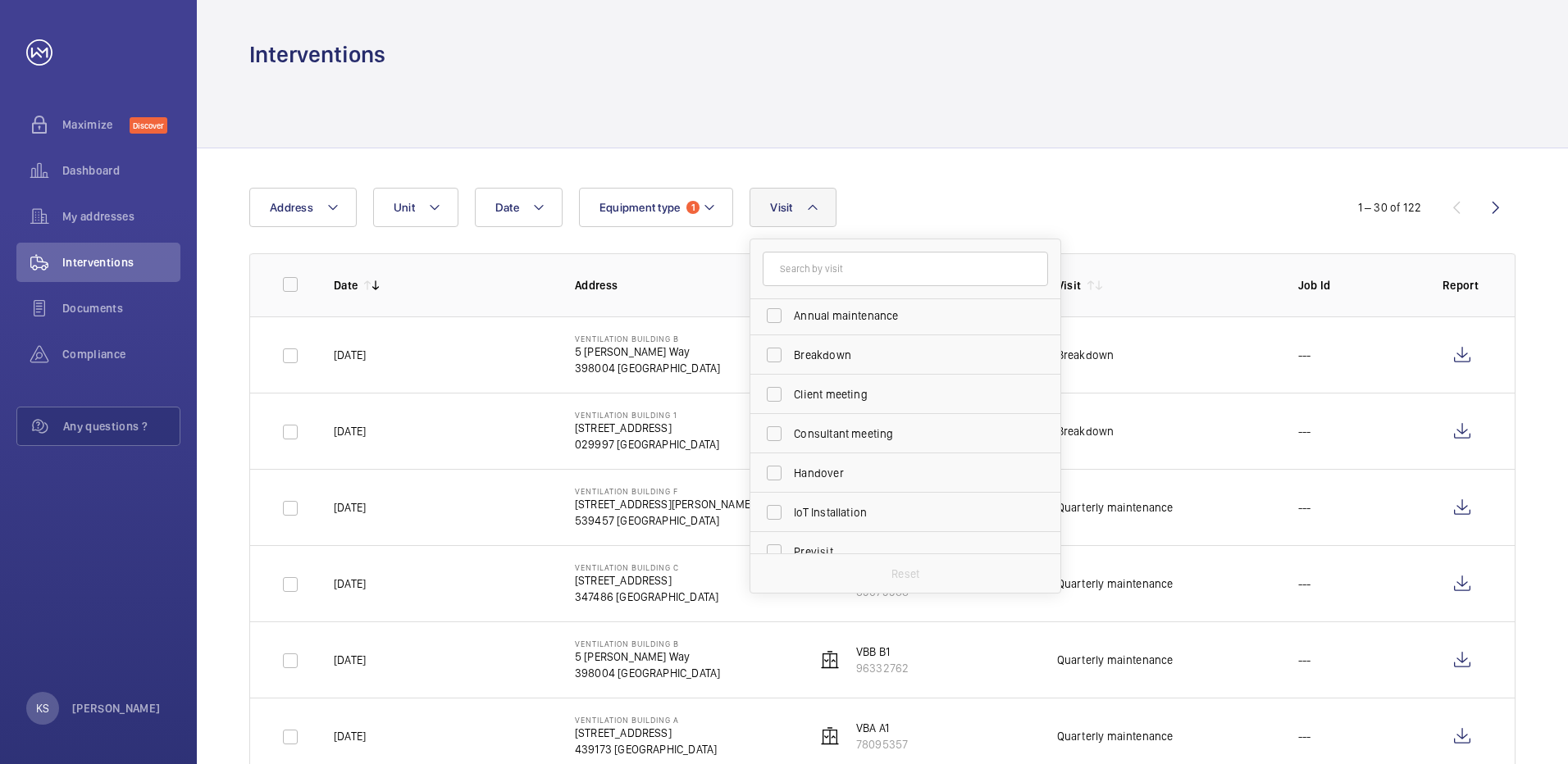 scroll, scrollTop: 0, scrollLeft: 0, axis: both 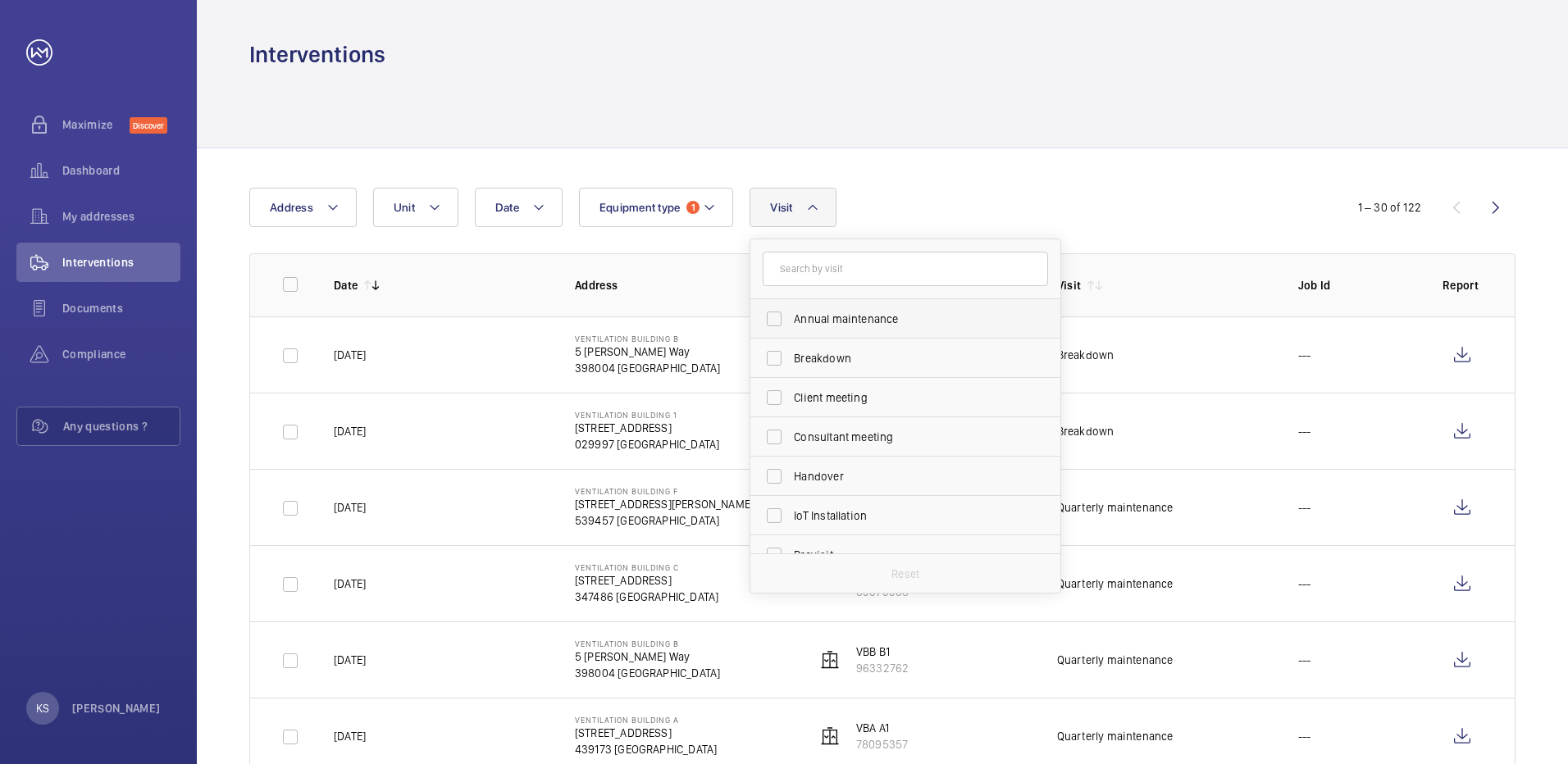 click on "Annual maintenance" at bounding box center (906, 319) 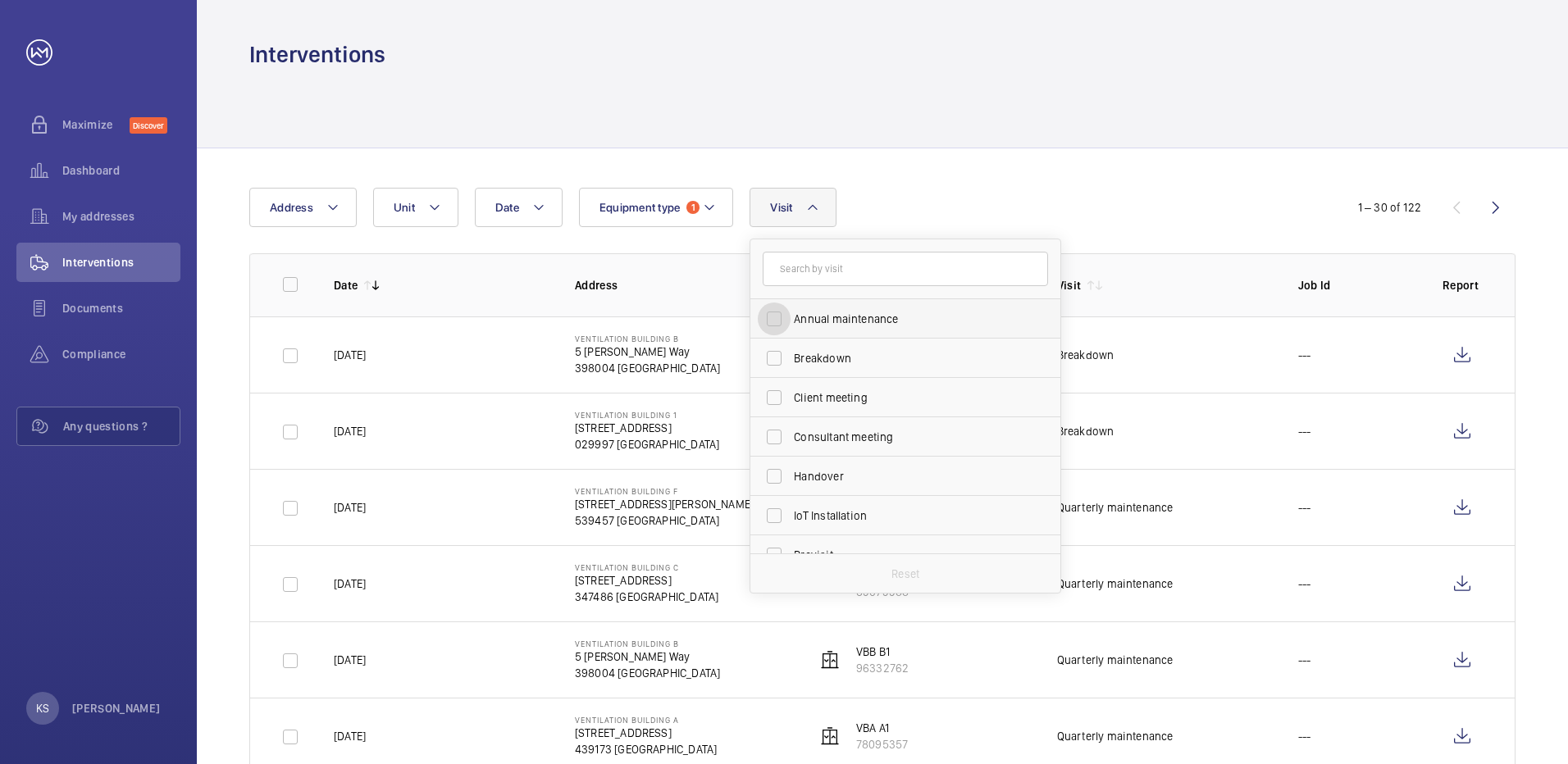 click on "Annual maintenance" at bounding box center [774, 319] 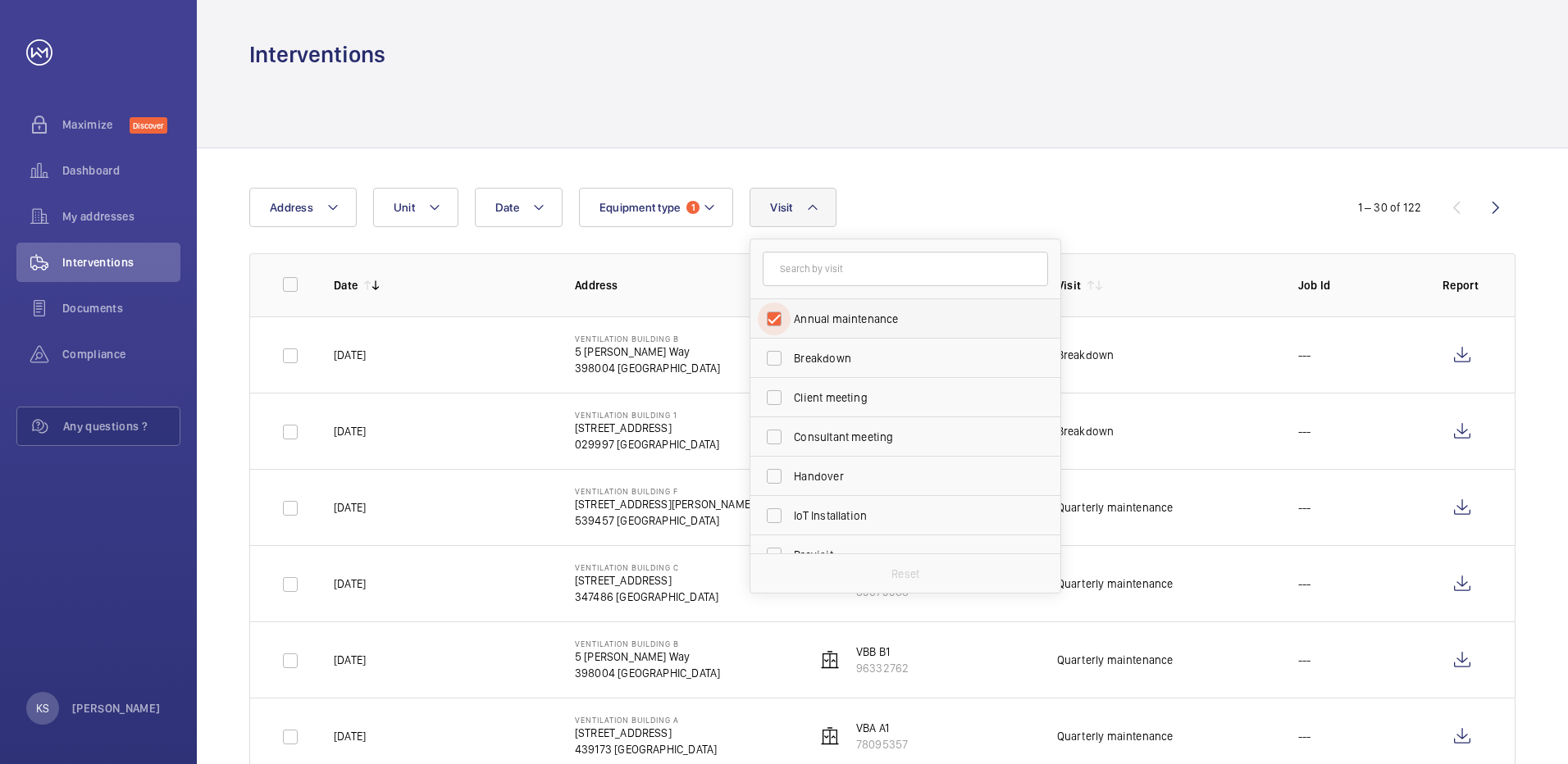 checkbox on "true" 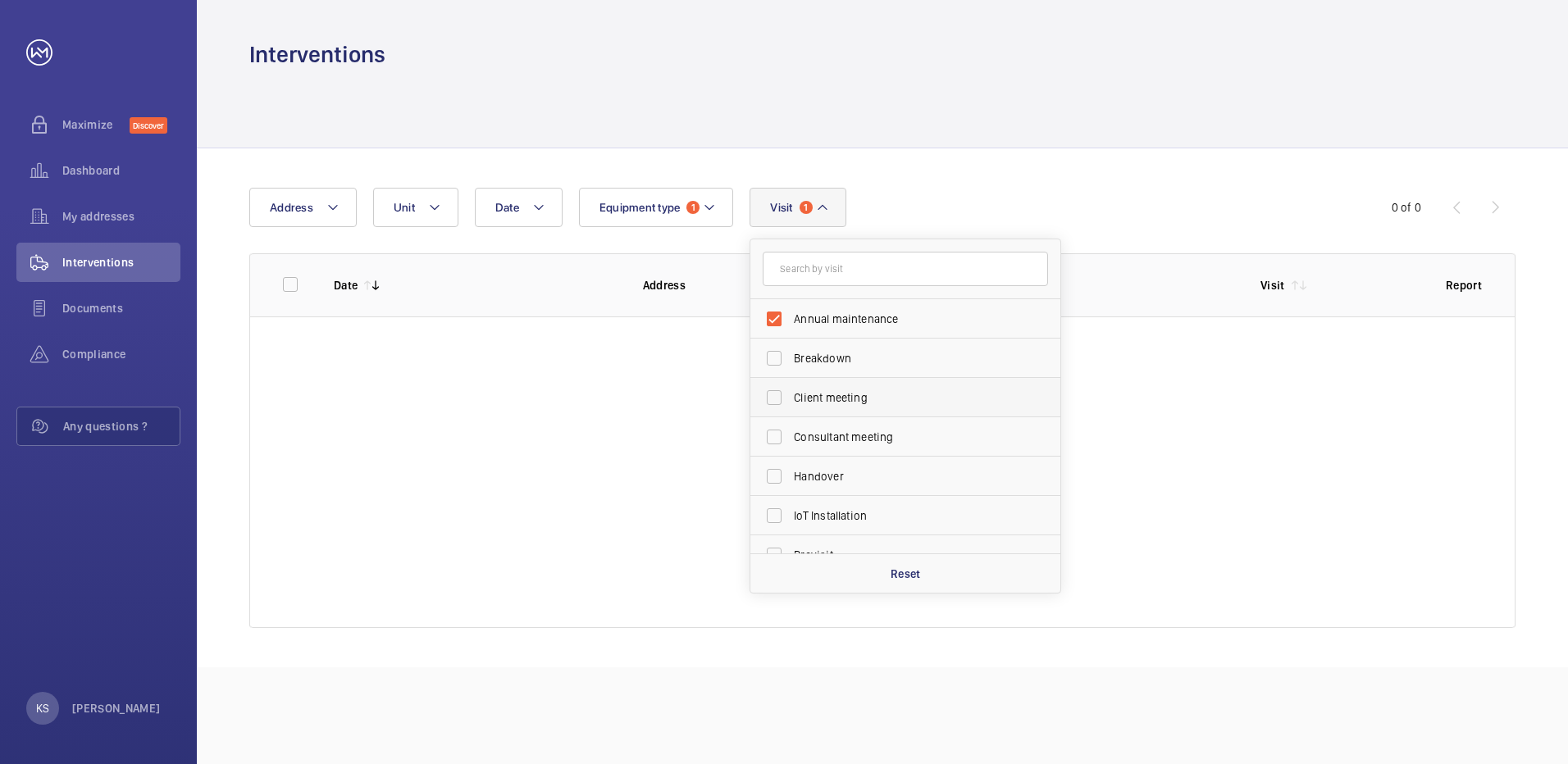click on "Client meeting" at bounding box center (906, 398) 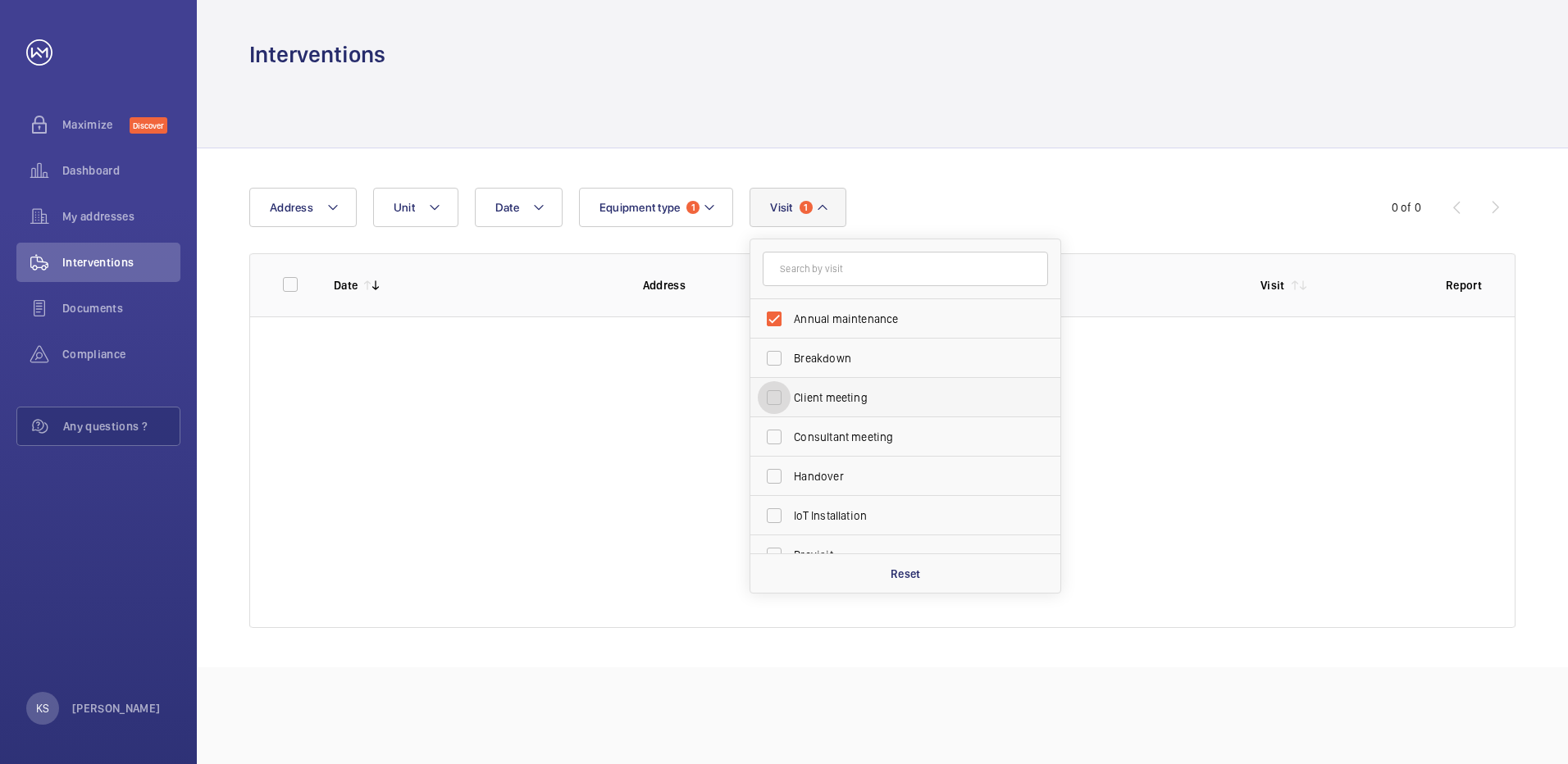 click on "Client meeting" at bounding box center [774, 398] 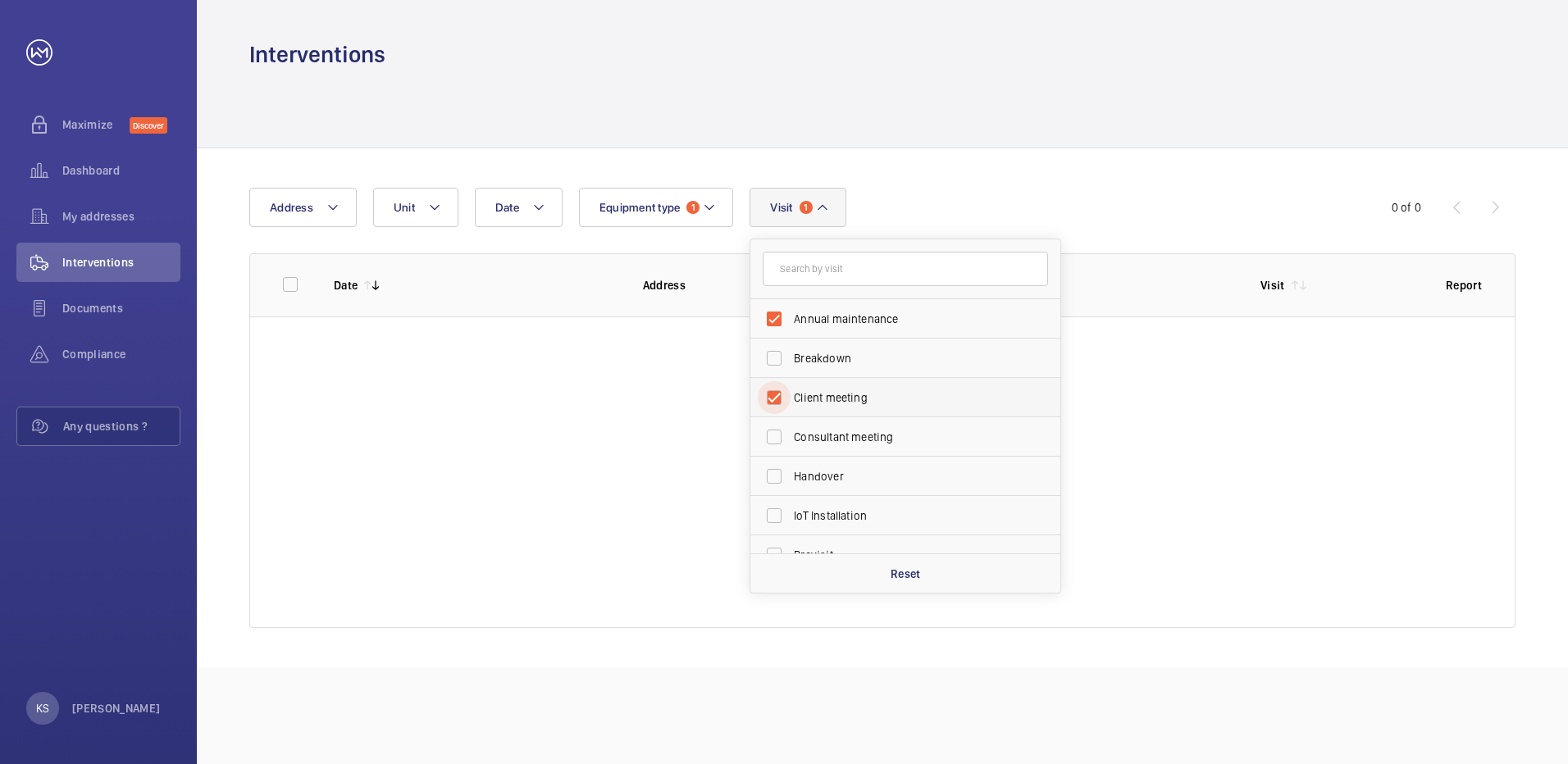 checkbox on "true" 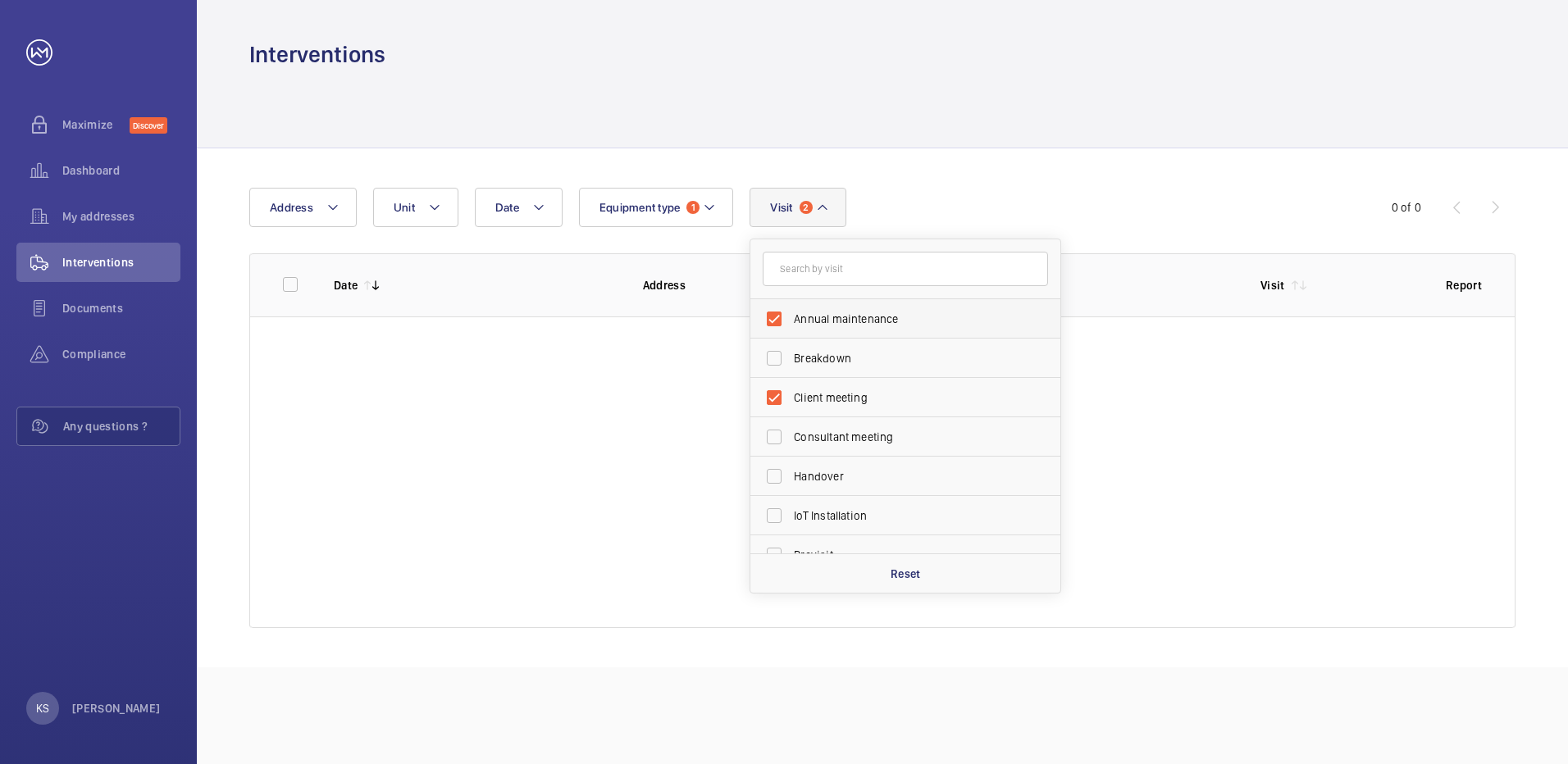 click on "Annual maintenance" at bounding box center [906, 319] 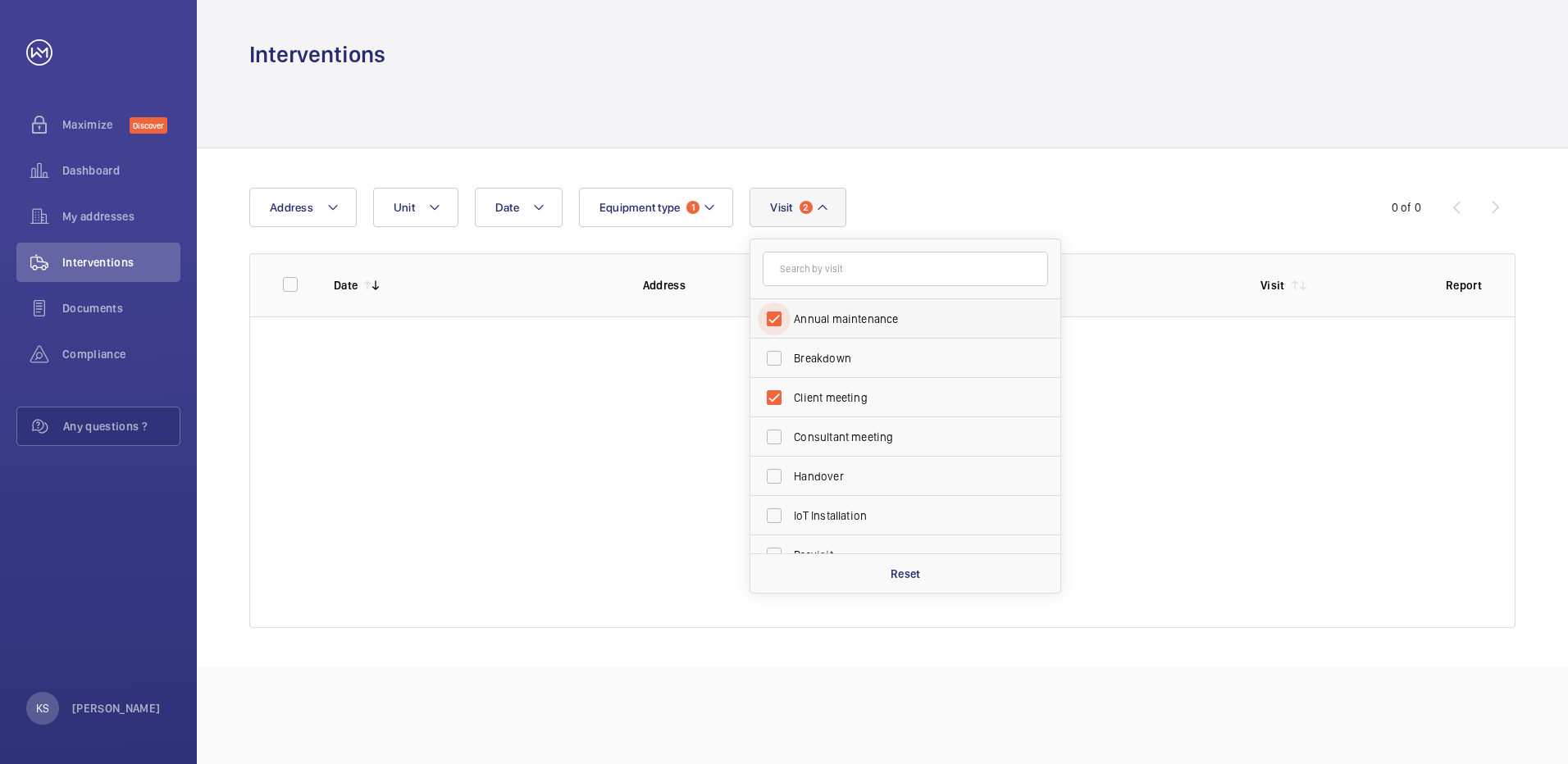 click on "Annual maintenance" at bounding box center (774, 319) 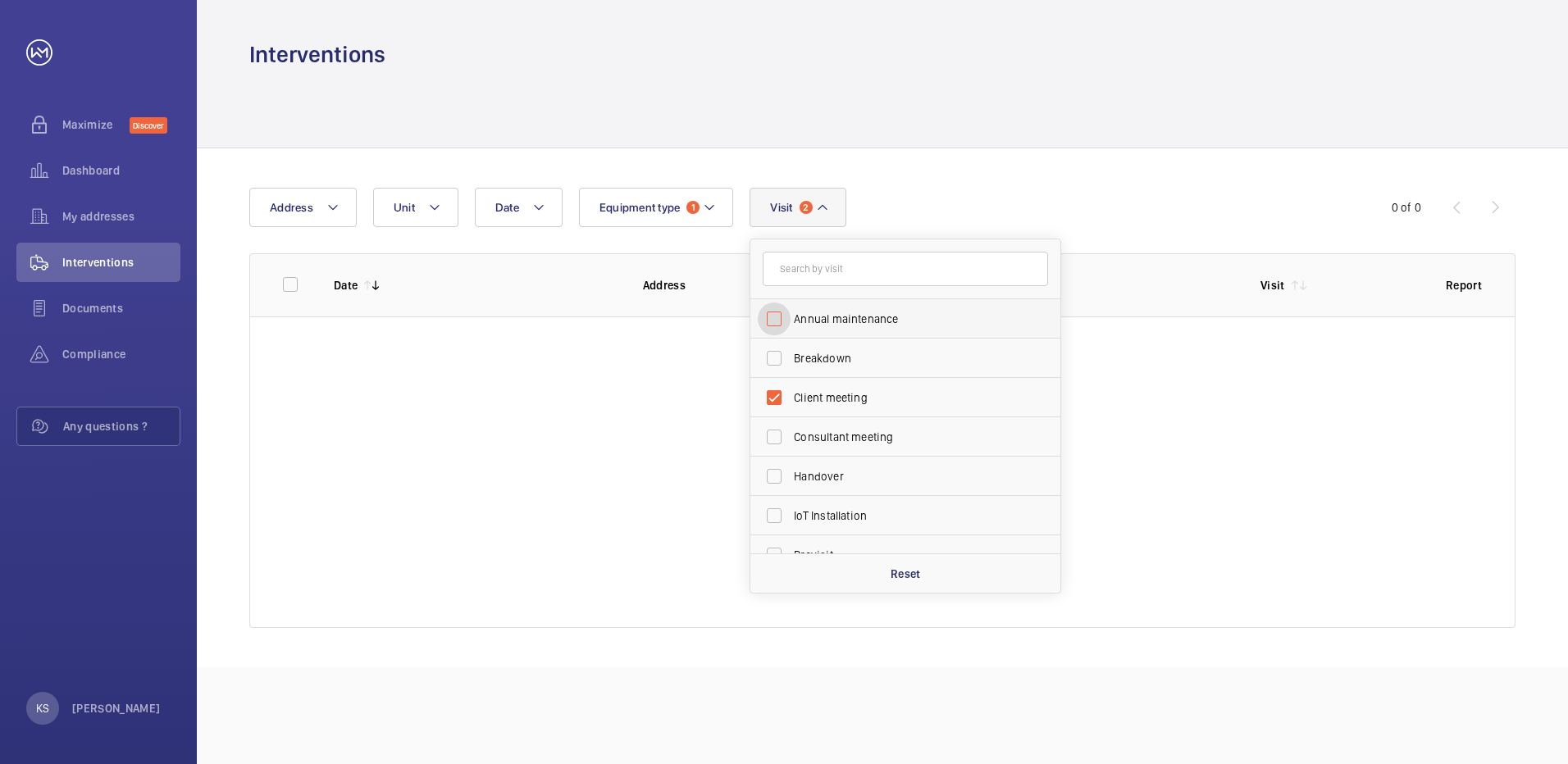 checkbox on "false" 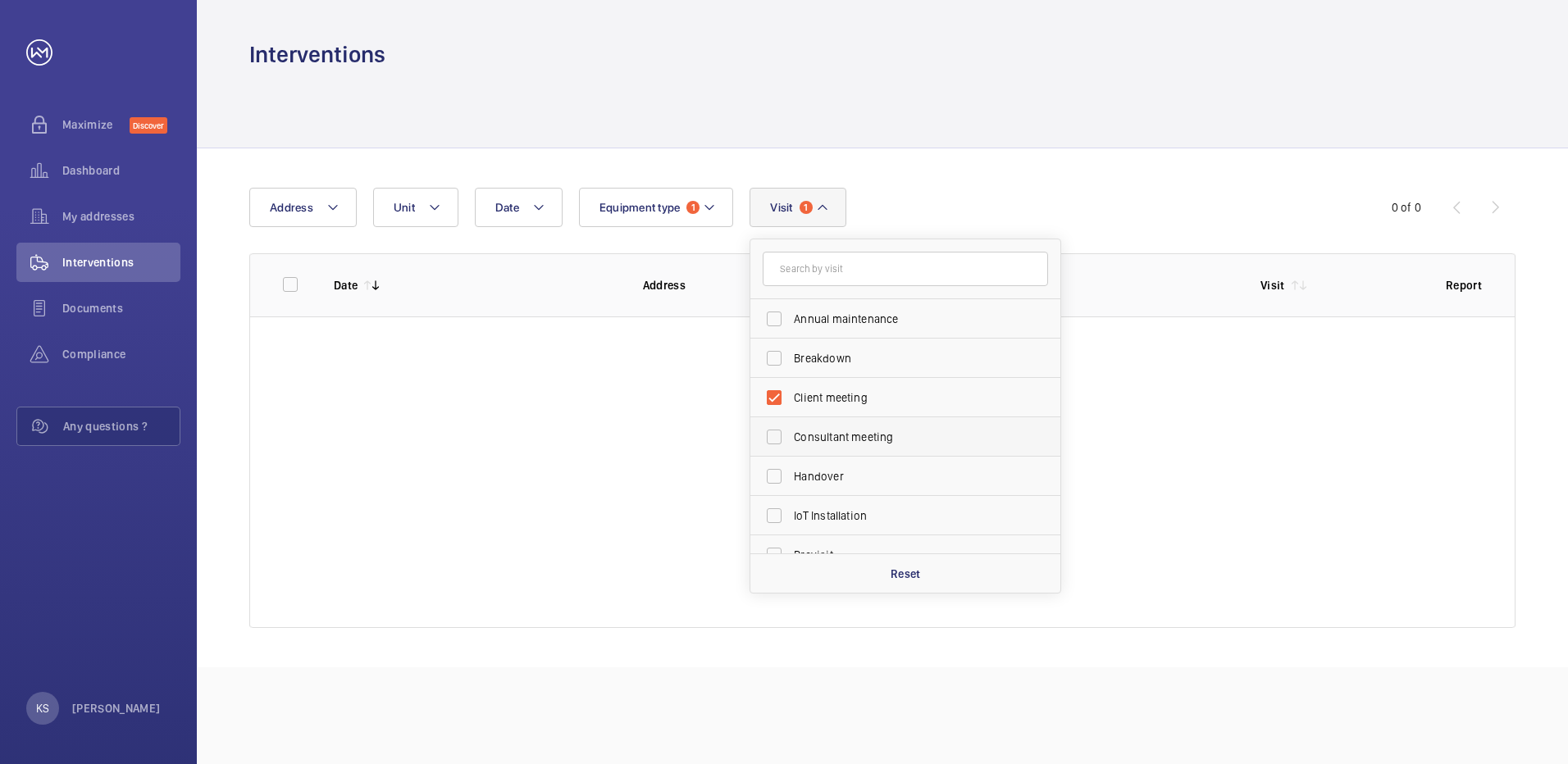click on "Consultant meeting" at bounding box center [906, 437] 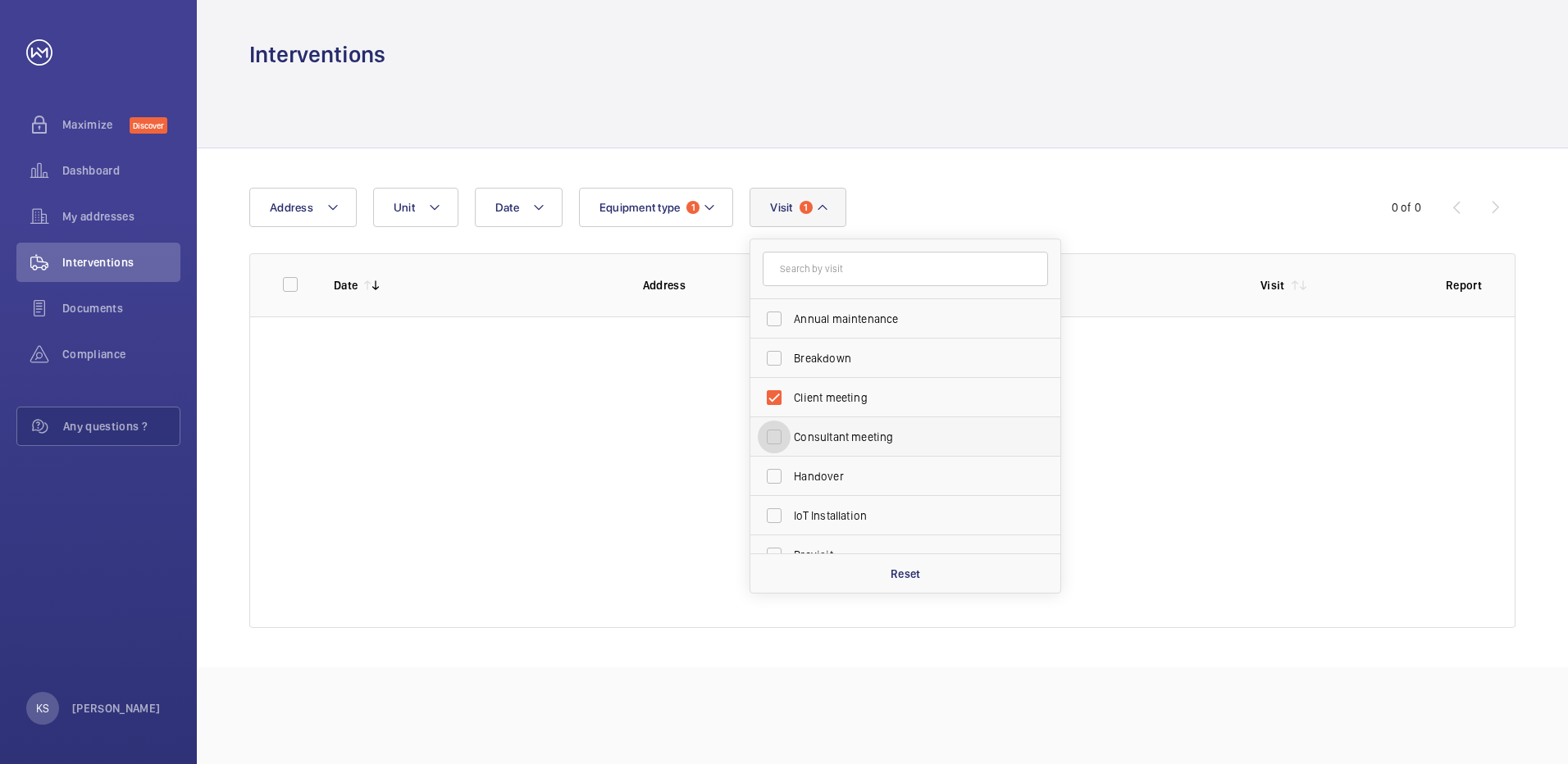 click on "Consultant meeting" at bounding box center [774, 437] 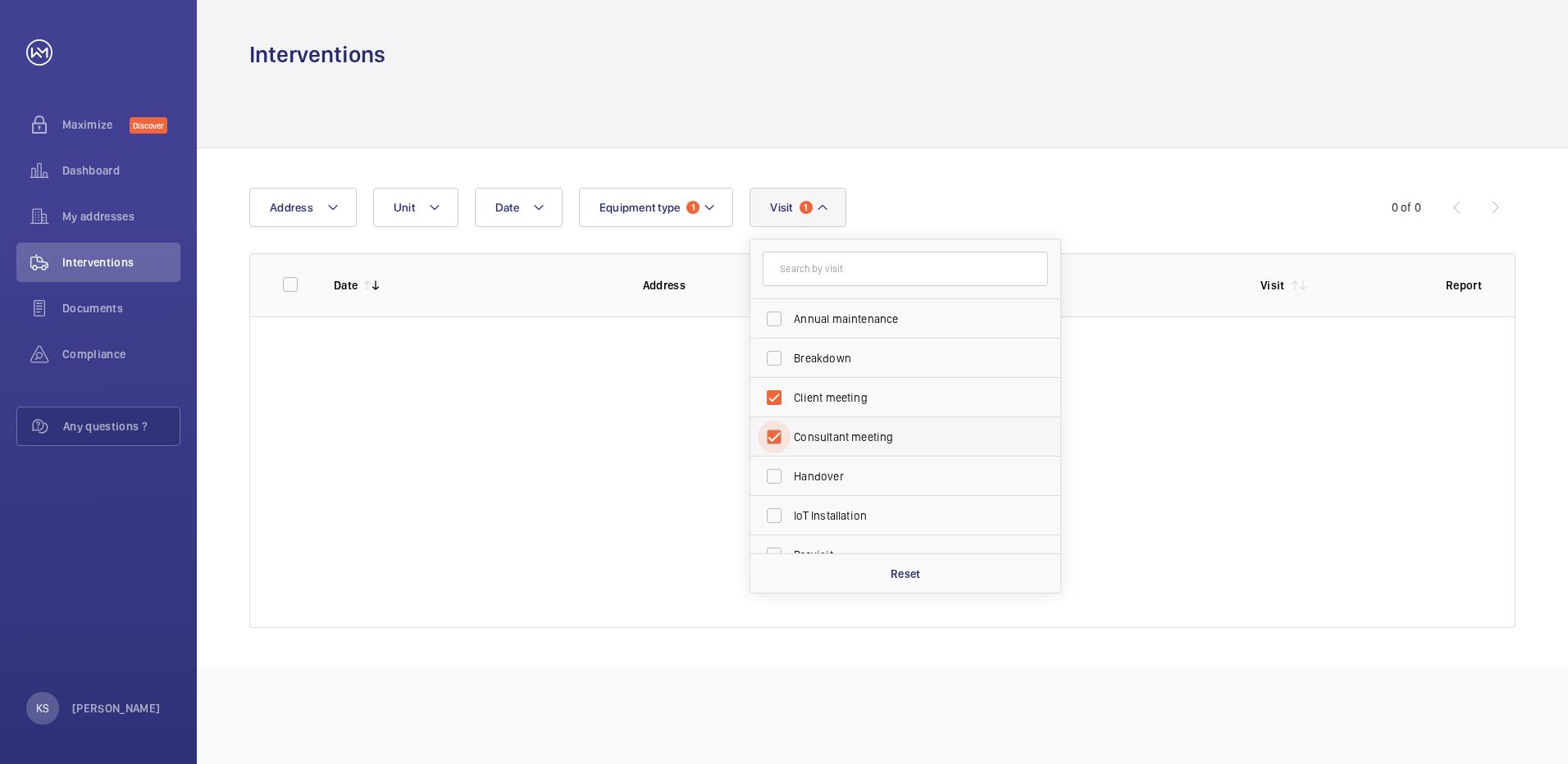 checkbox on "true" 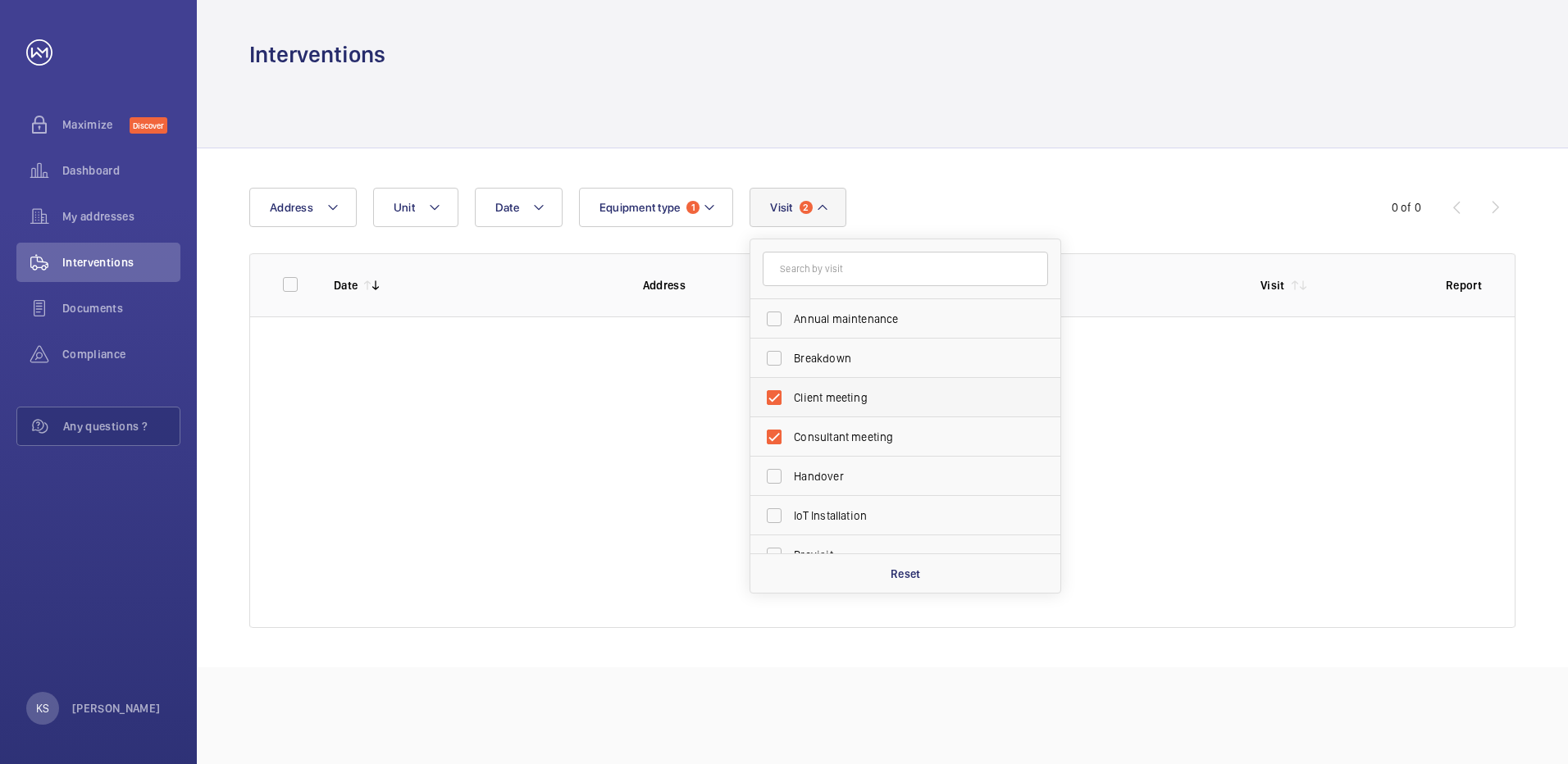 click on "Client meeting" at bounding box center [893, 398] 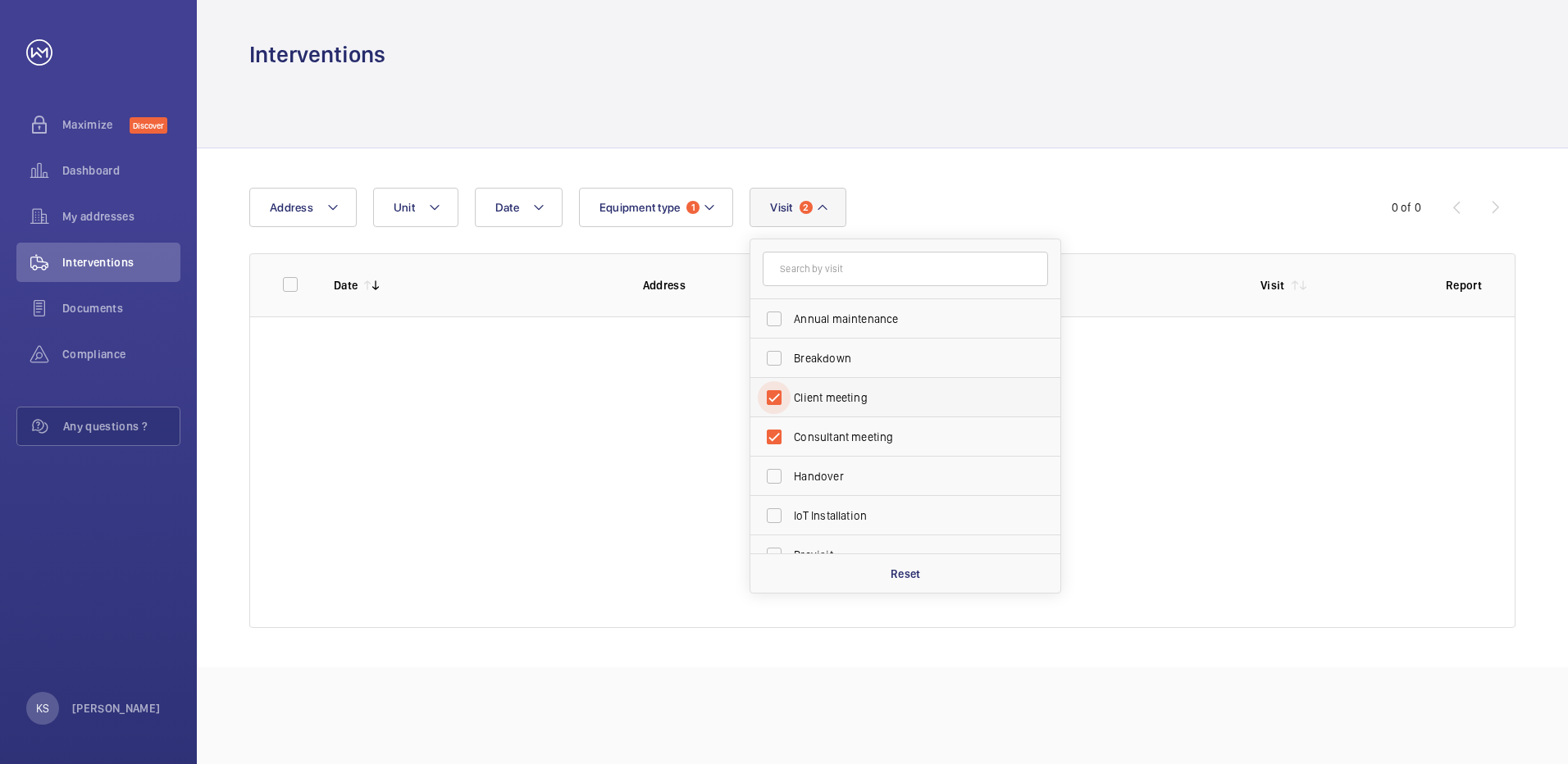 click on "Client meeting" at bounding box center (774, 398) 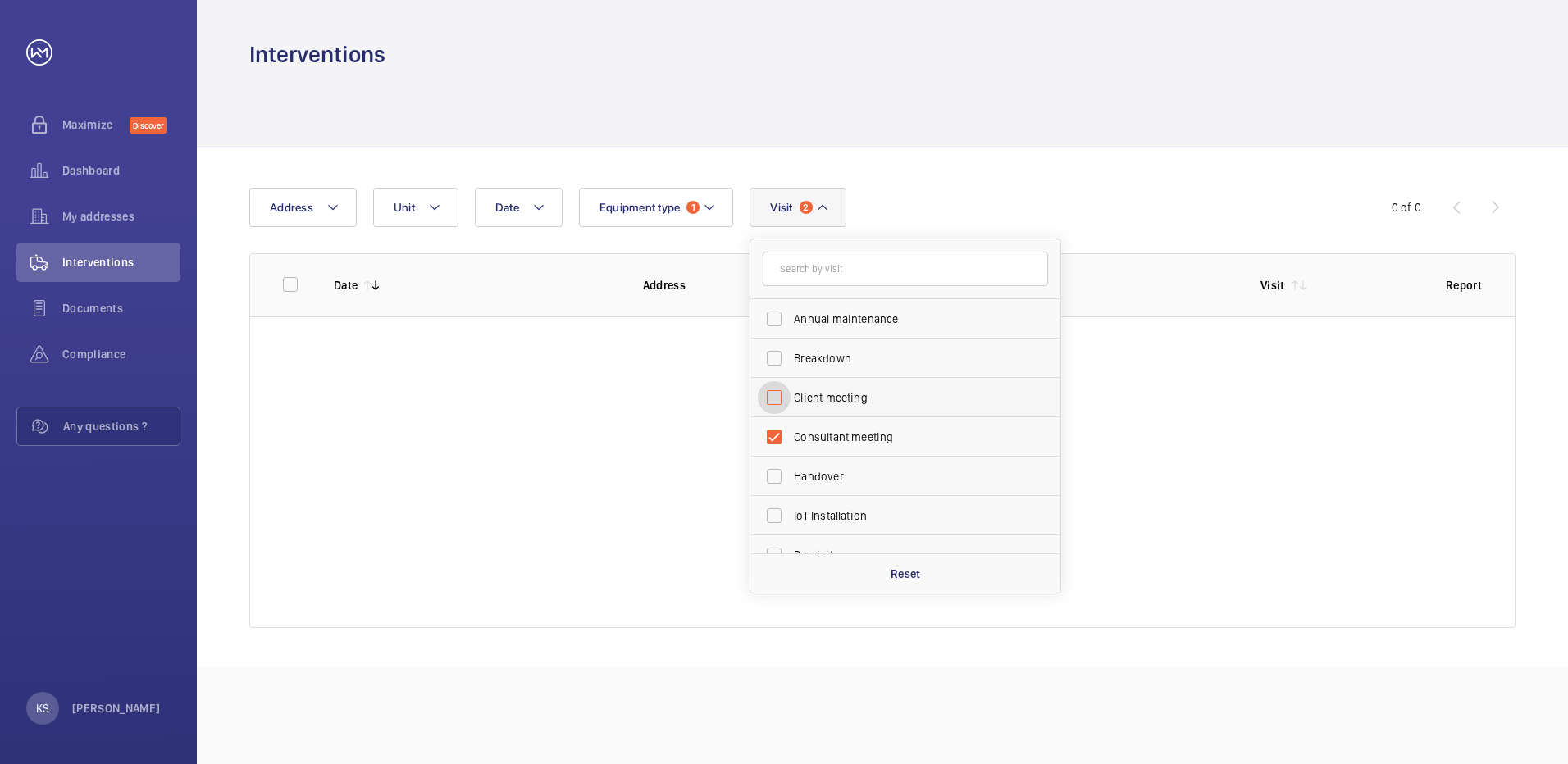 checkbox on "false" 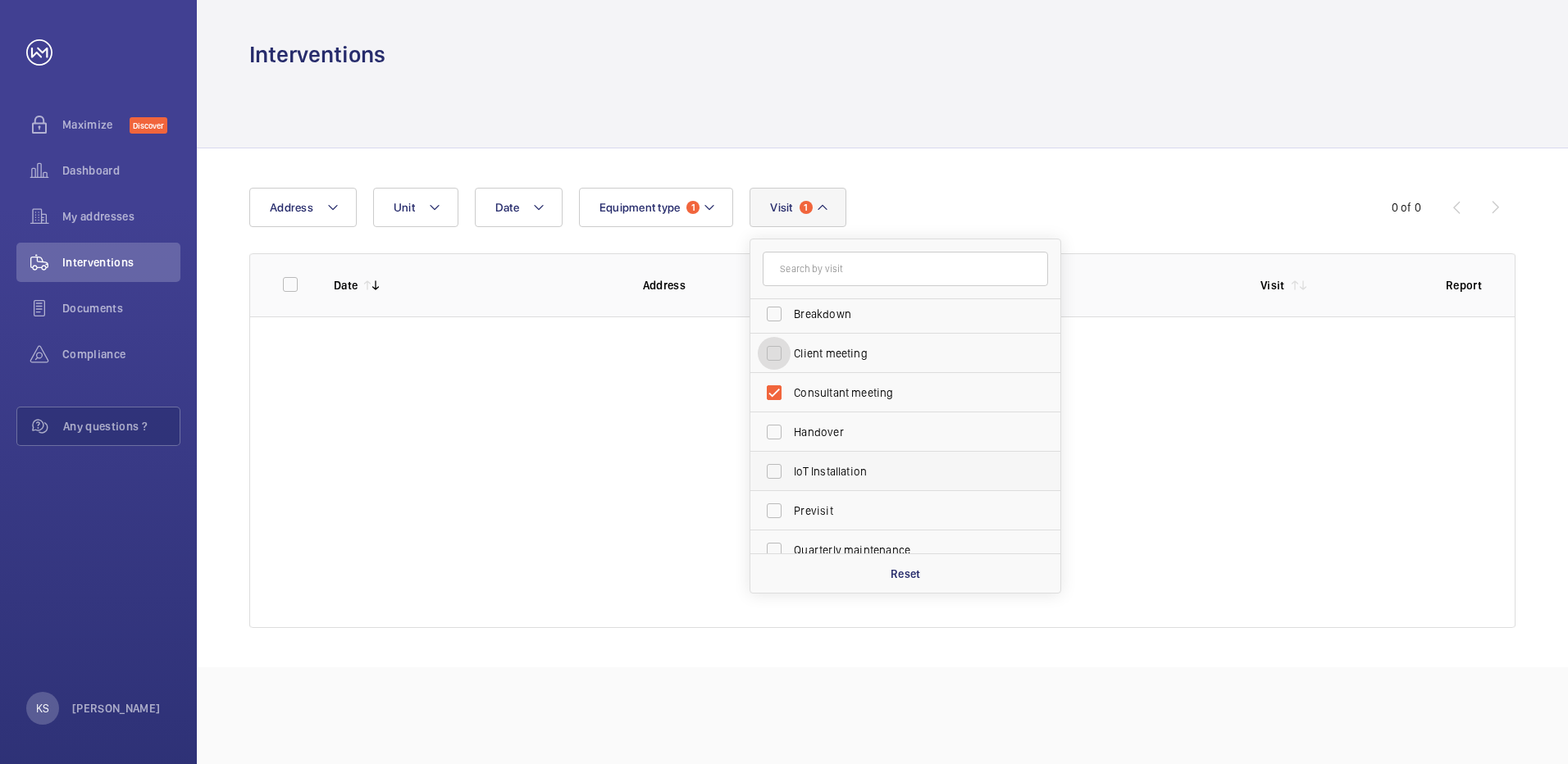 scroll, scrollTop: 82, scrollLeft: 0, axis: vertical 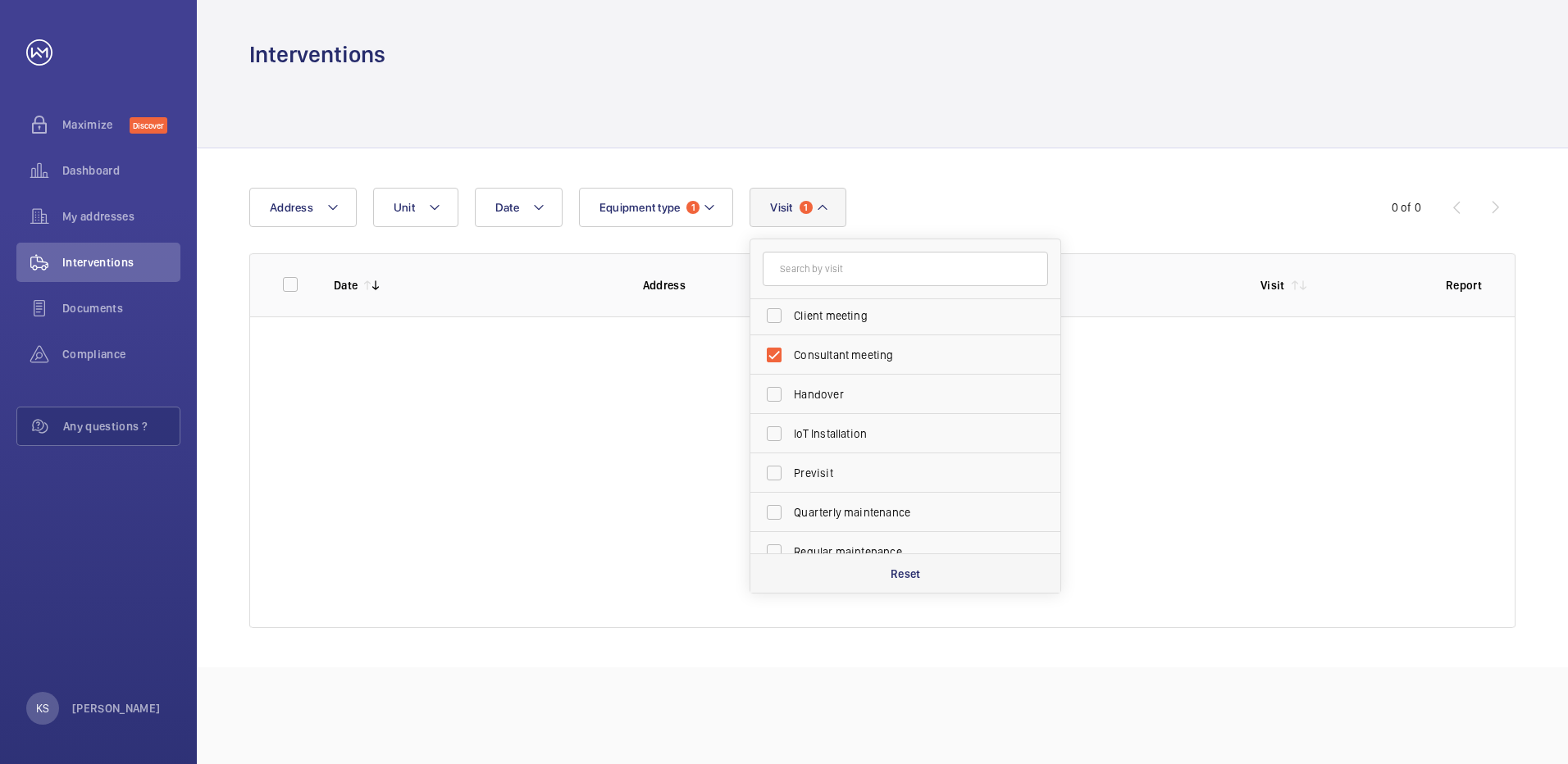 click on "Reset" 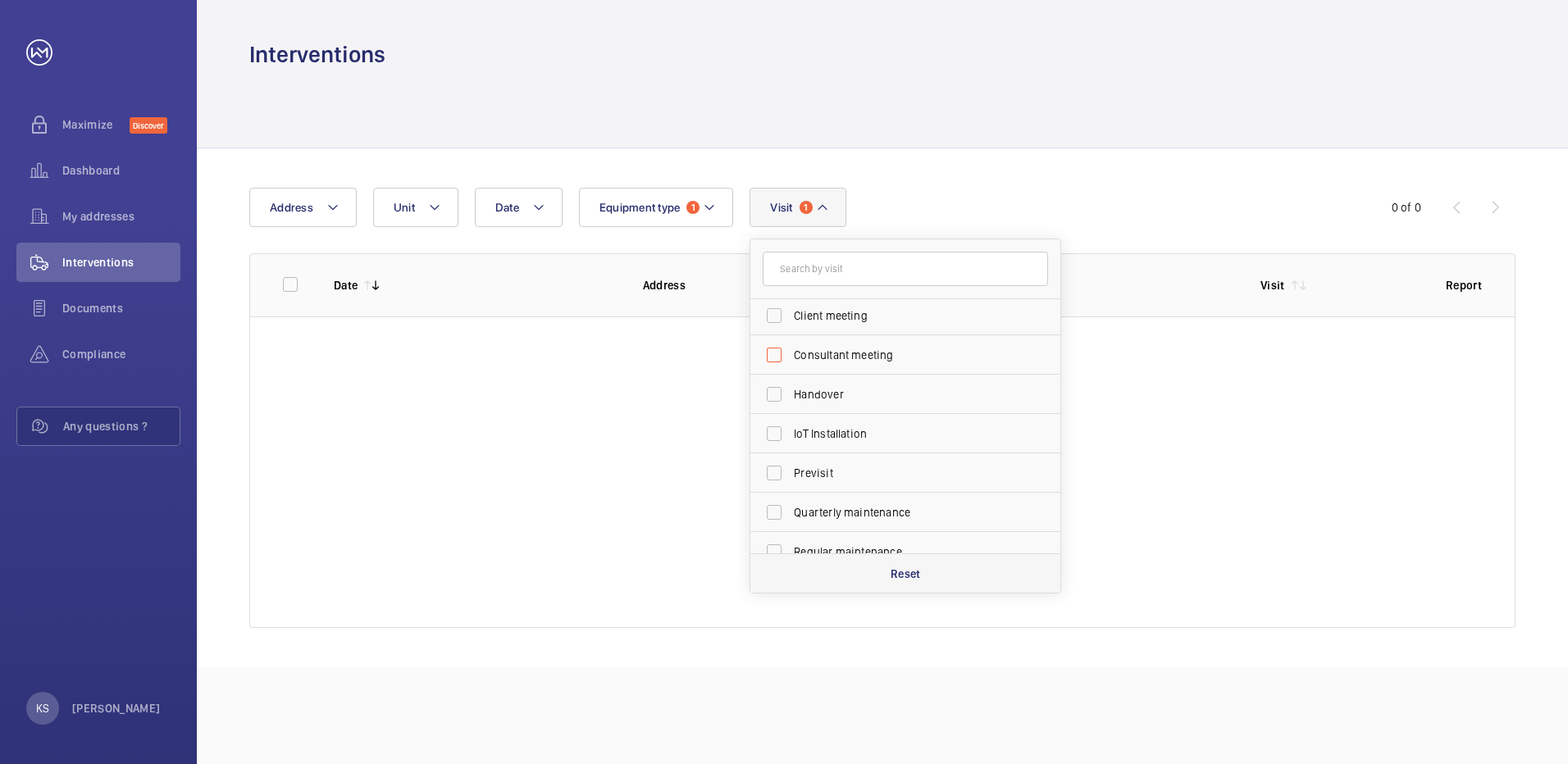 checkbox on "false" 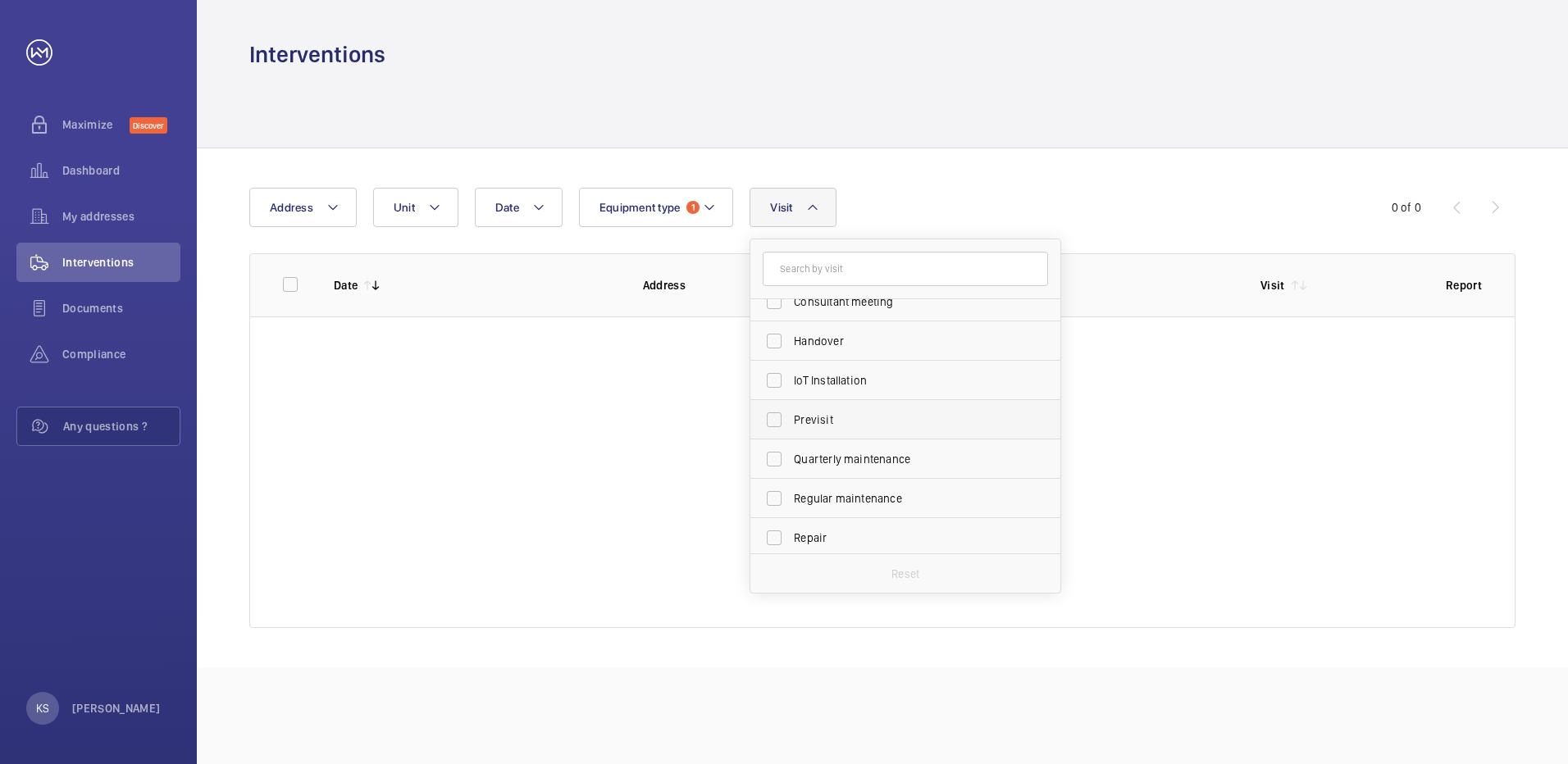 scroll, scrollTop: 164, scrollLeft: 0, axis: vertical 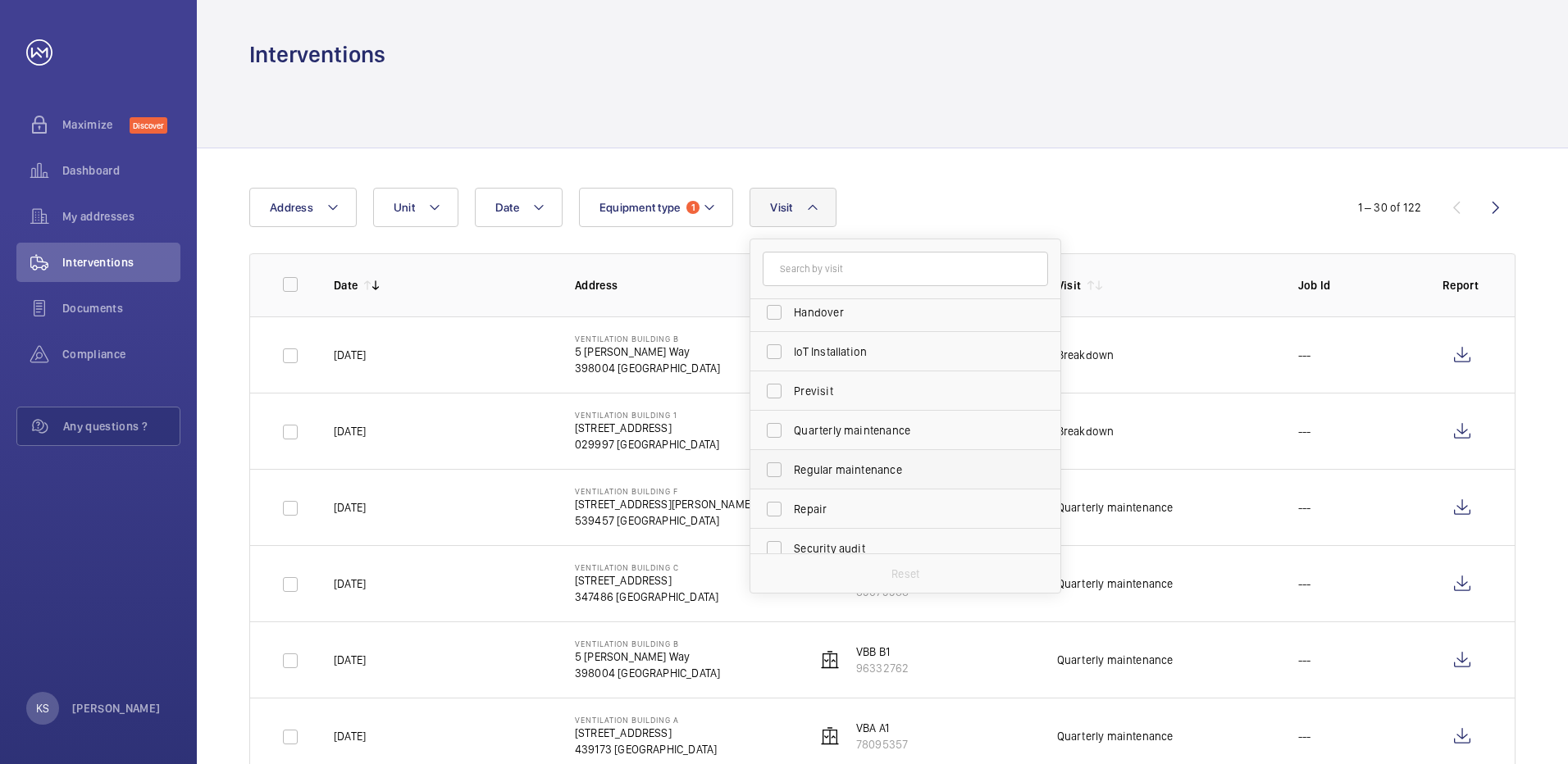 click on "Regular maintenance" at bounding box center [906, 470] 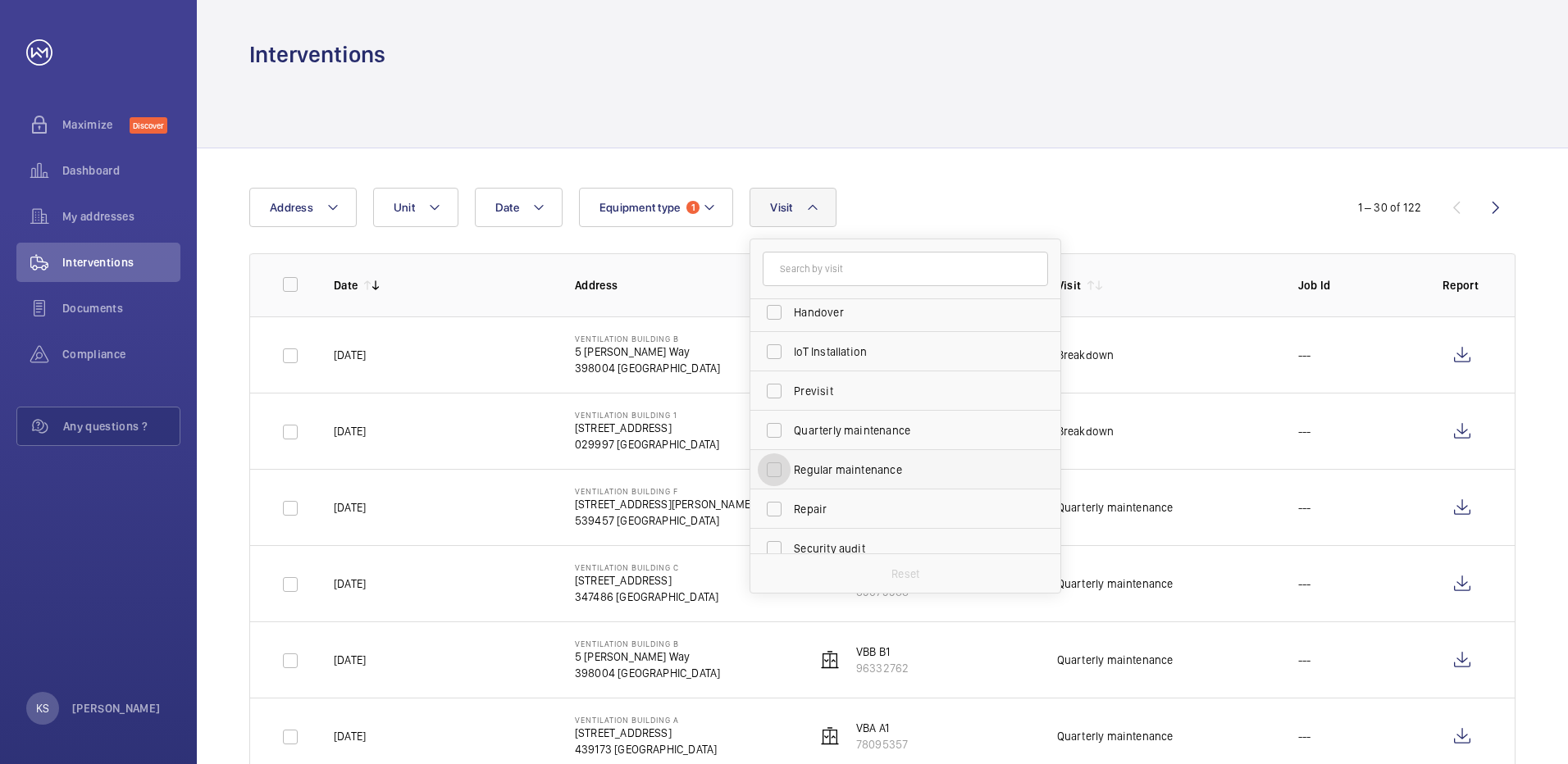 click on "Regular maintenance" at bounding box center (774, 470) 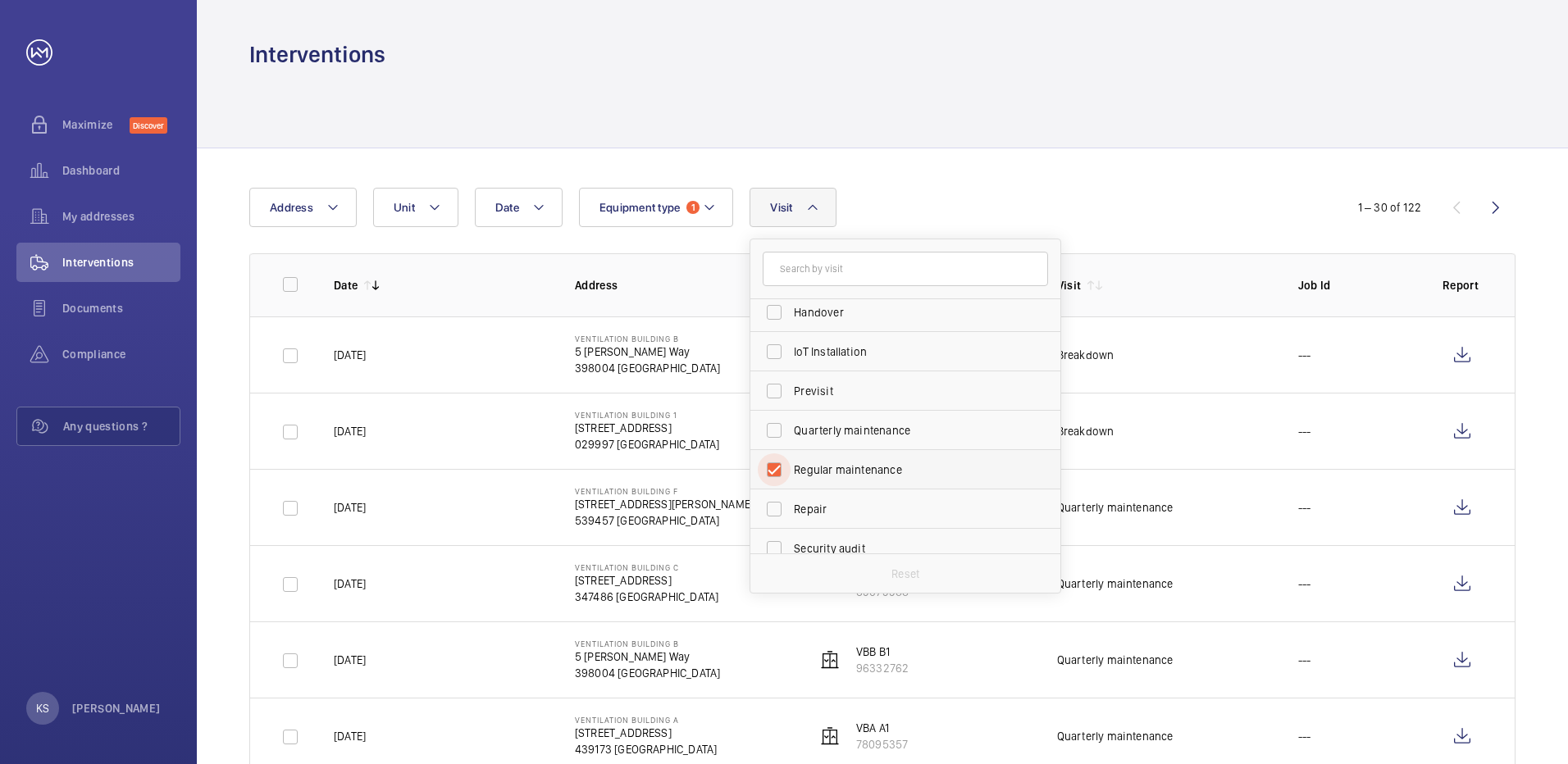 checkbox on "true" 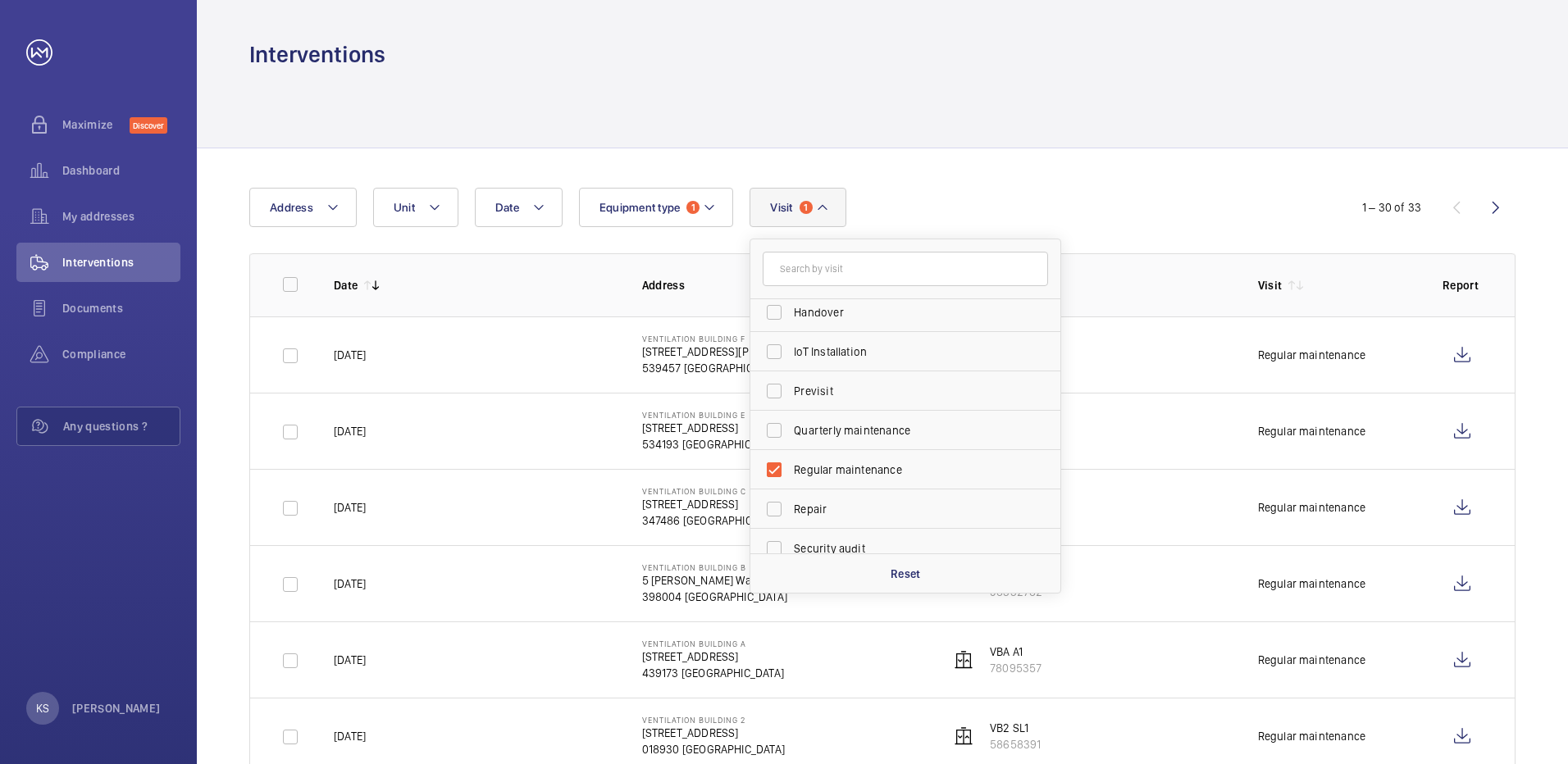 click 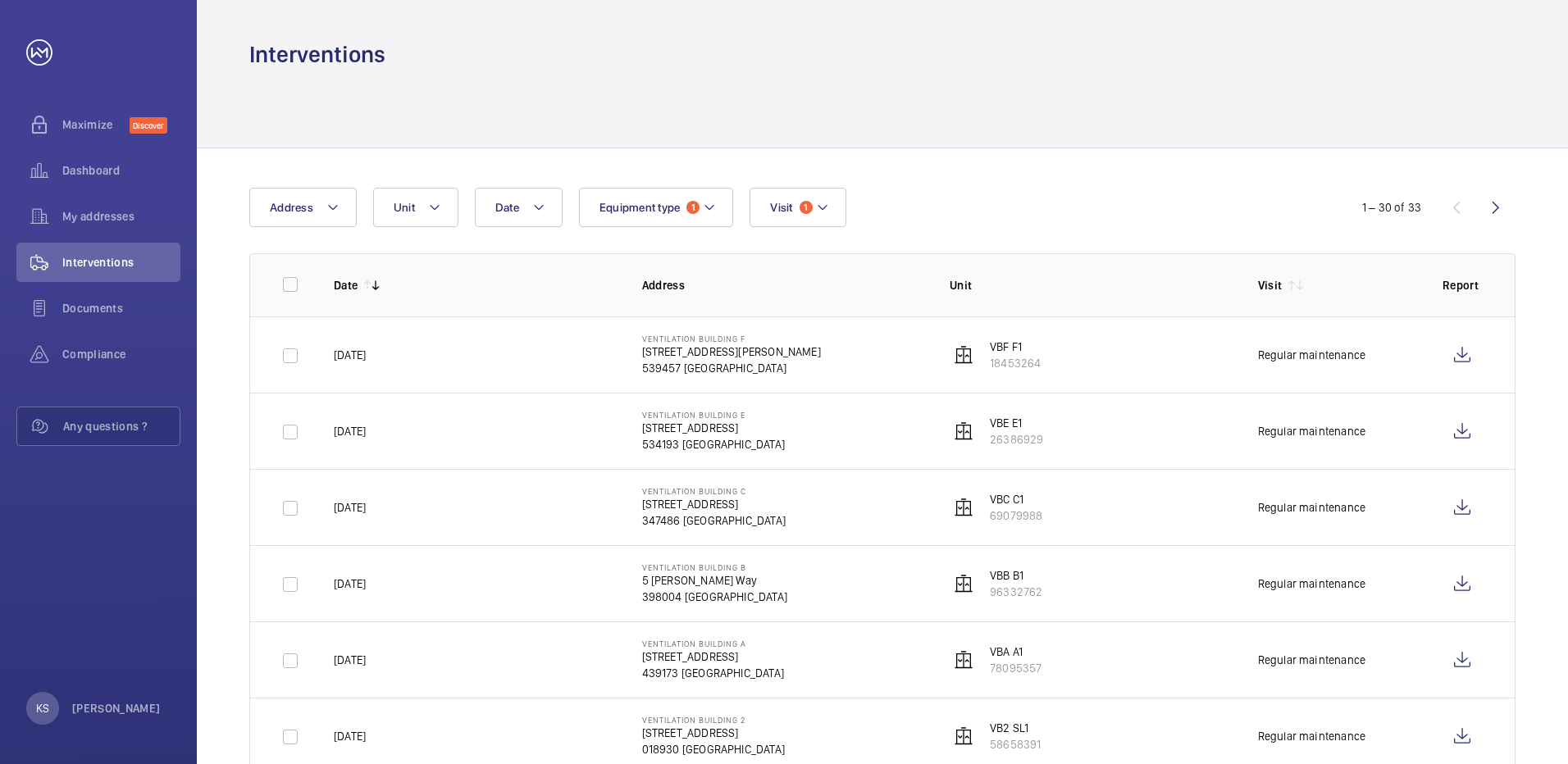 click on "VBF F1   18453264" 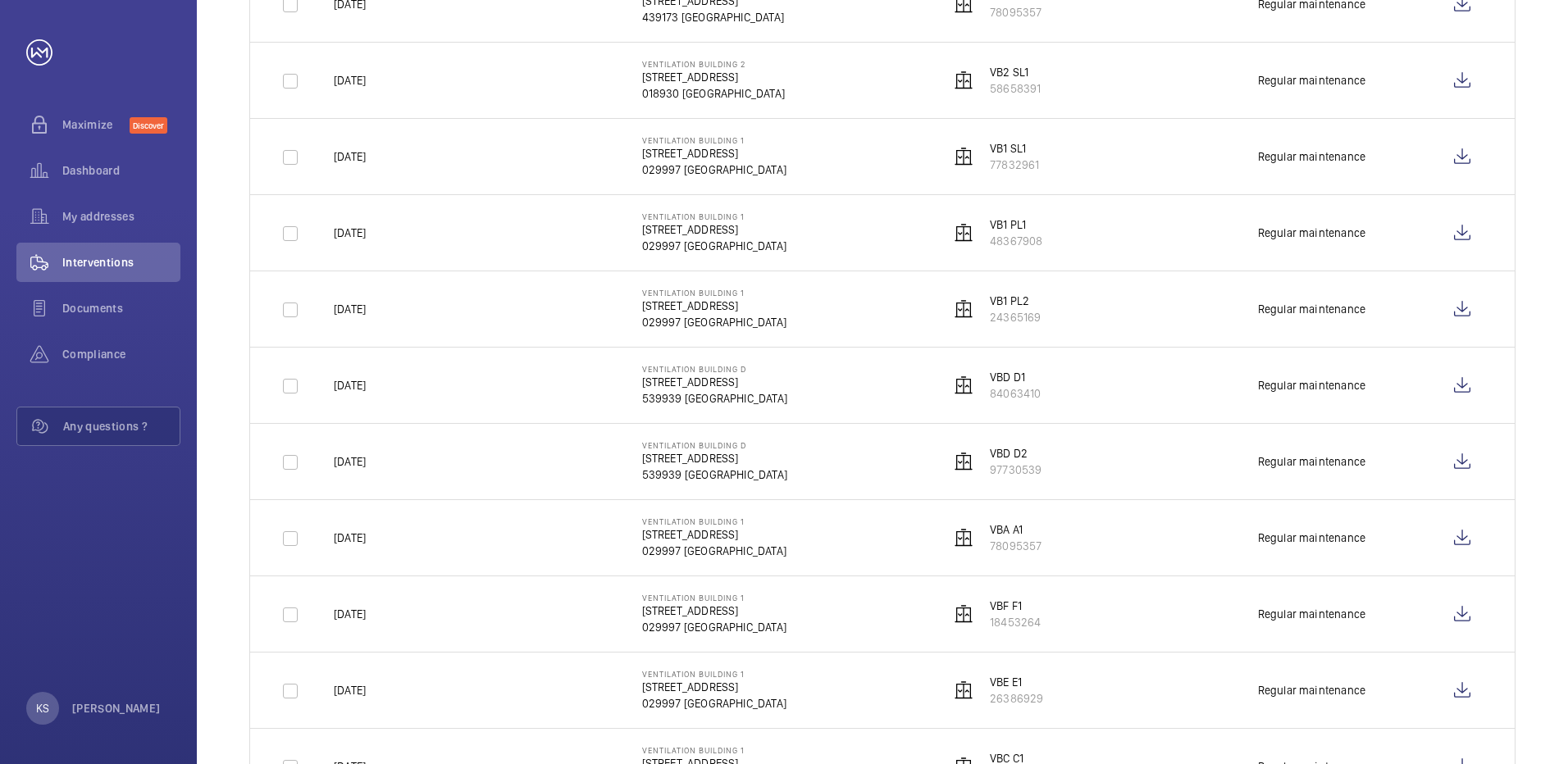 scroll, scrollTop: 0, scrollLeft: 0, axis: both 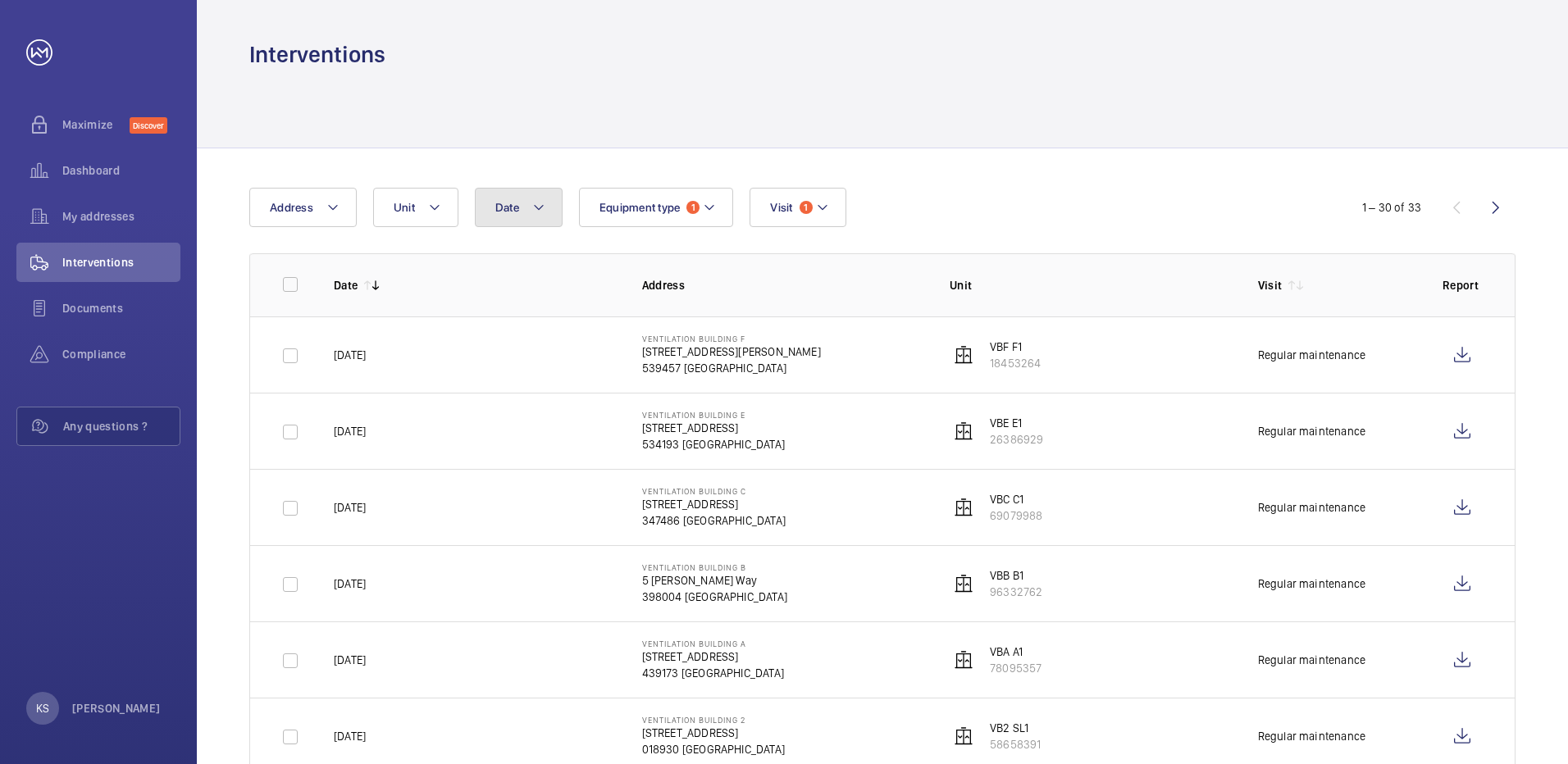 click on "Date" 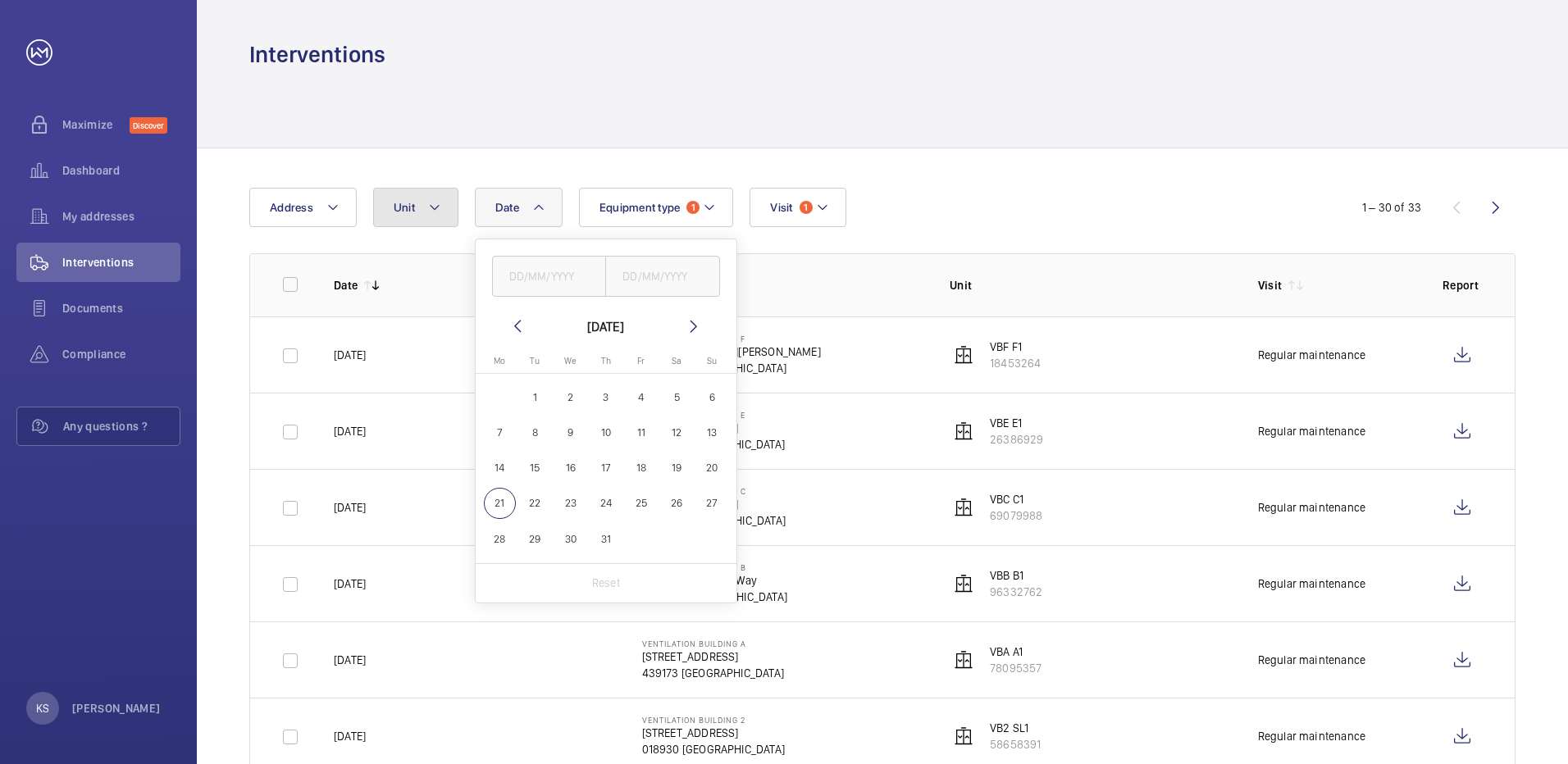 click 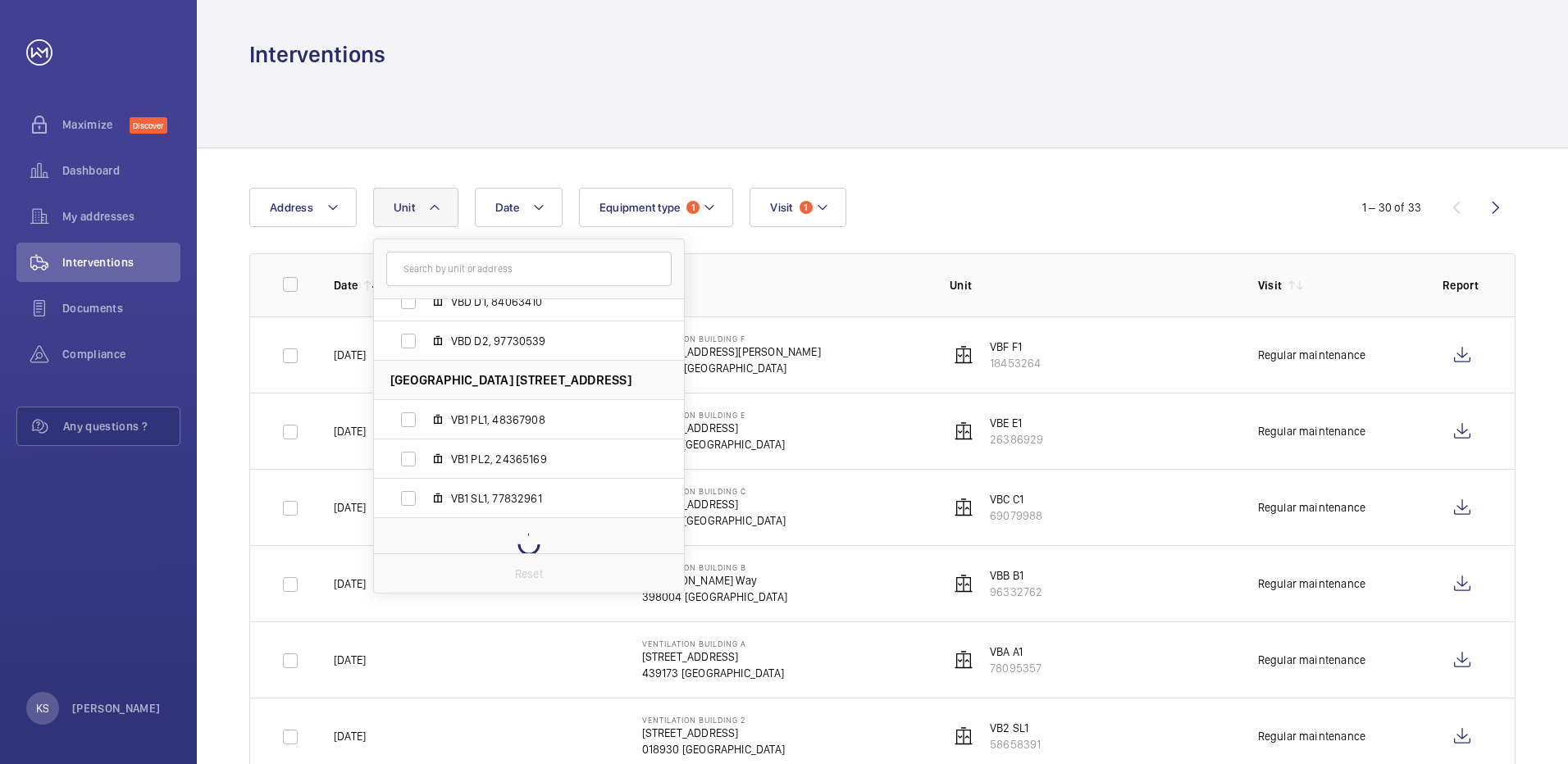 scroll, scrollTop: 493, scrollLeft: 0, axis: vertical 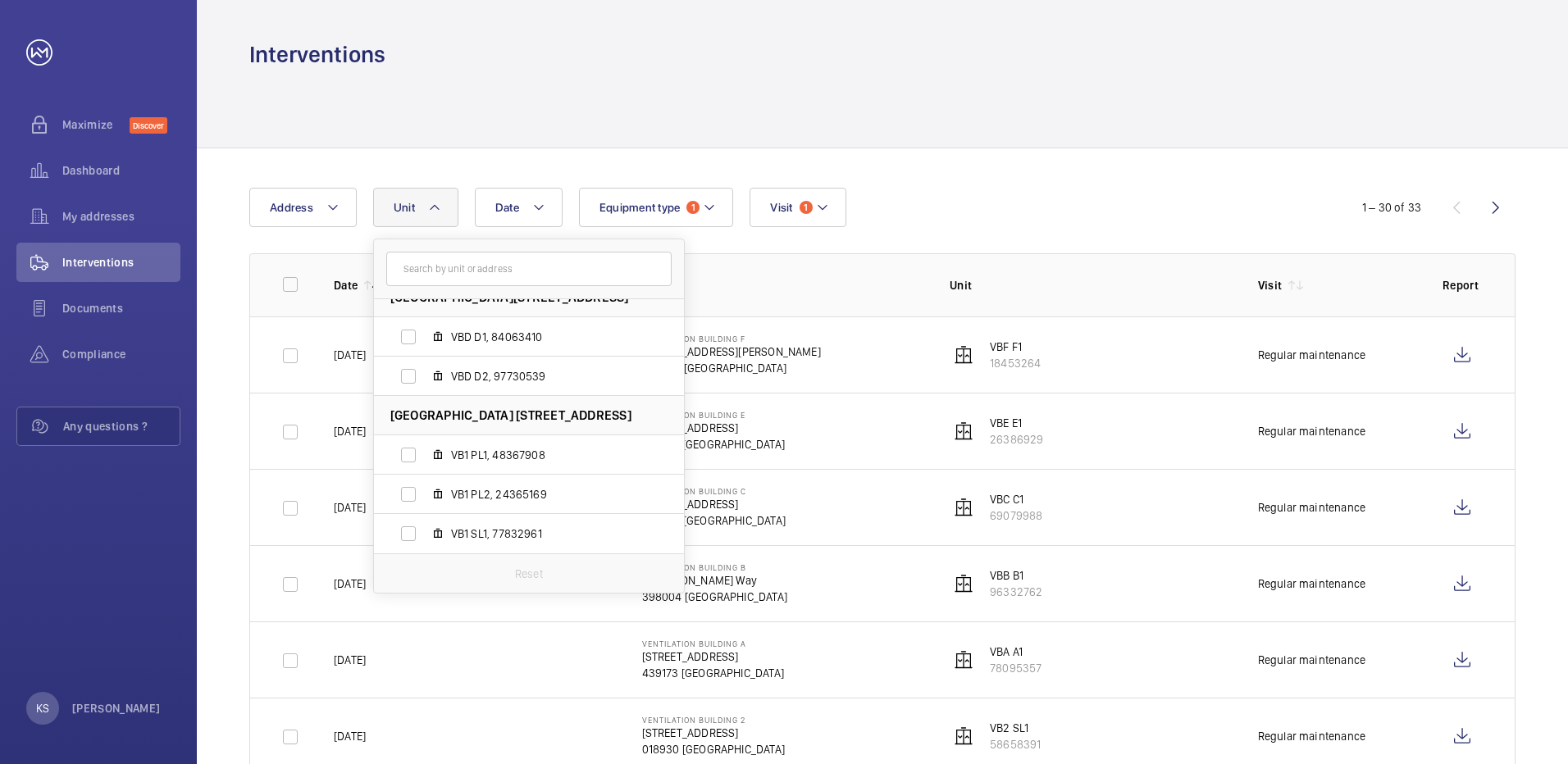 click on "Interventions" 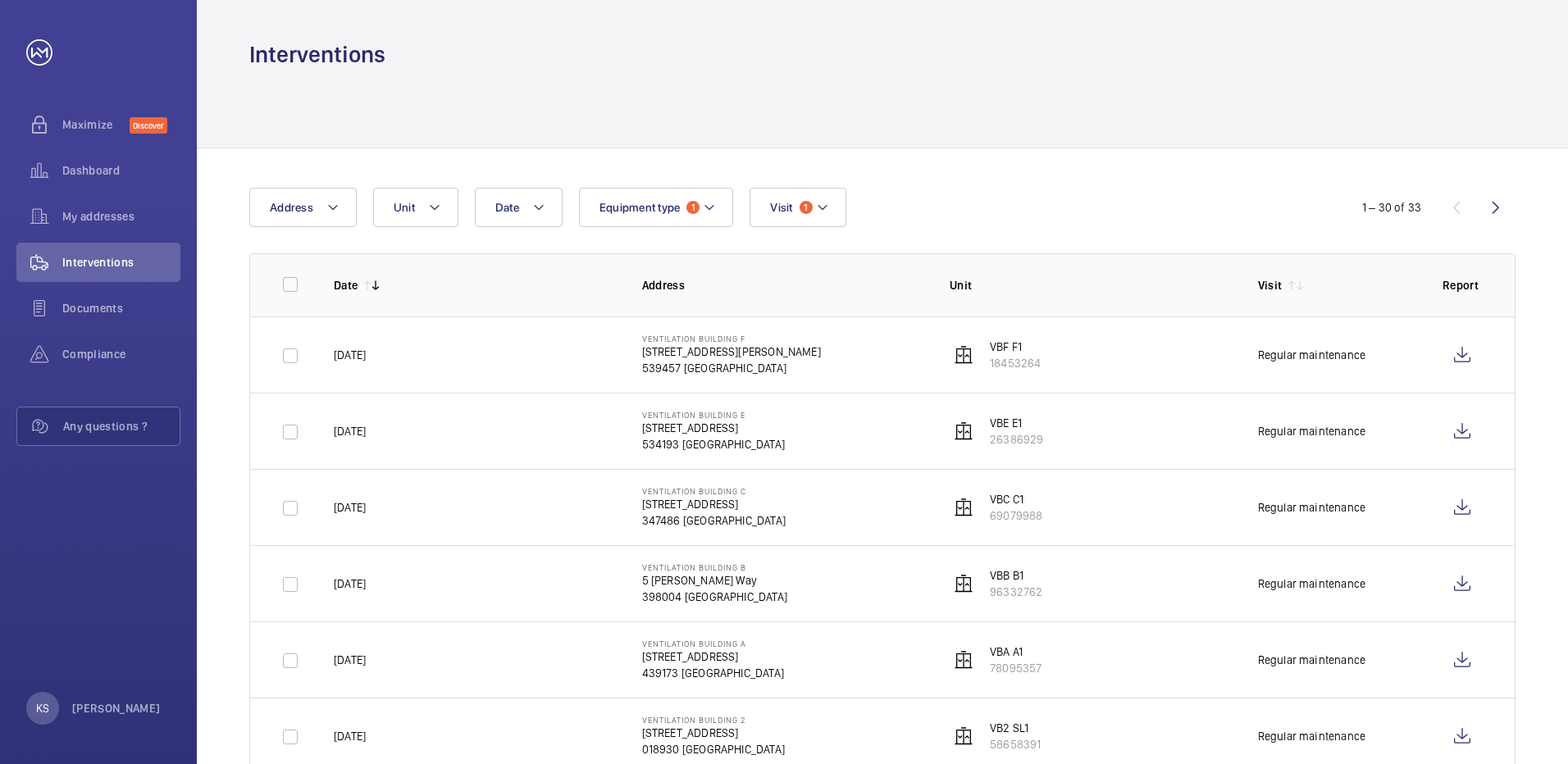 click on "[DATE]" 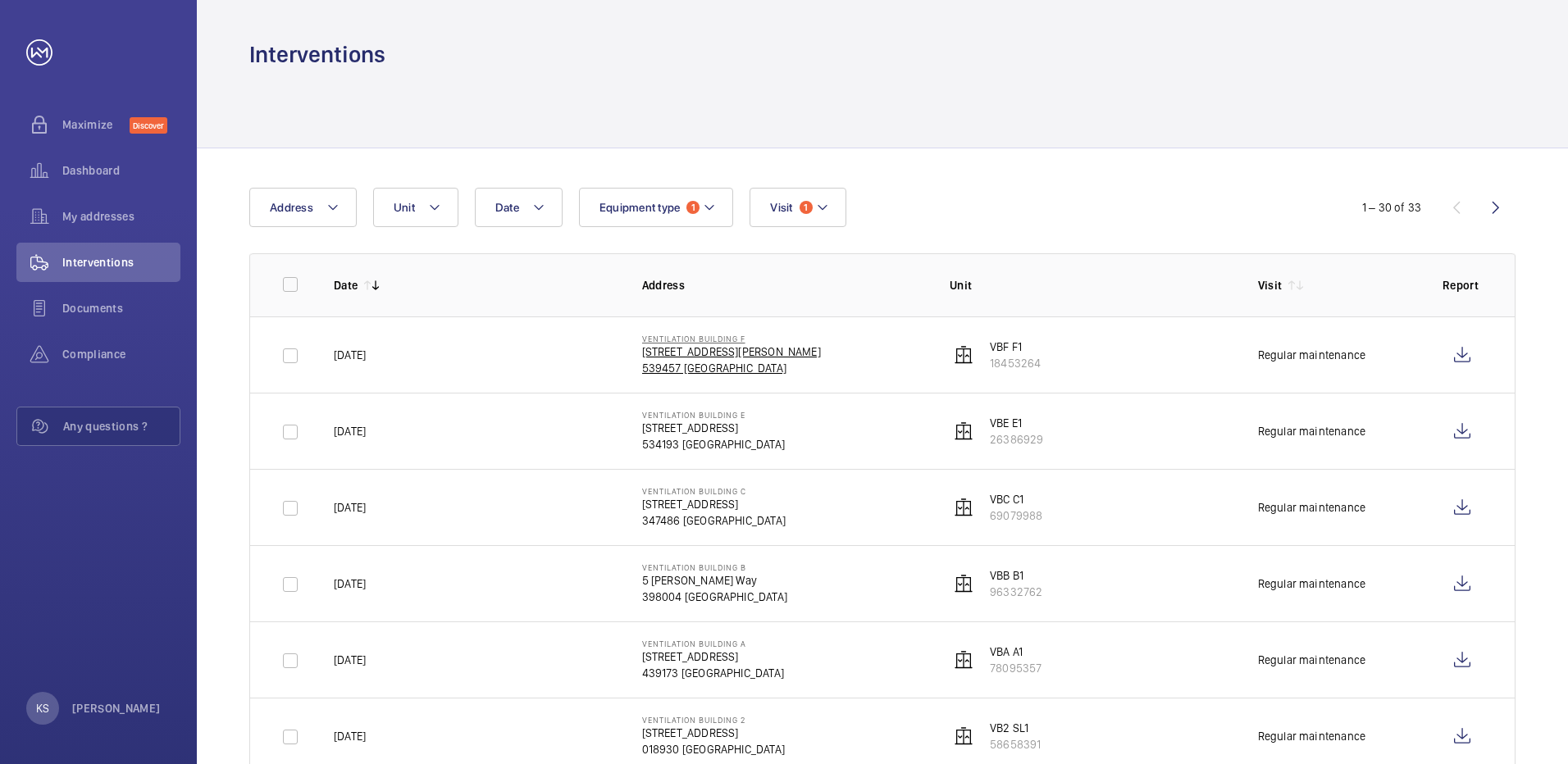 click on "[STREET_ADDRESS][PERSON_NAME]" 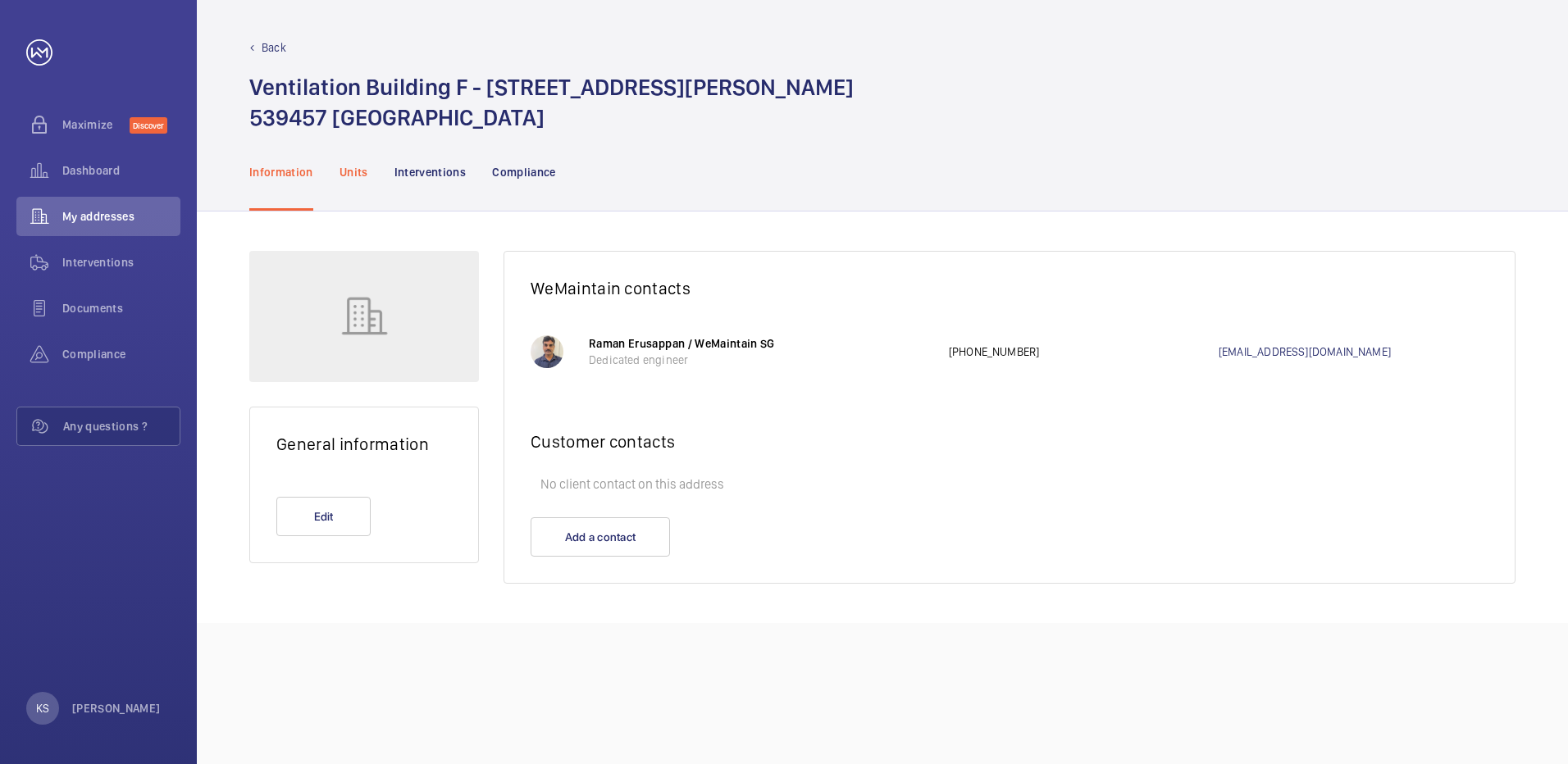 click on "Units" 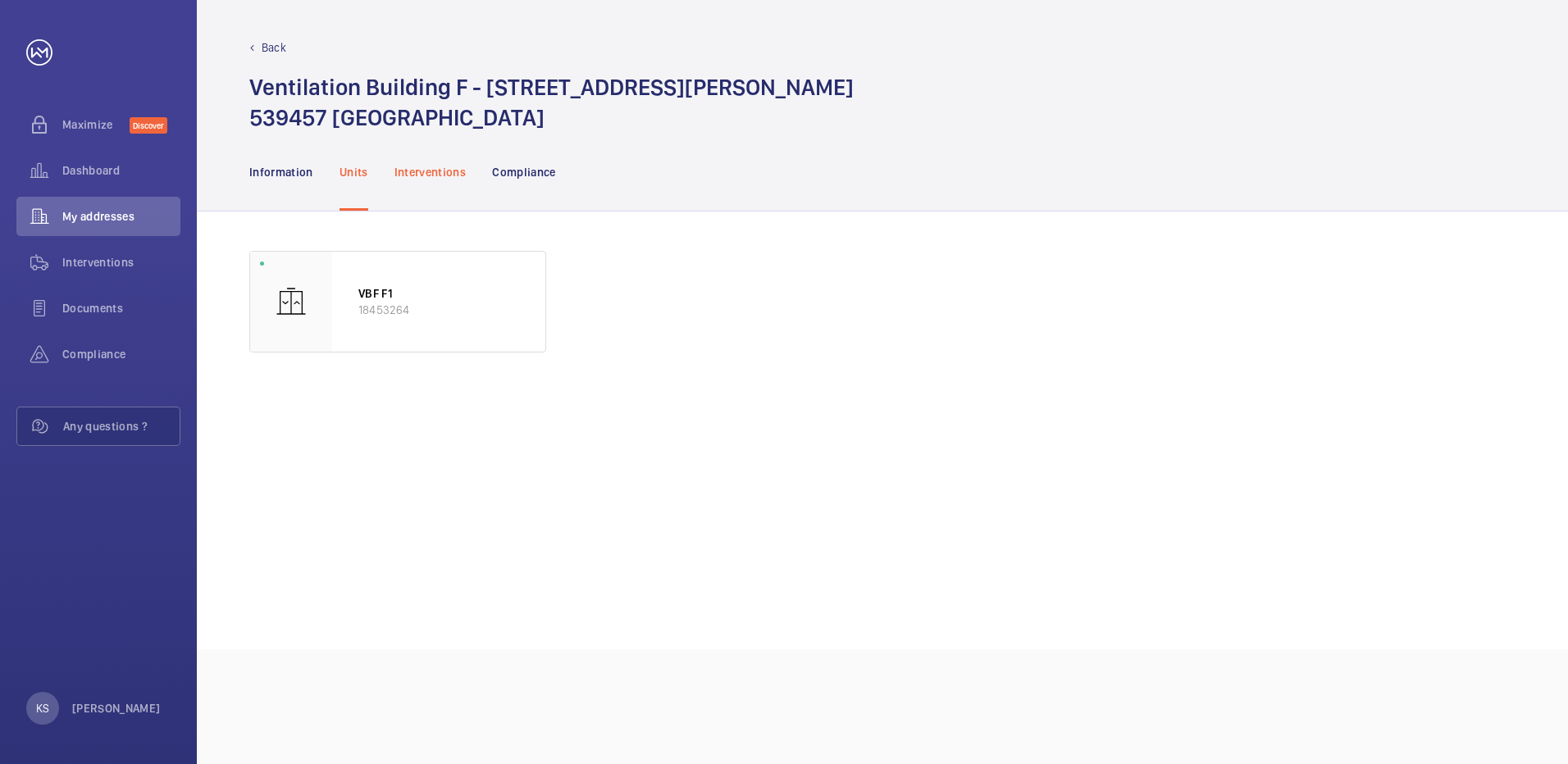 click on "Interventions" 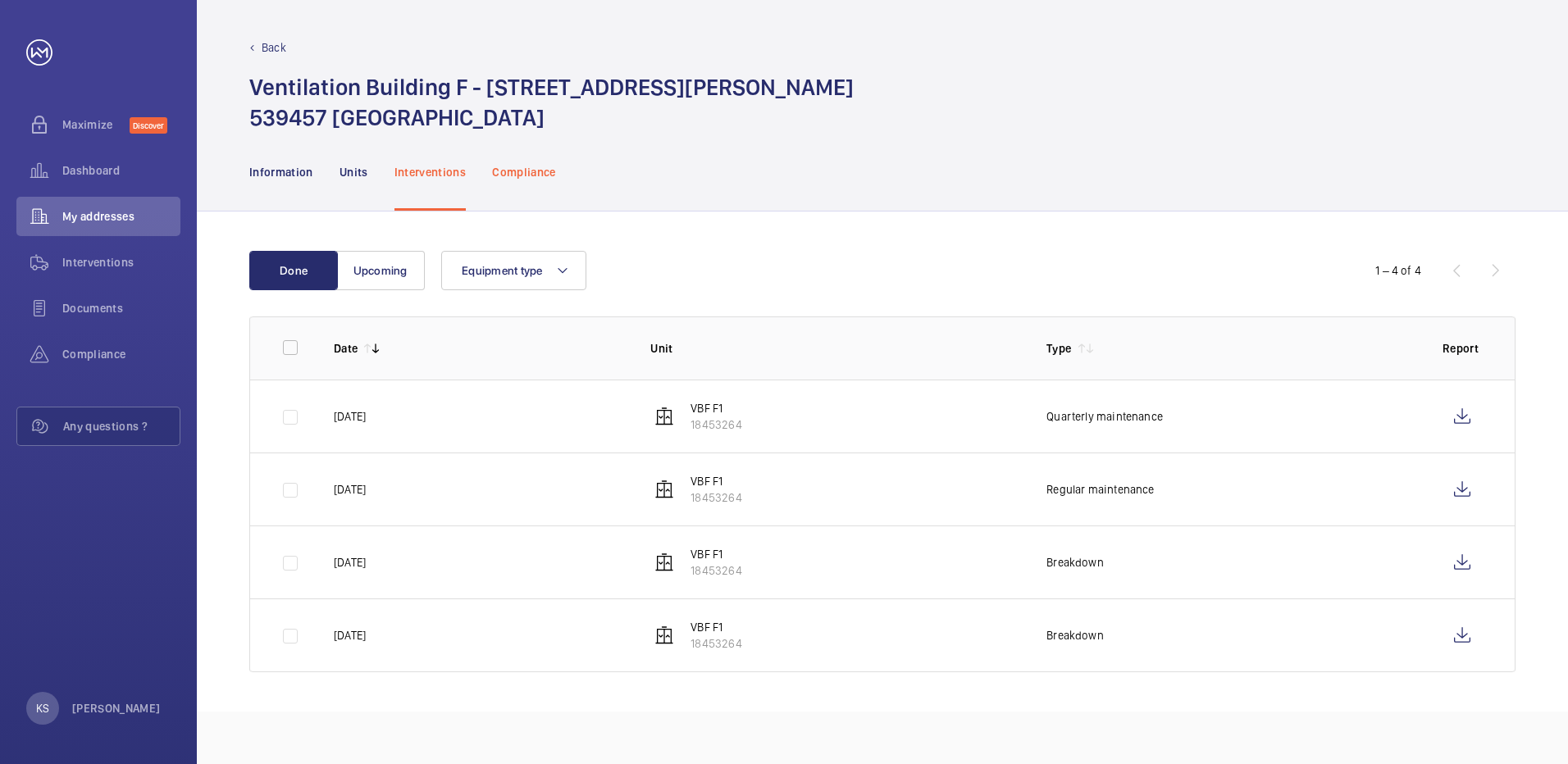 click on "Compliance" 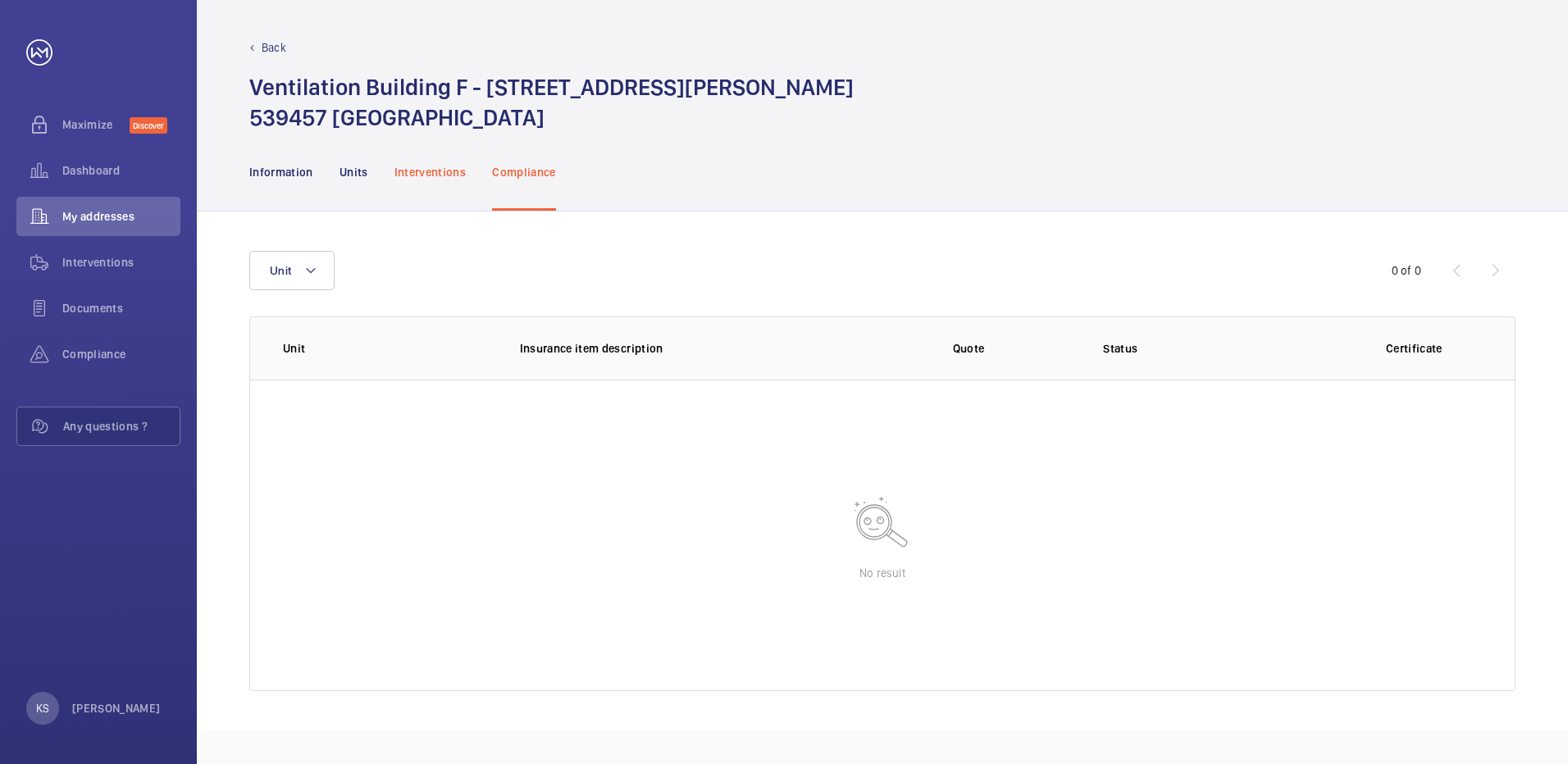click on "Interventions" 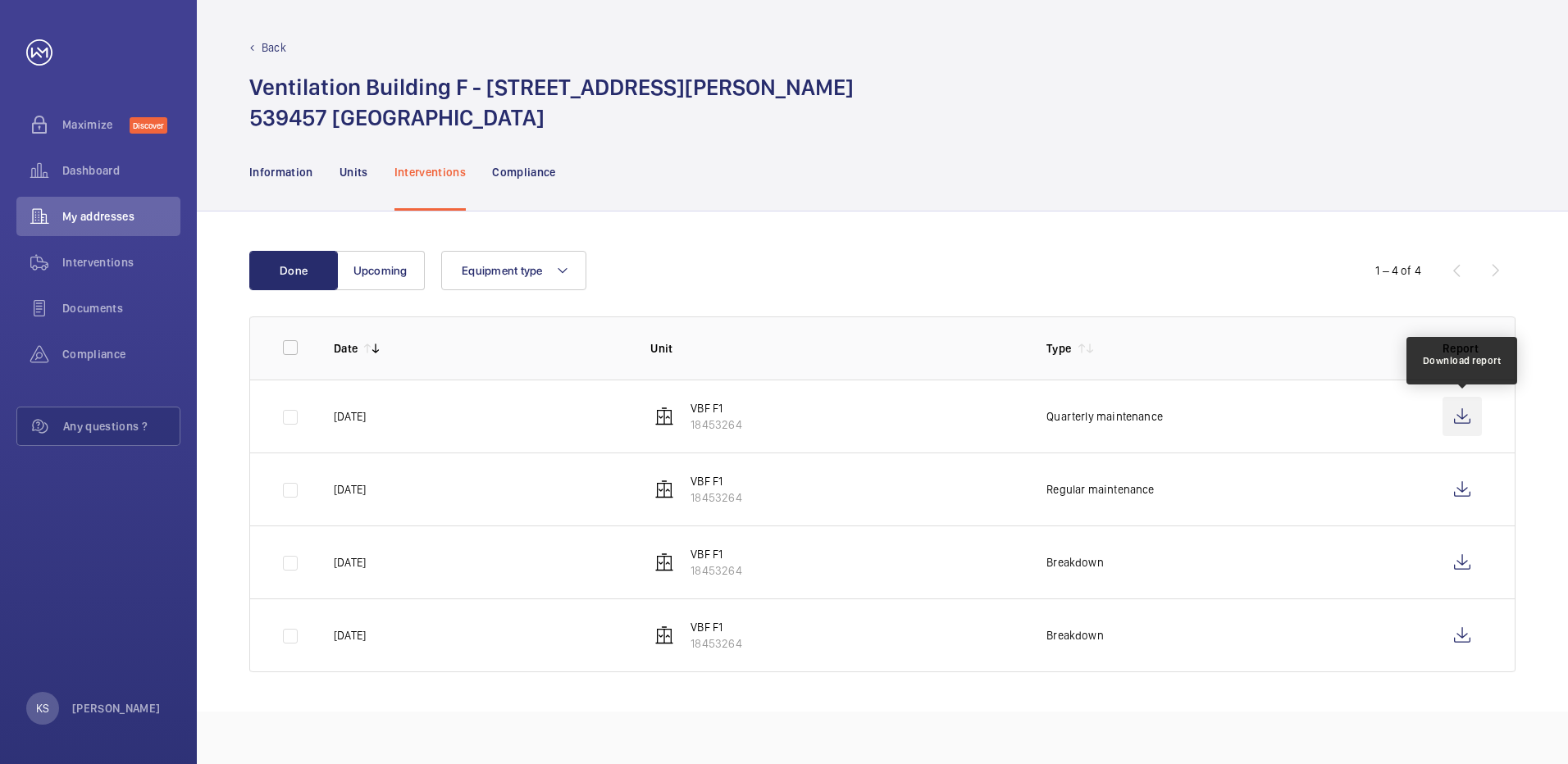 click 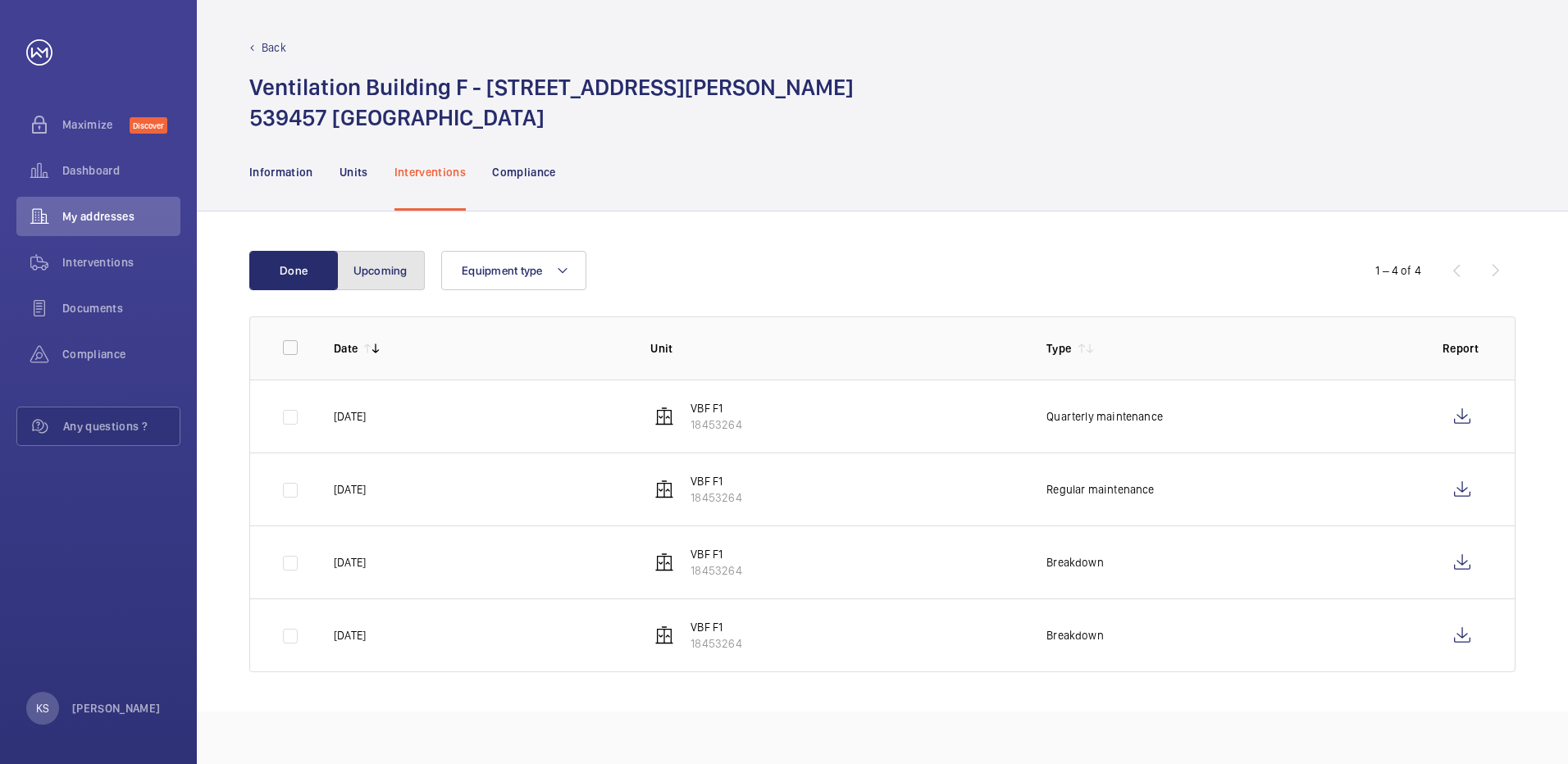 click on "Upcoming" 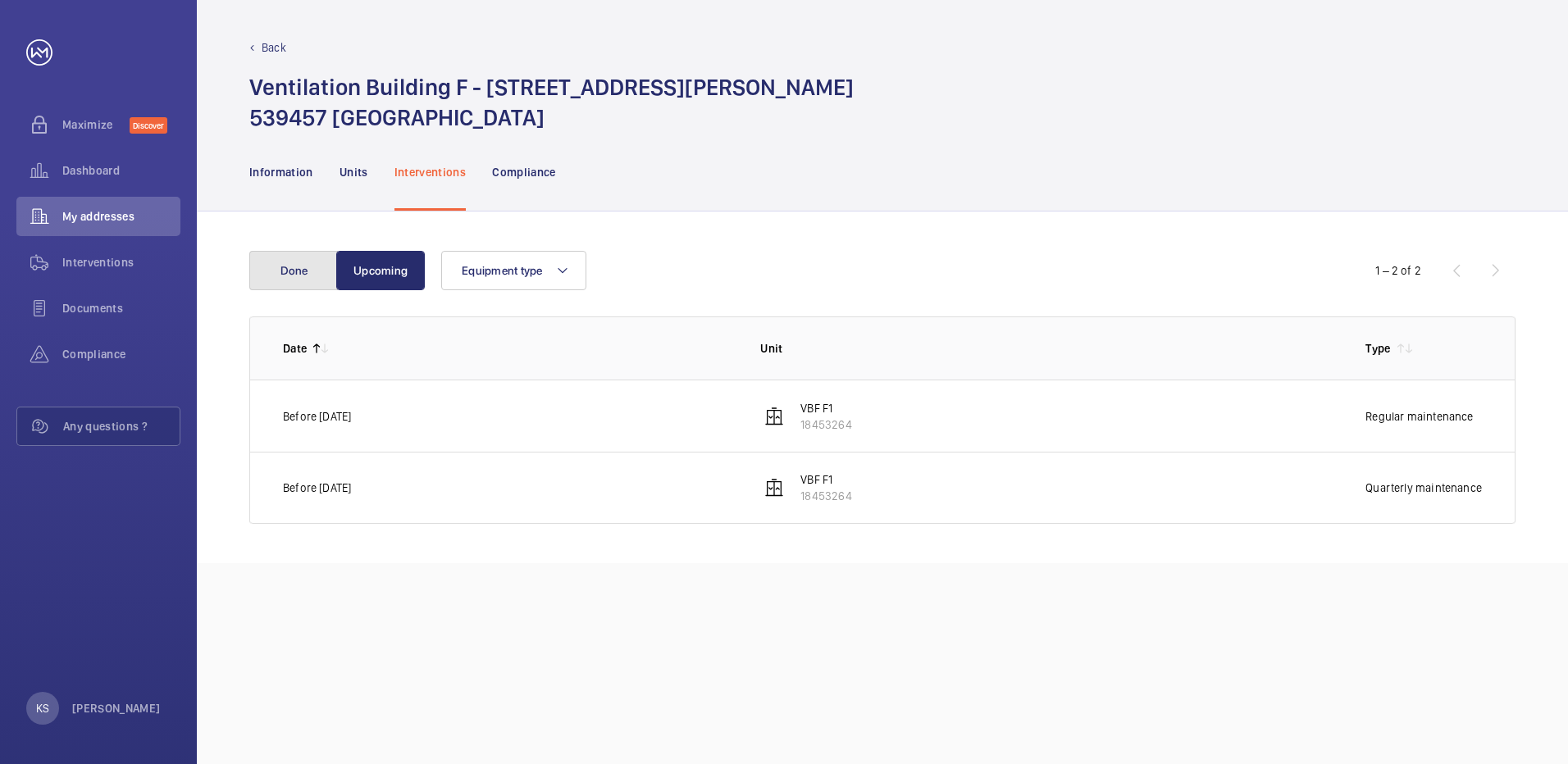 click on "Done" 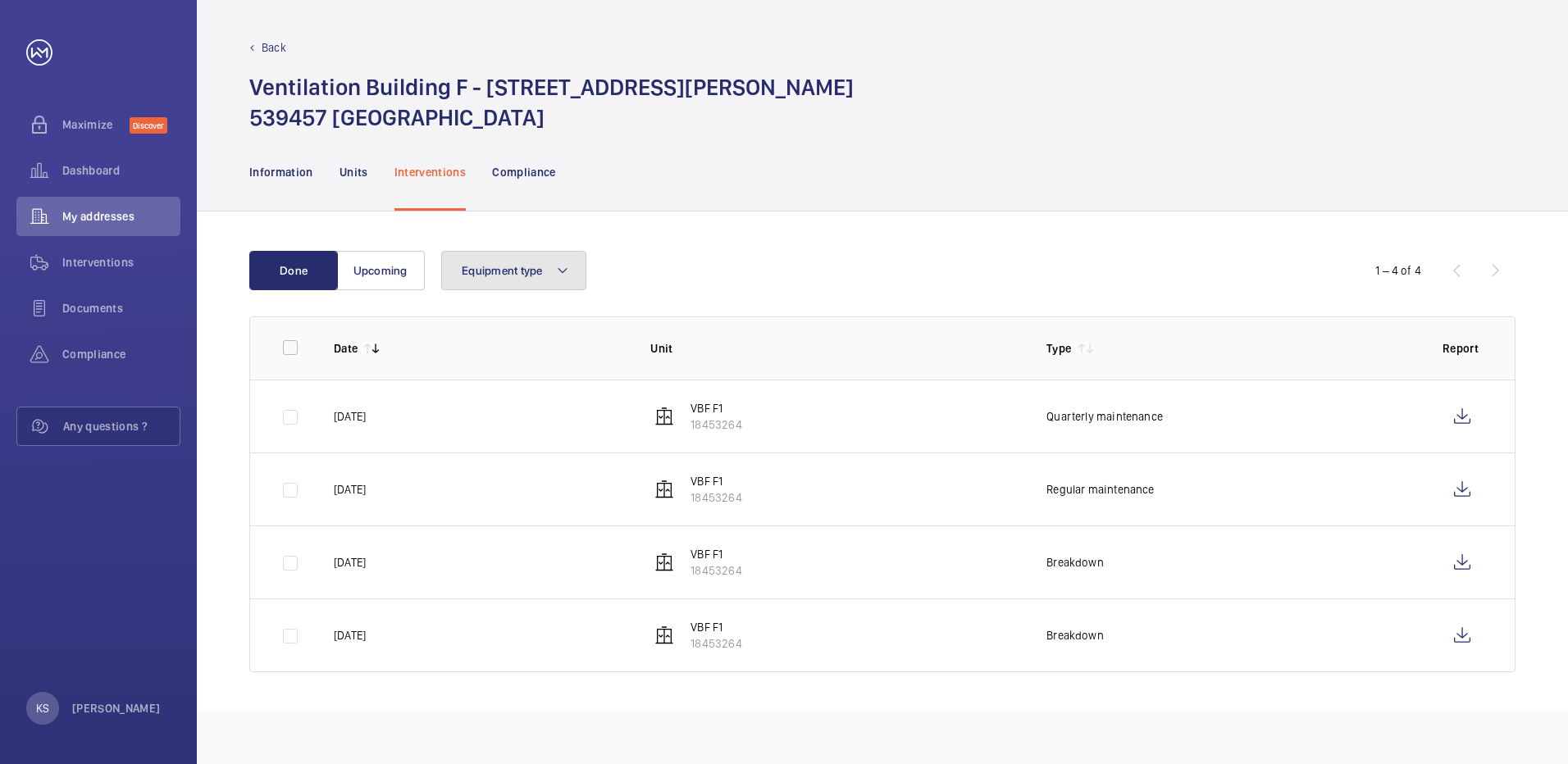 click 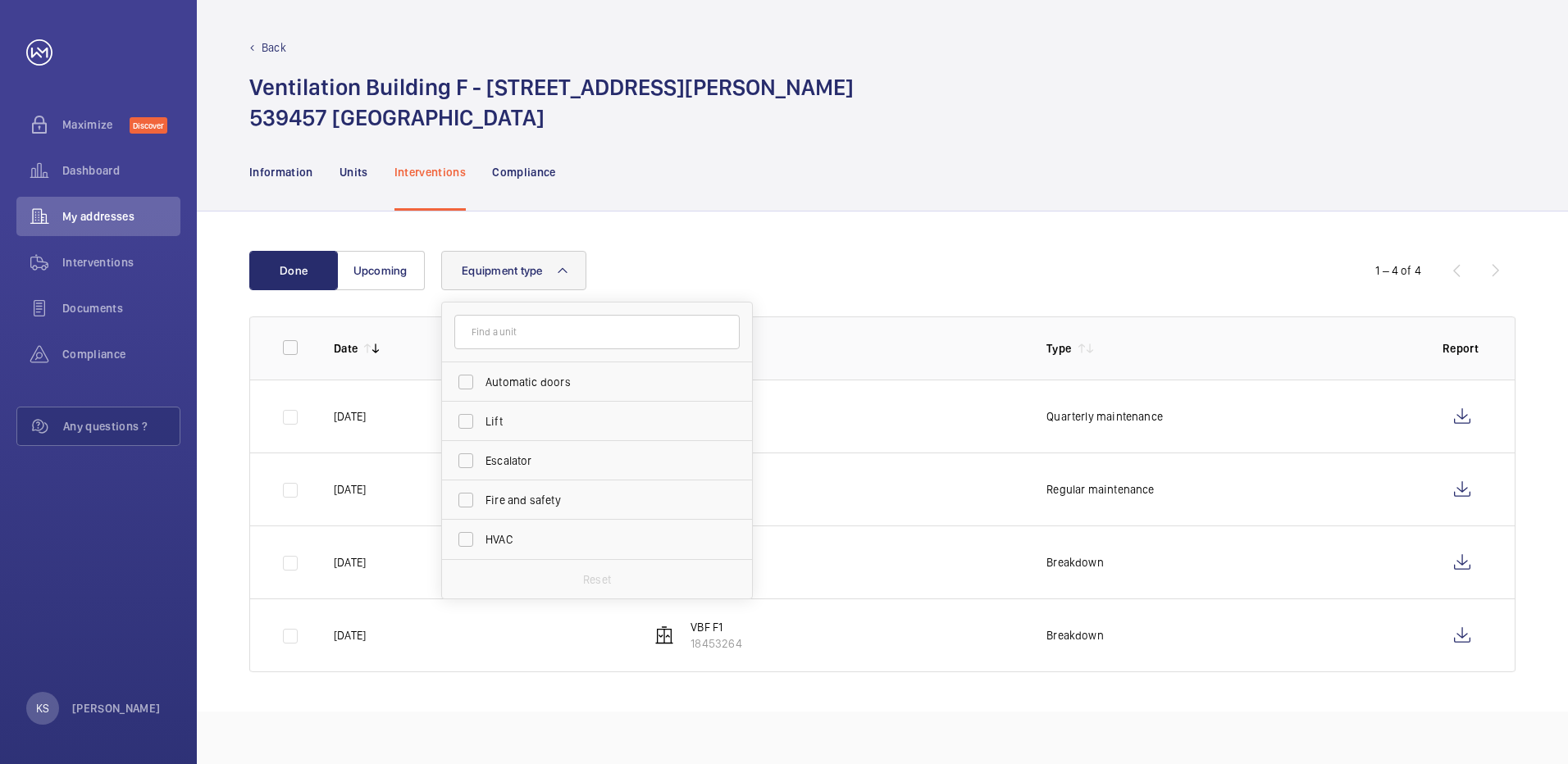 click on "Ventilation Building F - 25 Defu Lane  539457 Singapore" 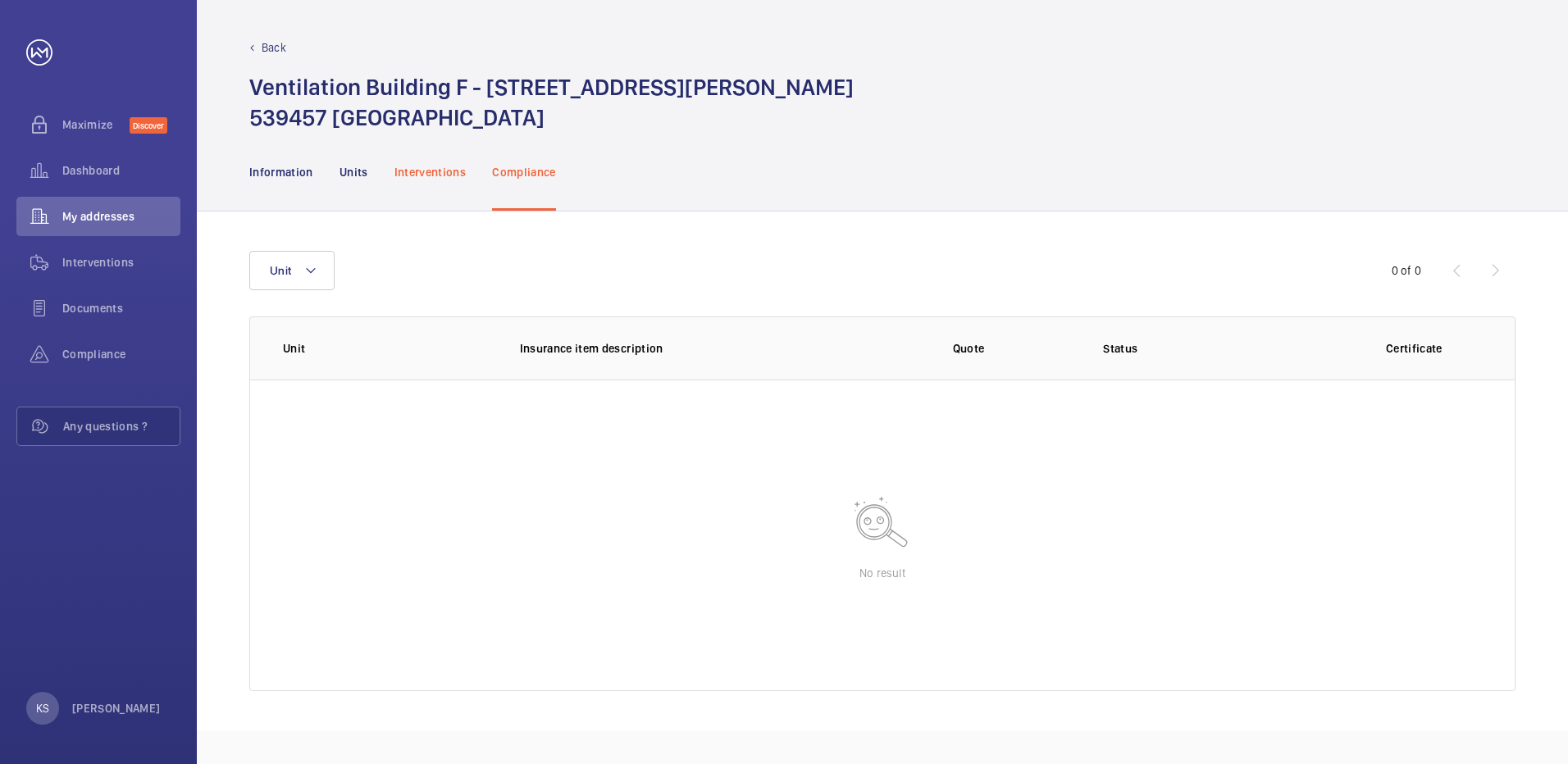click on "Interventions" 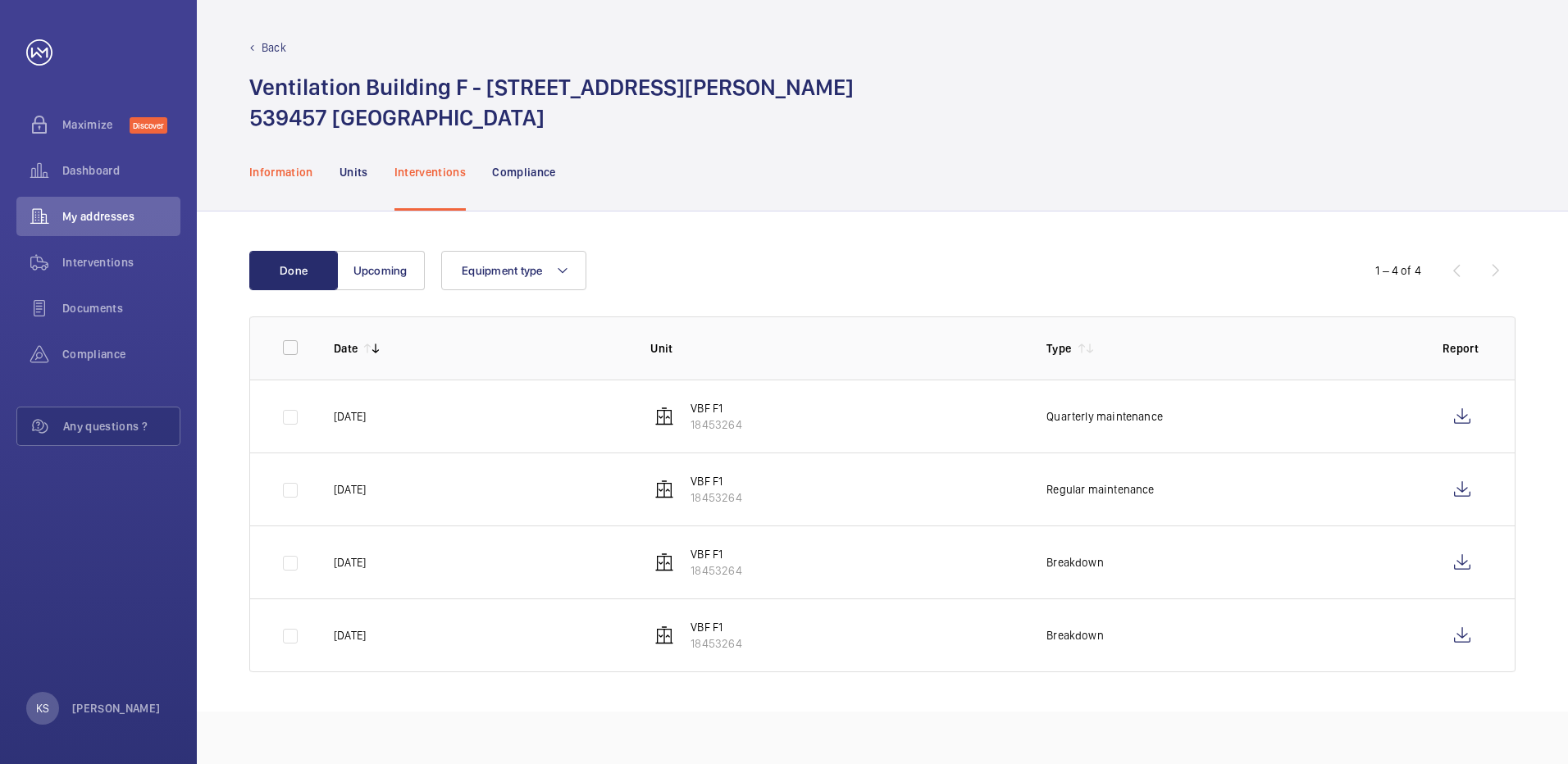 click on "Information" 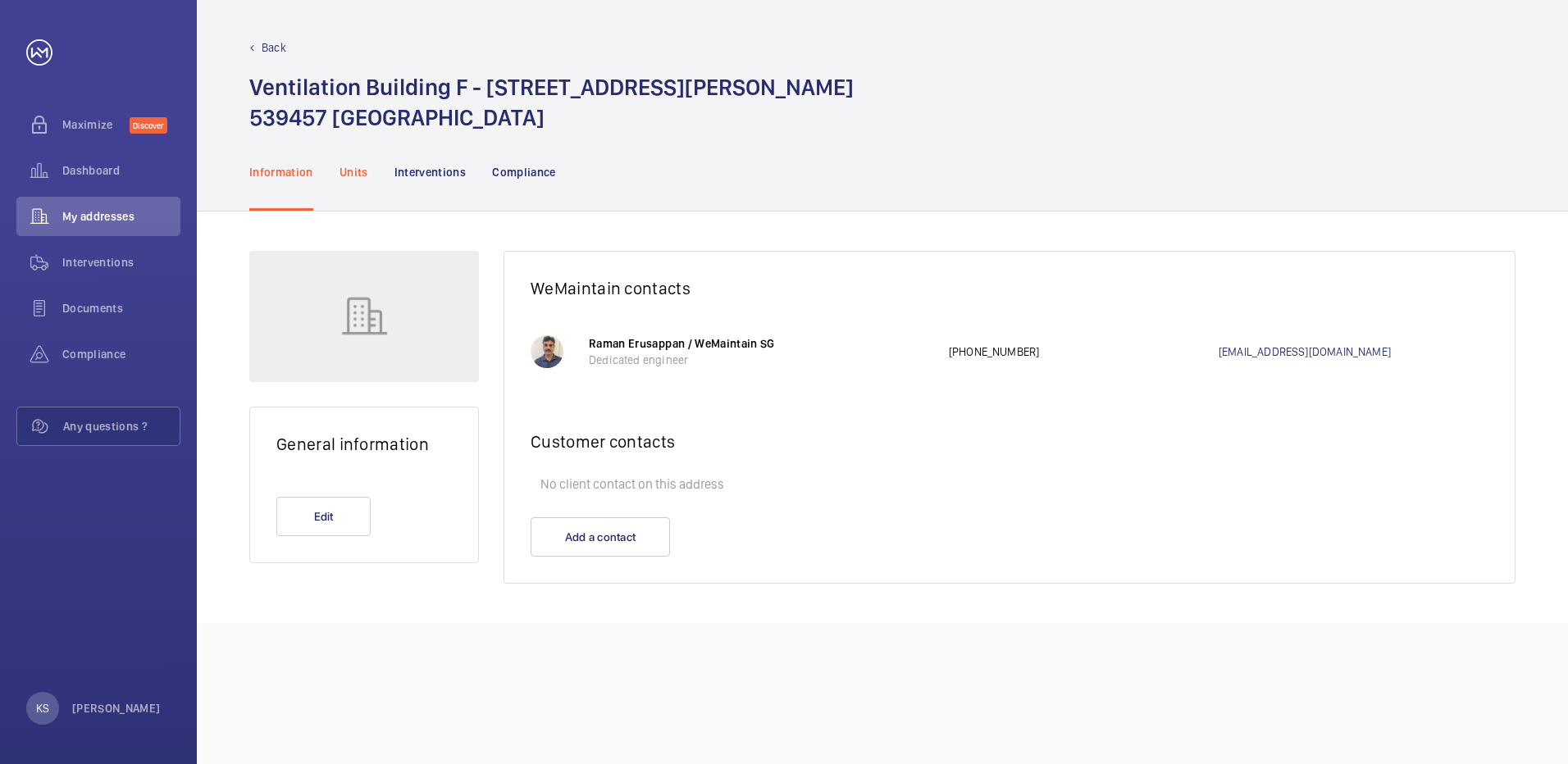 click on "Units" 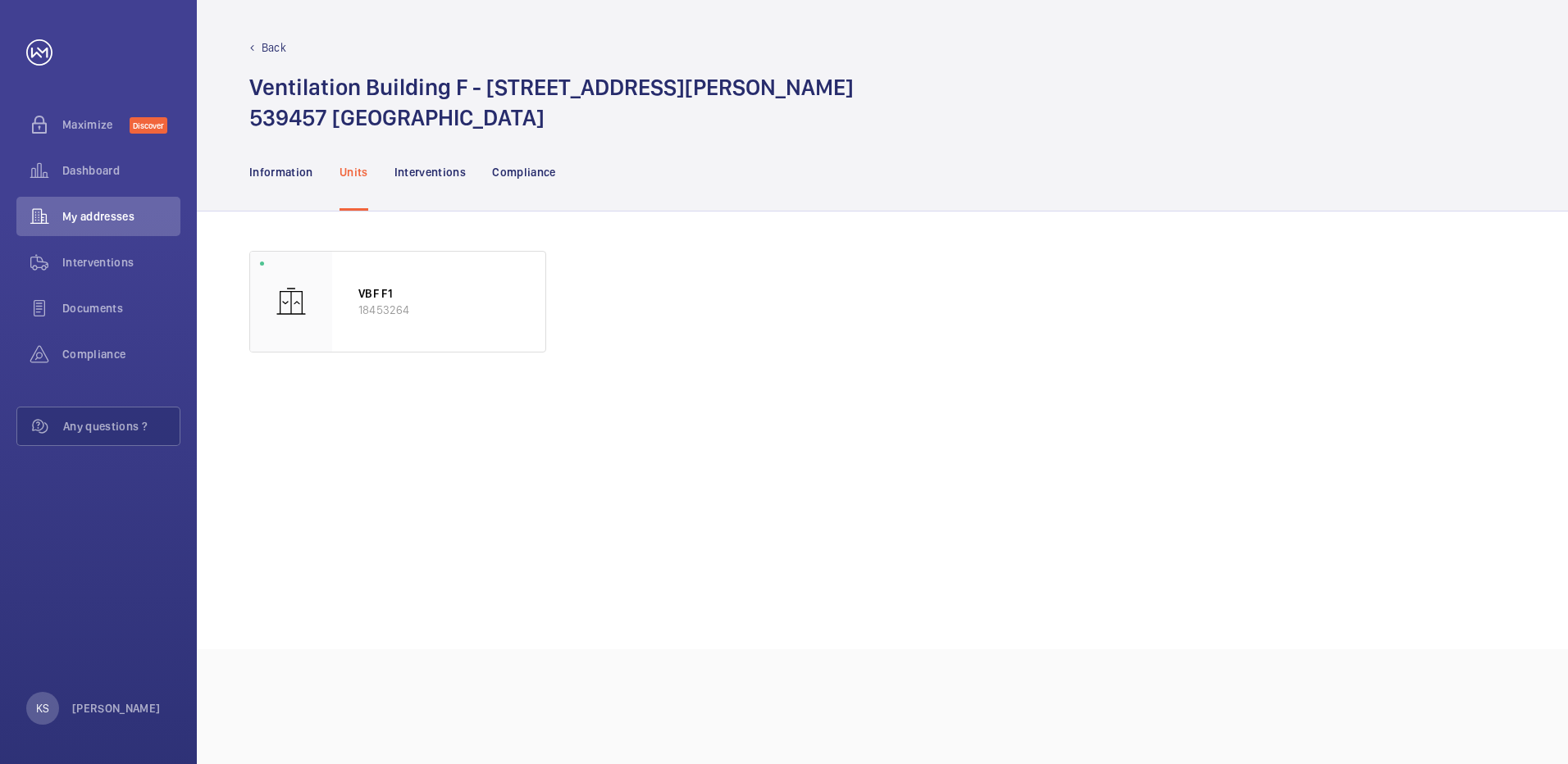 click on "Back" 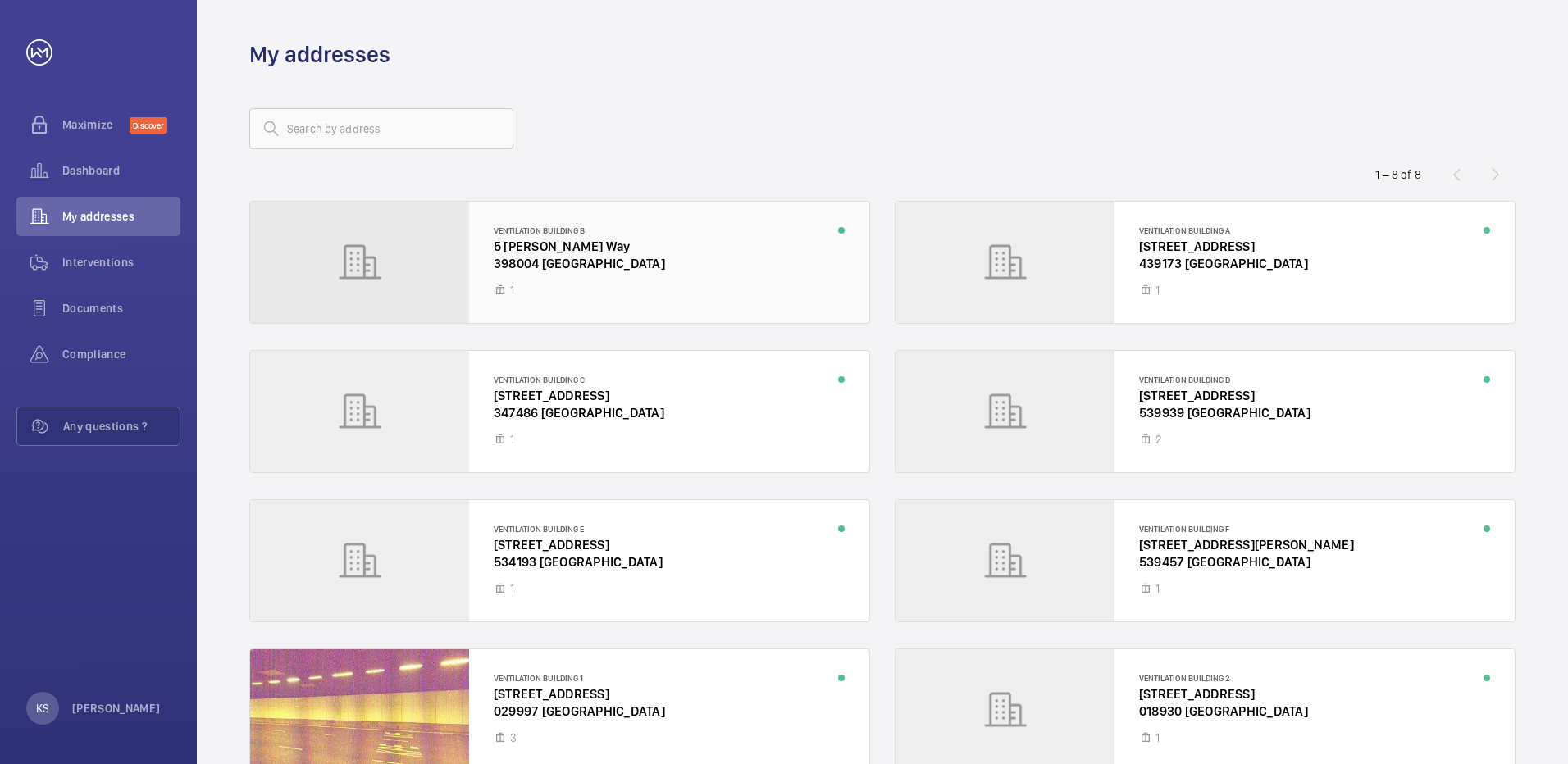 click 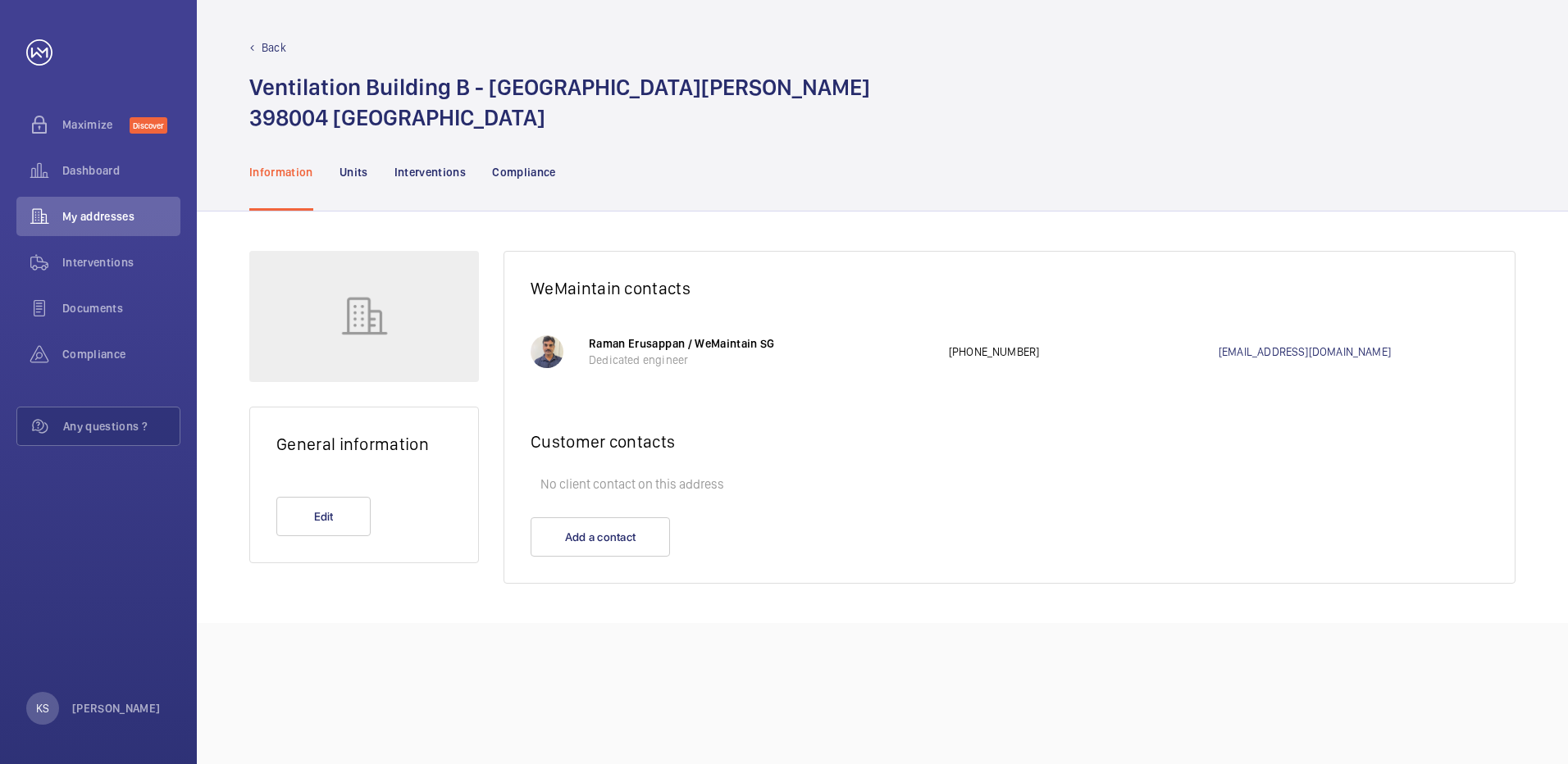 click 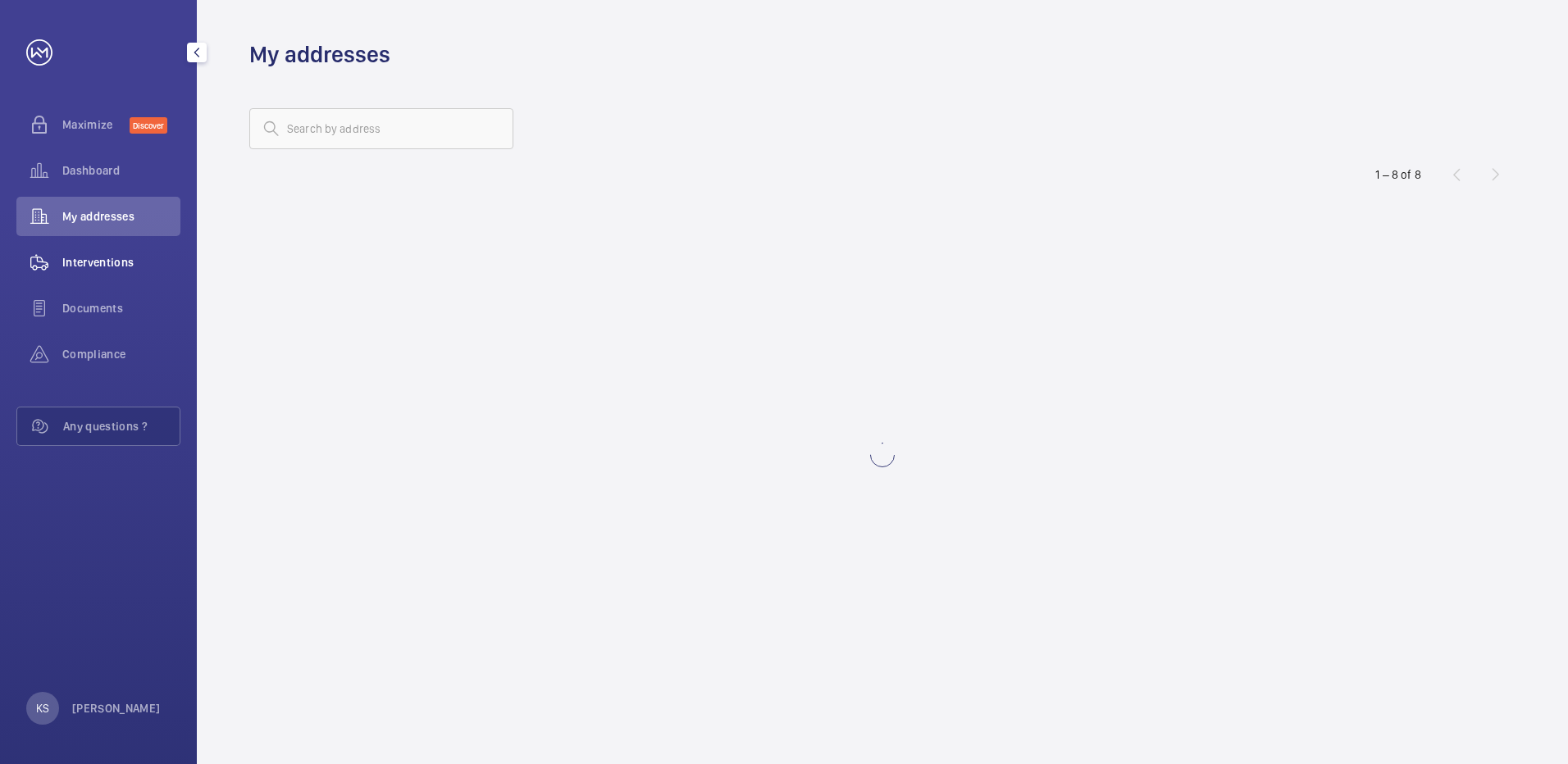 click on "Interventions" 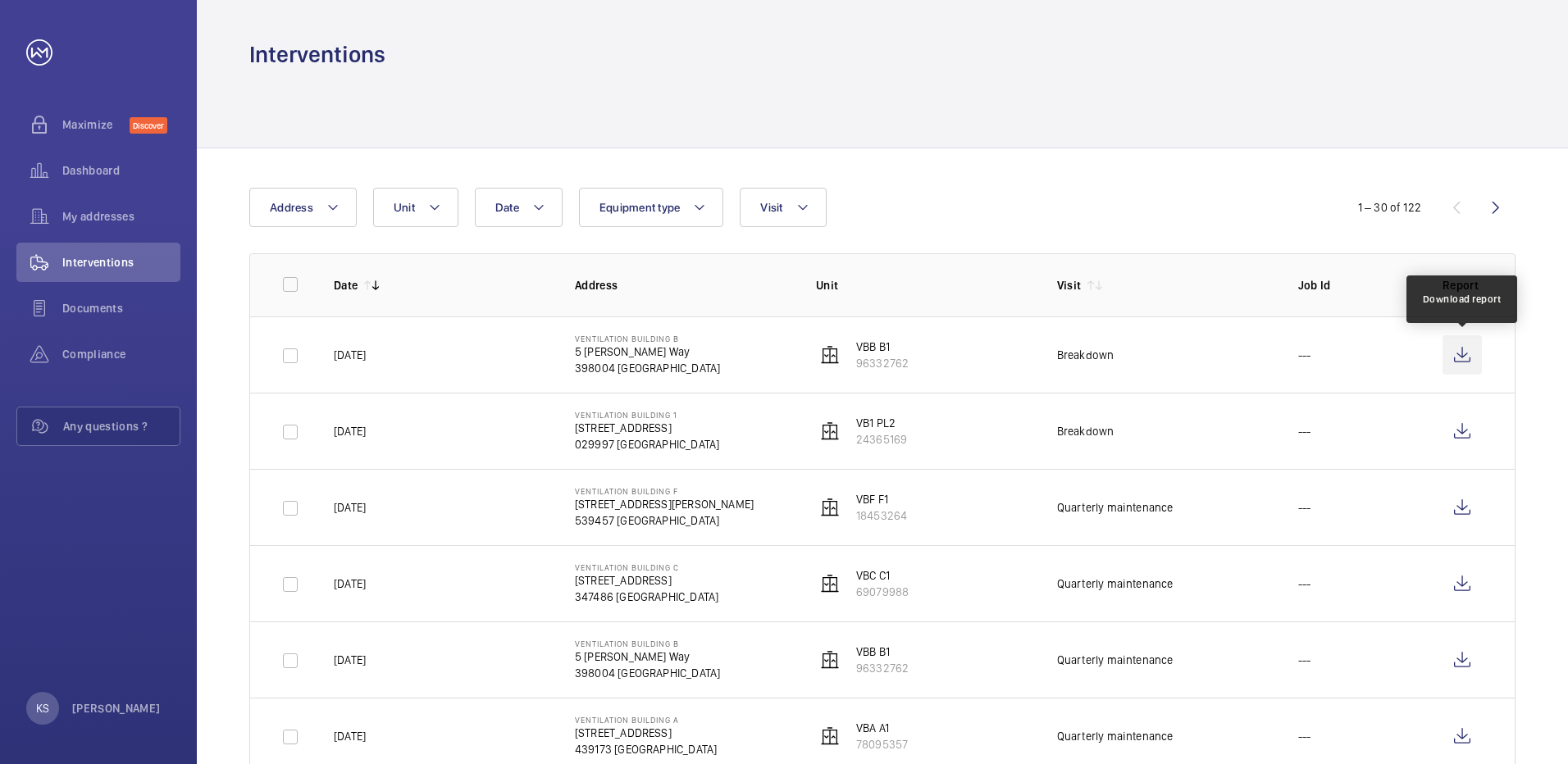 click 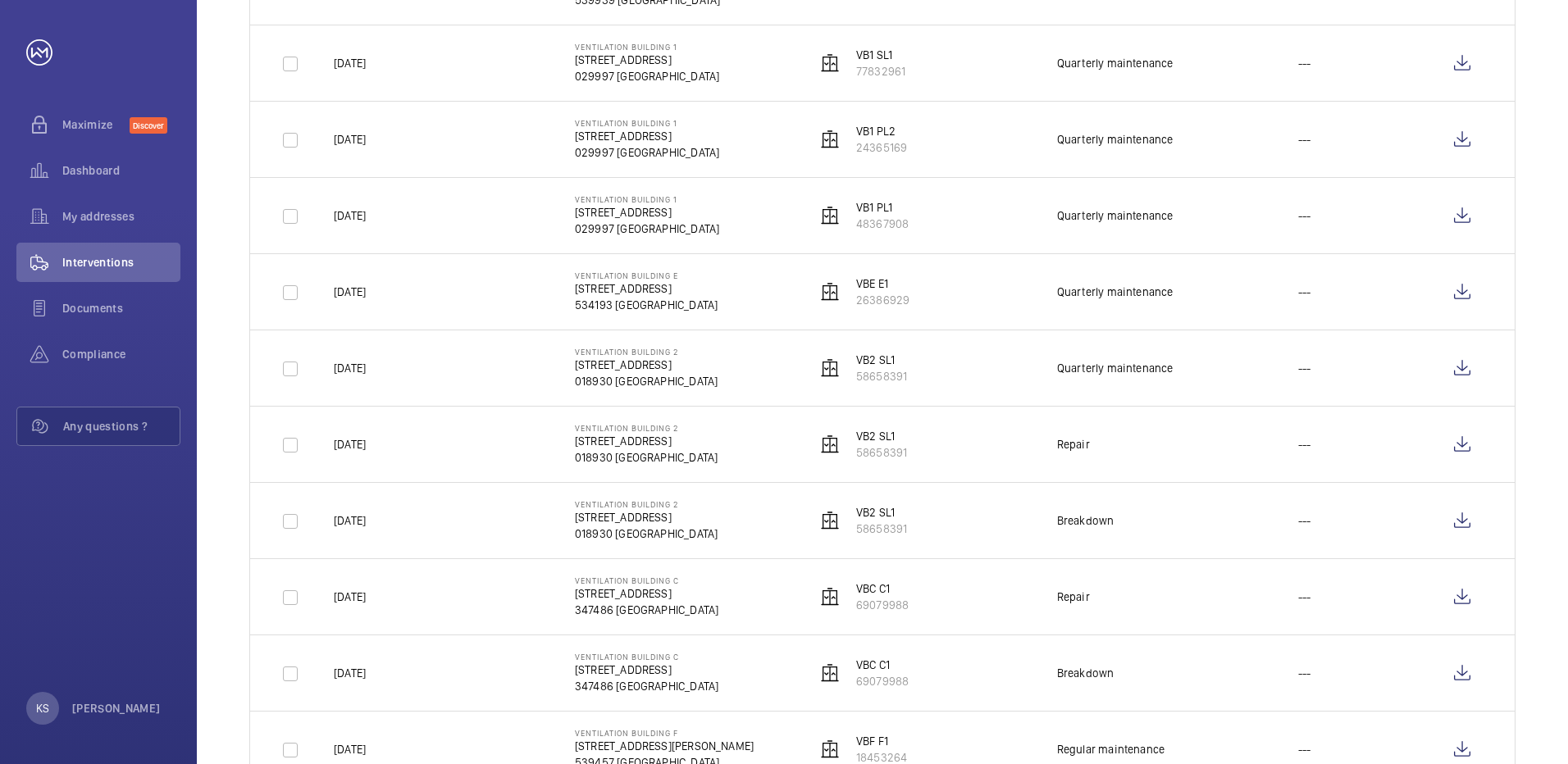 scroll, scrollTop: 820, scrollLeft: 0, axis: vertical 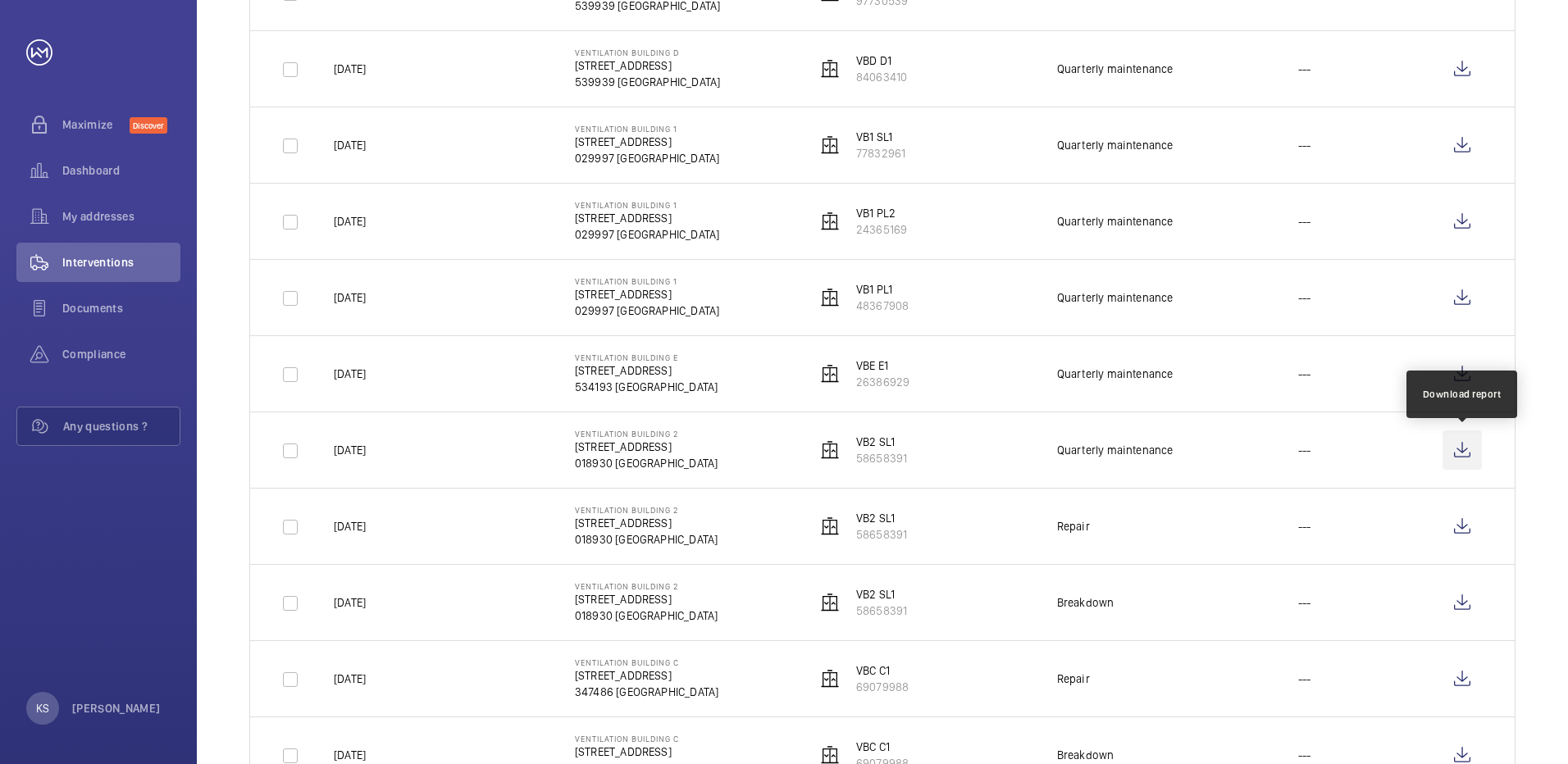 click 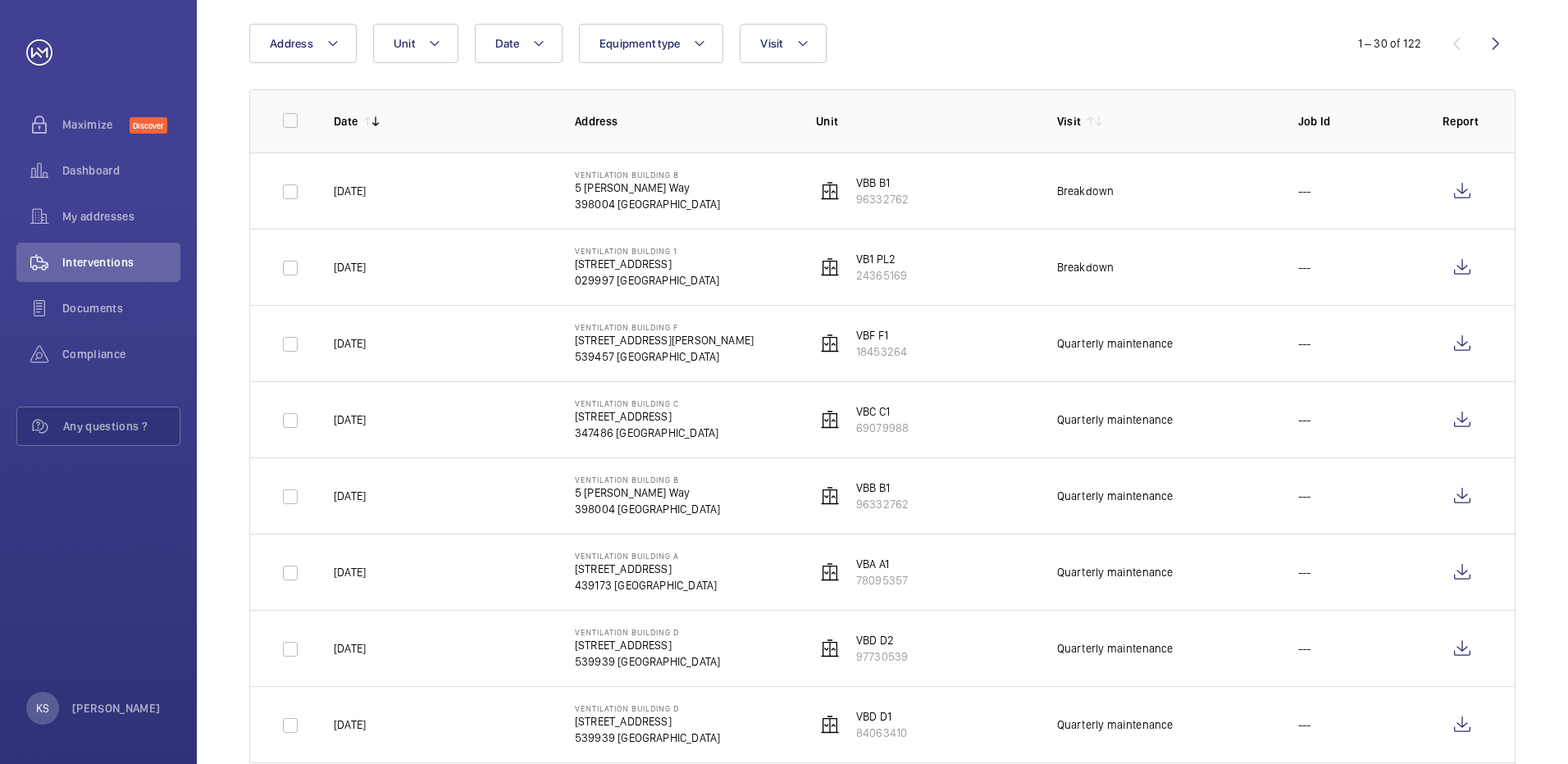 scroll, scrollTop: 82, scrollLeft: 0, axis: vertical 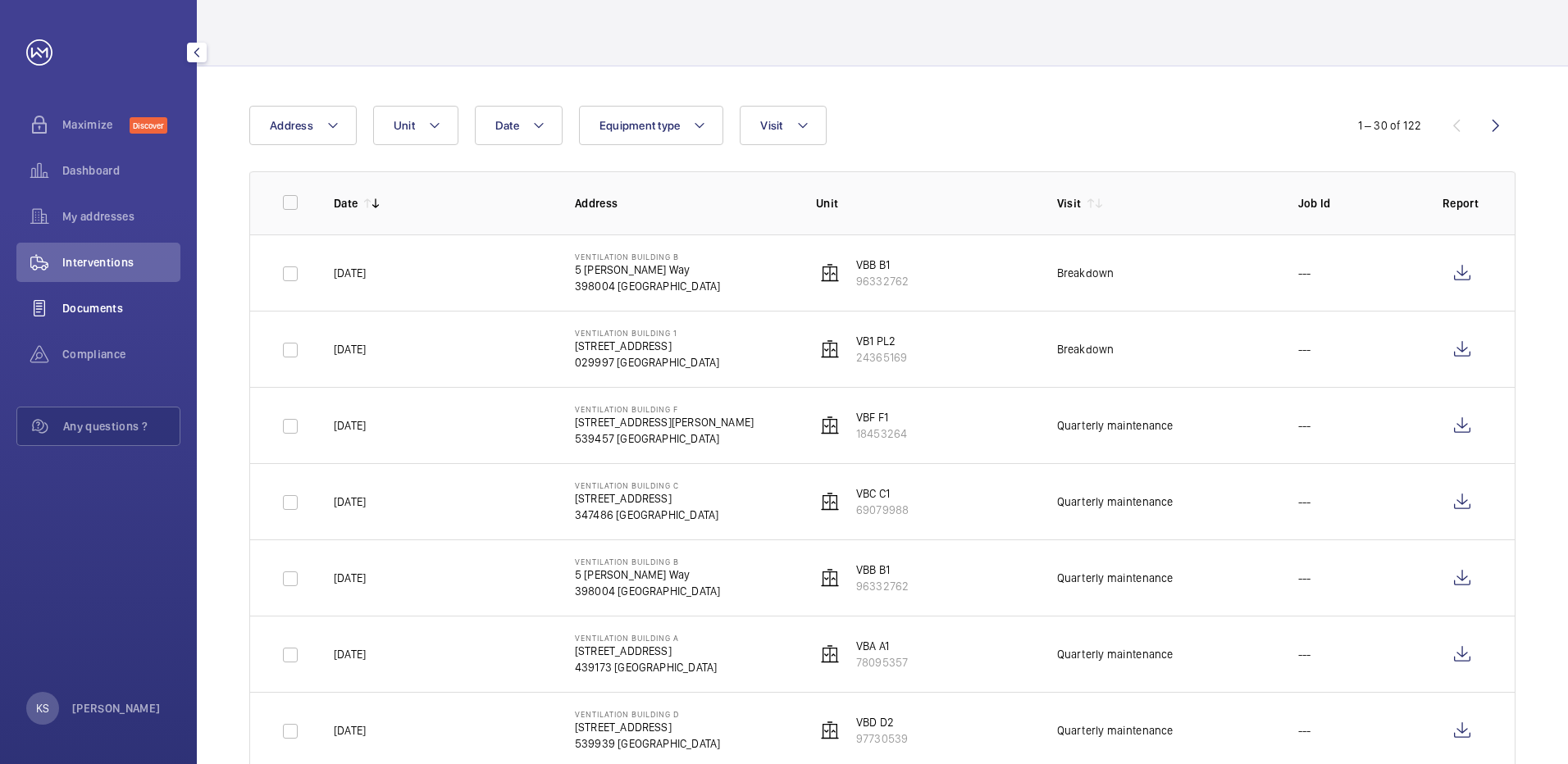 click on "Documents" 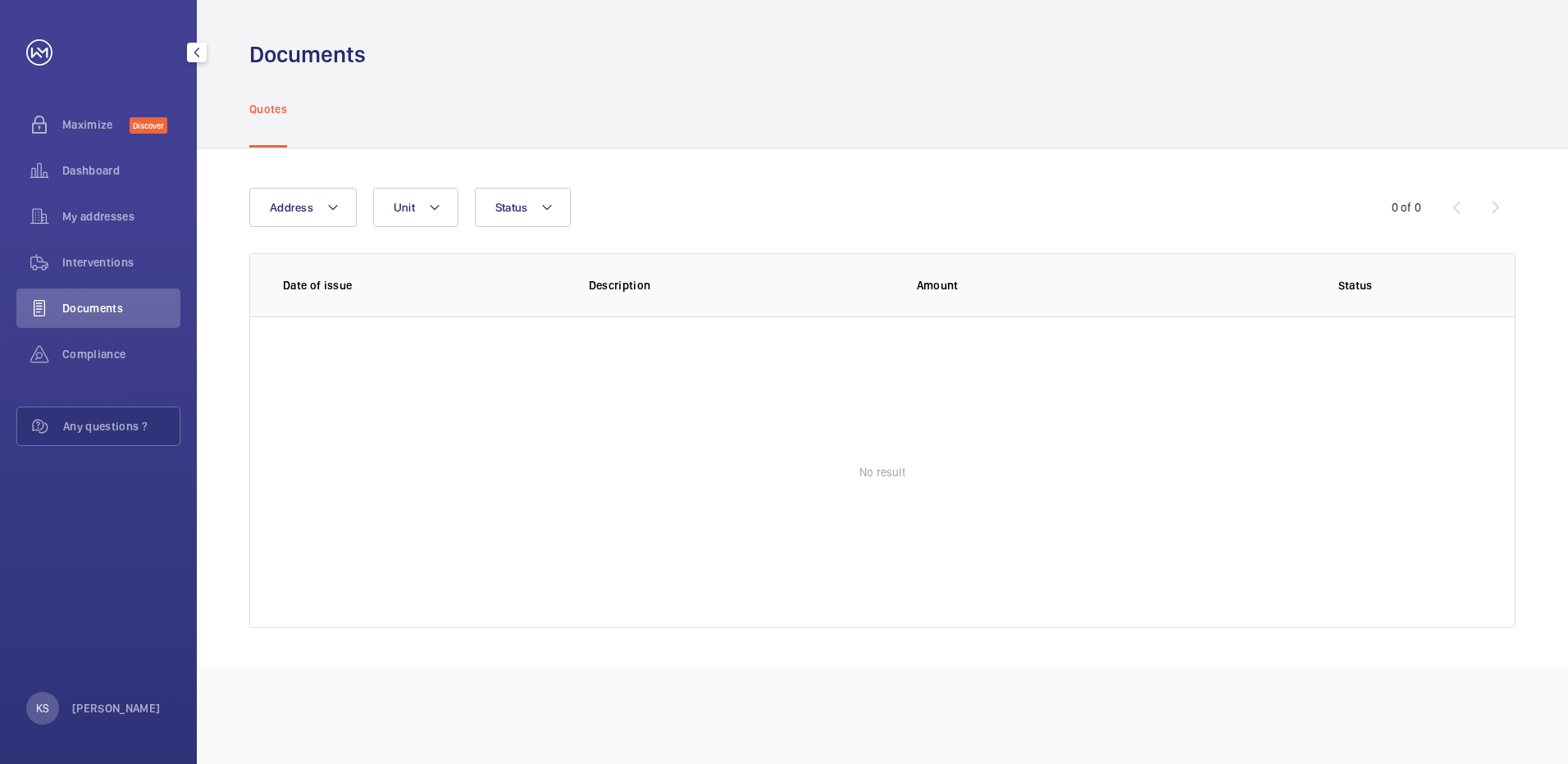 scroll, scrollTop: 0, scrollLeft: 0, axis: both 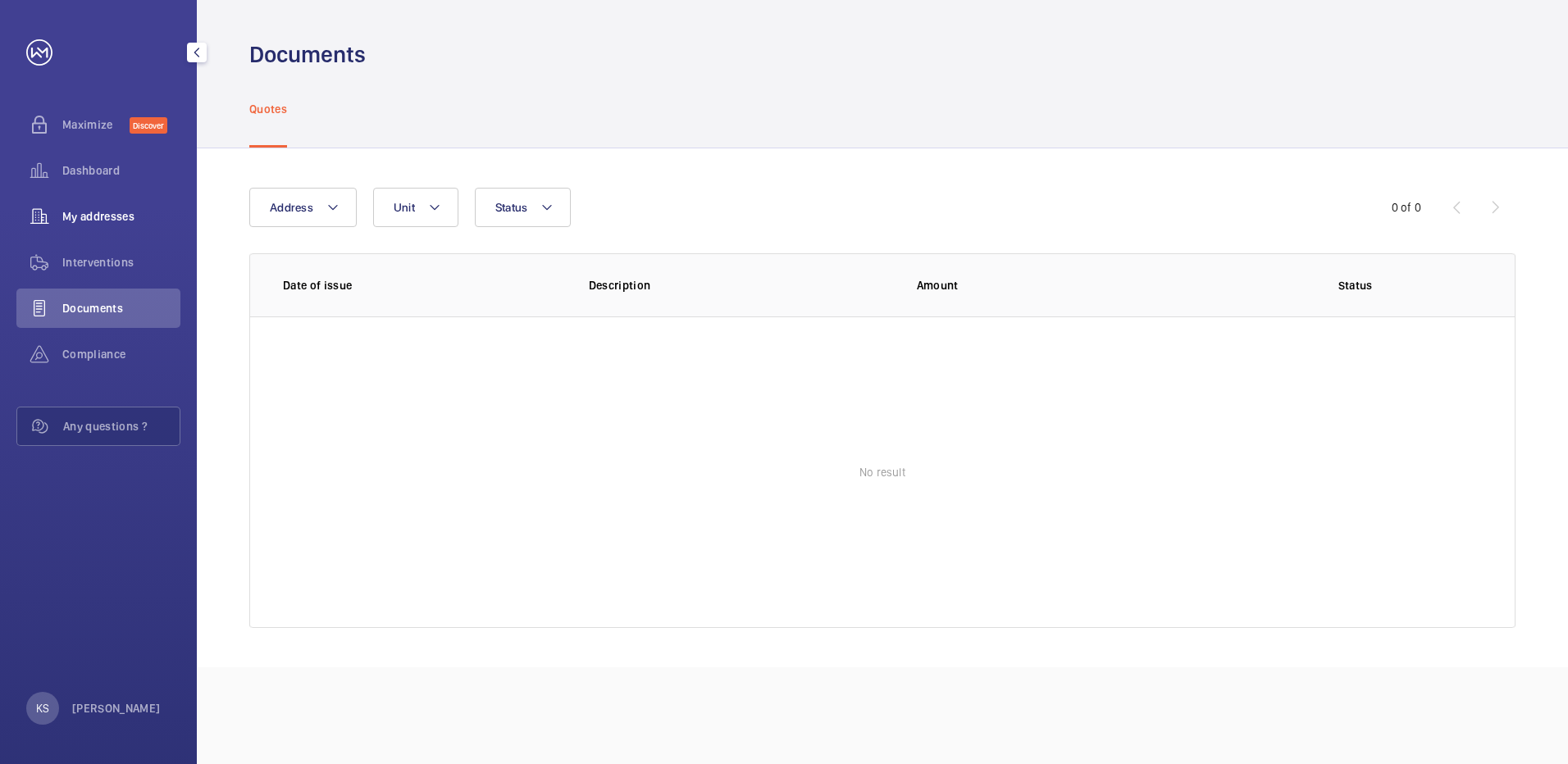 click on "My addresses" 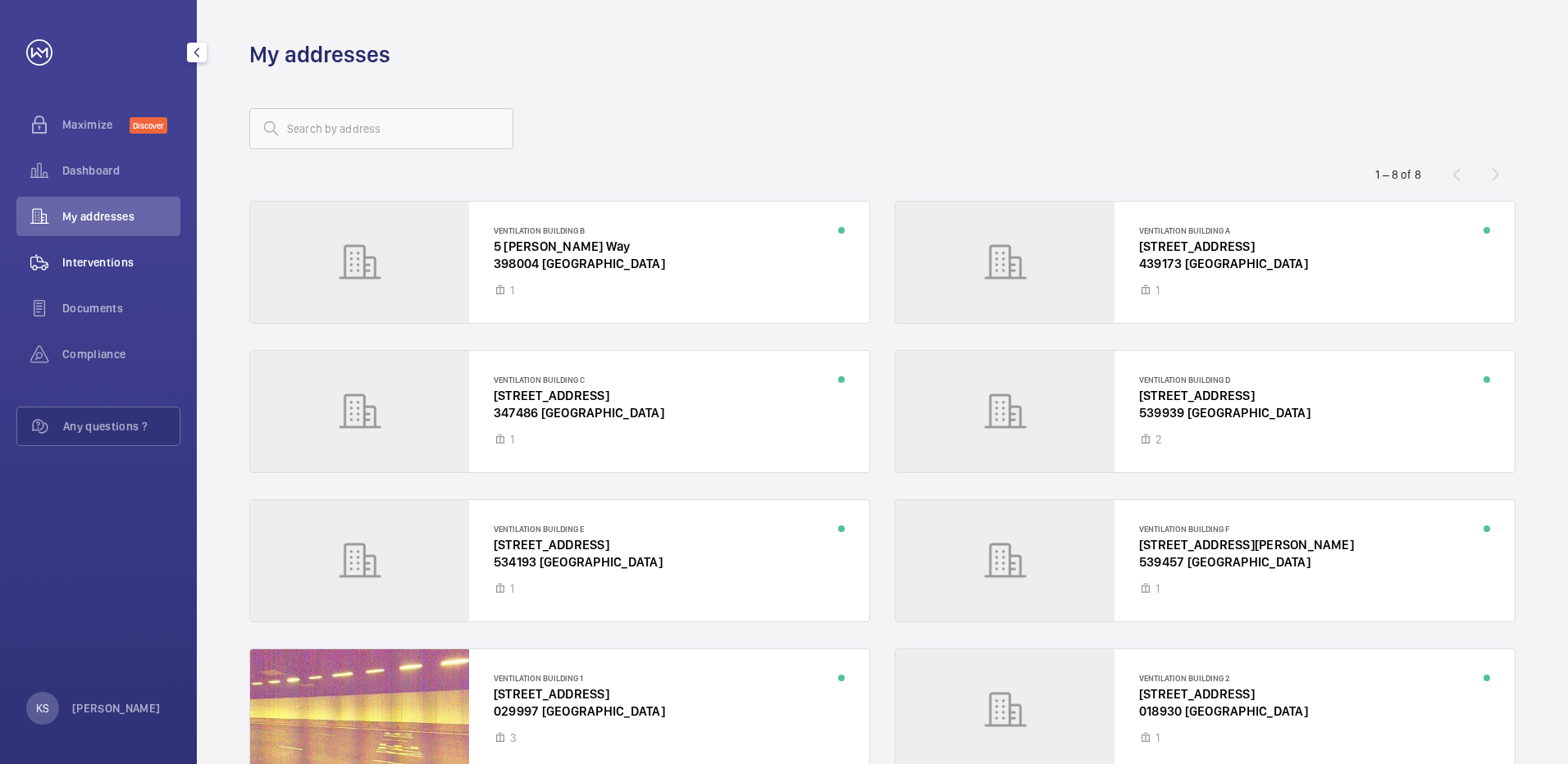 click on "Interventions" 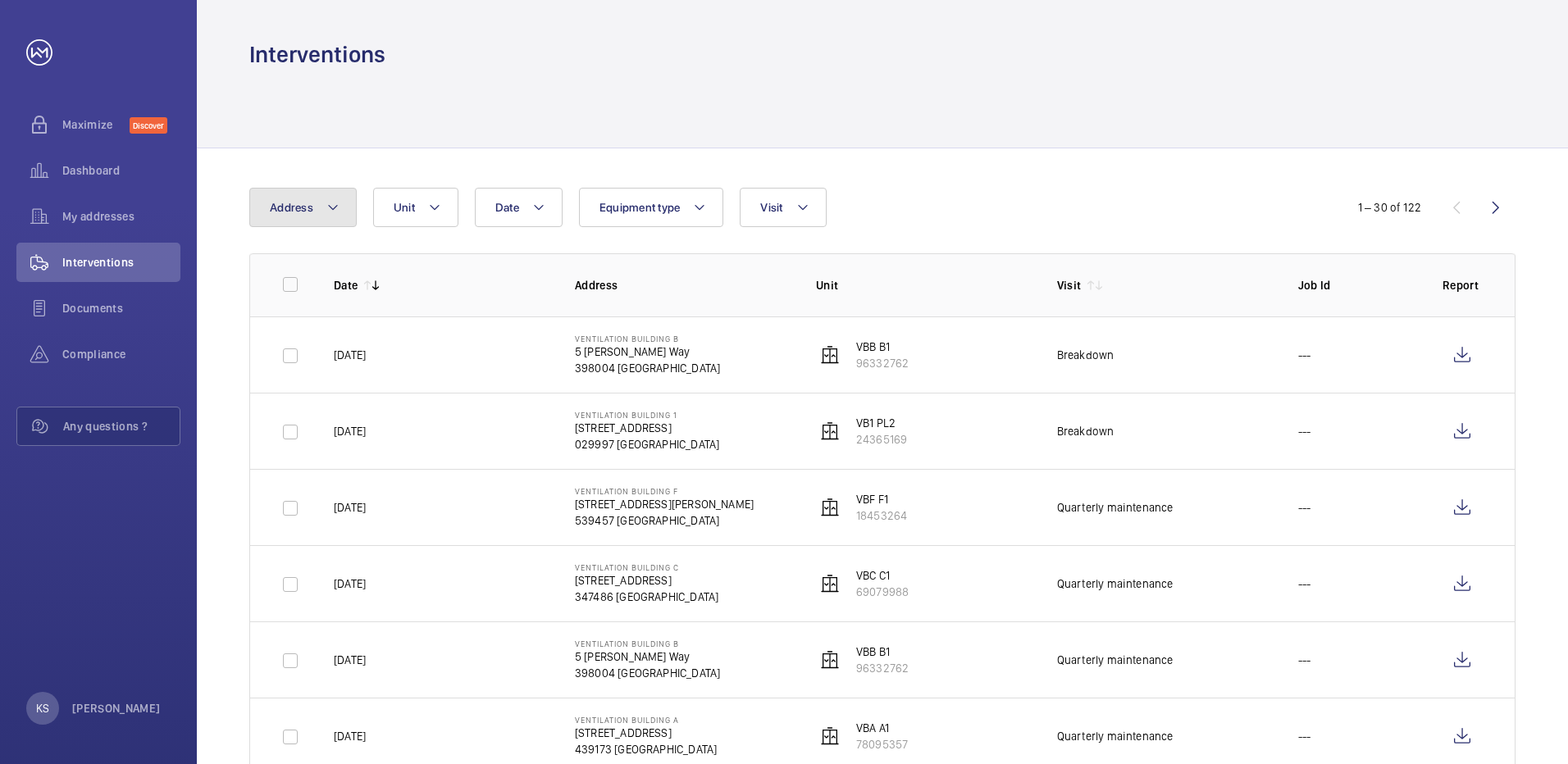 click 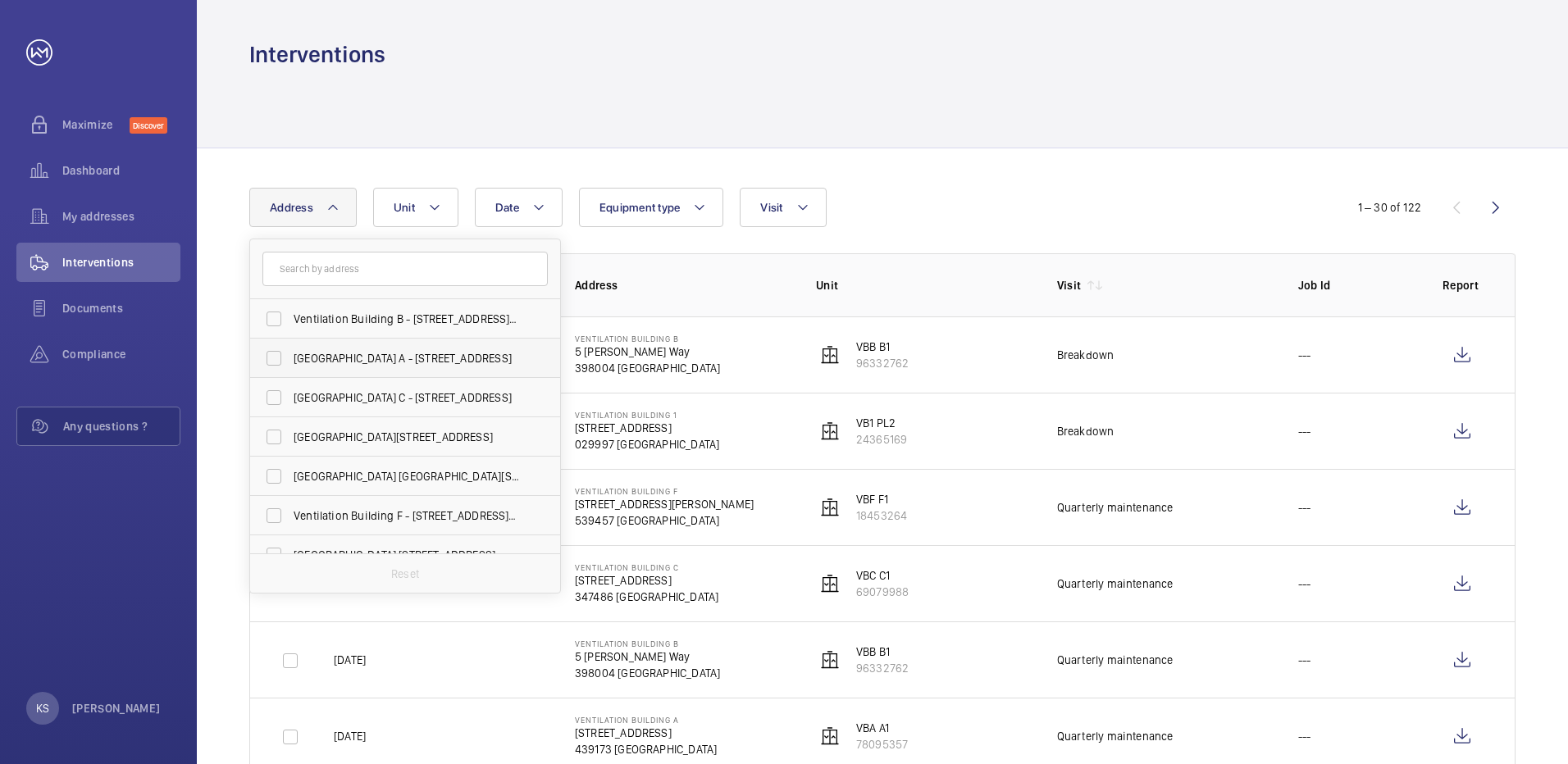 click on "Ventilation Building A - 500 East Coast Parkway, SINGAPORE 439173" at bounding box center (406, 358) 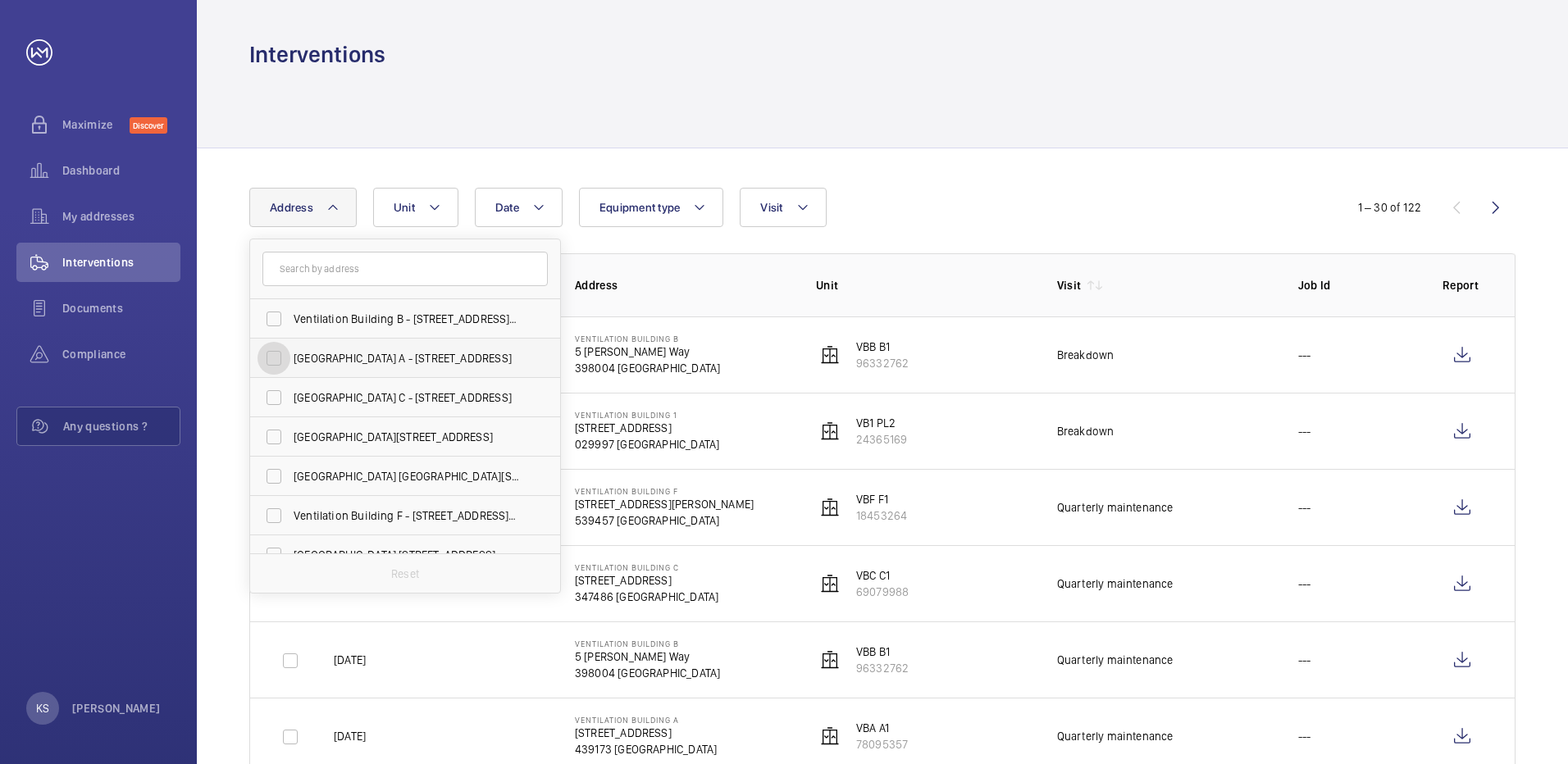 click on "Ventilation Building A - 500 East Coast Parkway, SINGAPORE 439173" at bounding box center (274, 358) 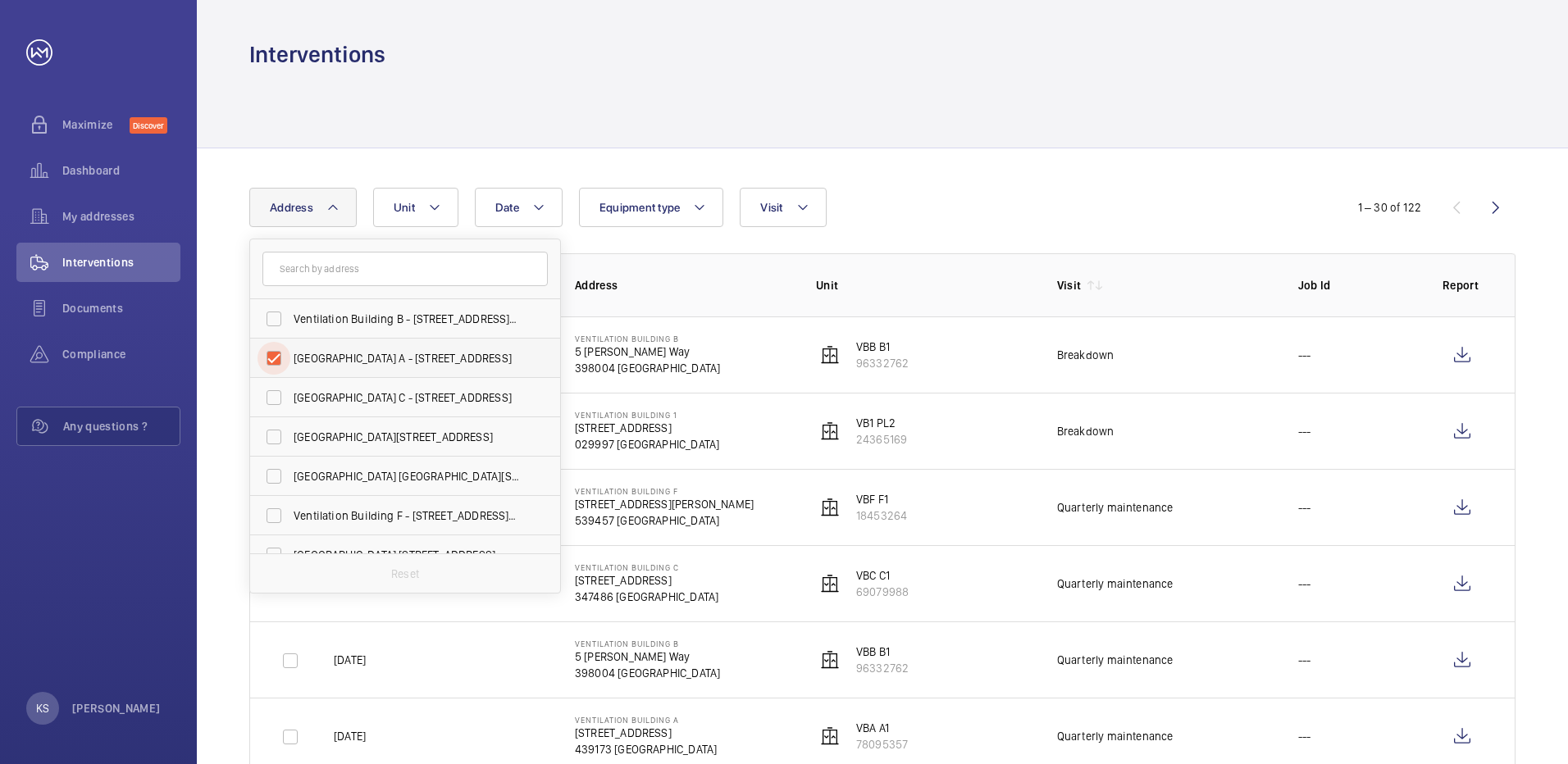 checkbox on "true" 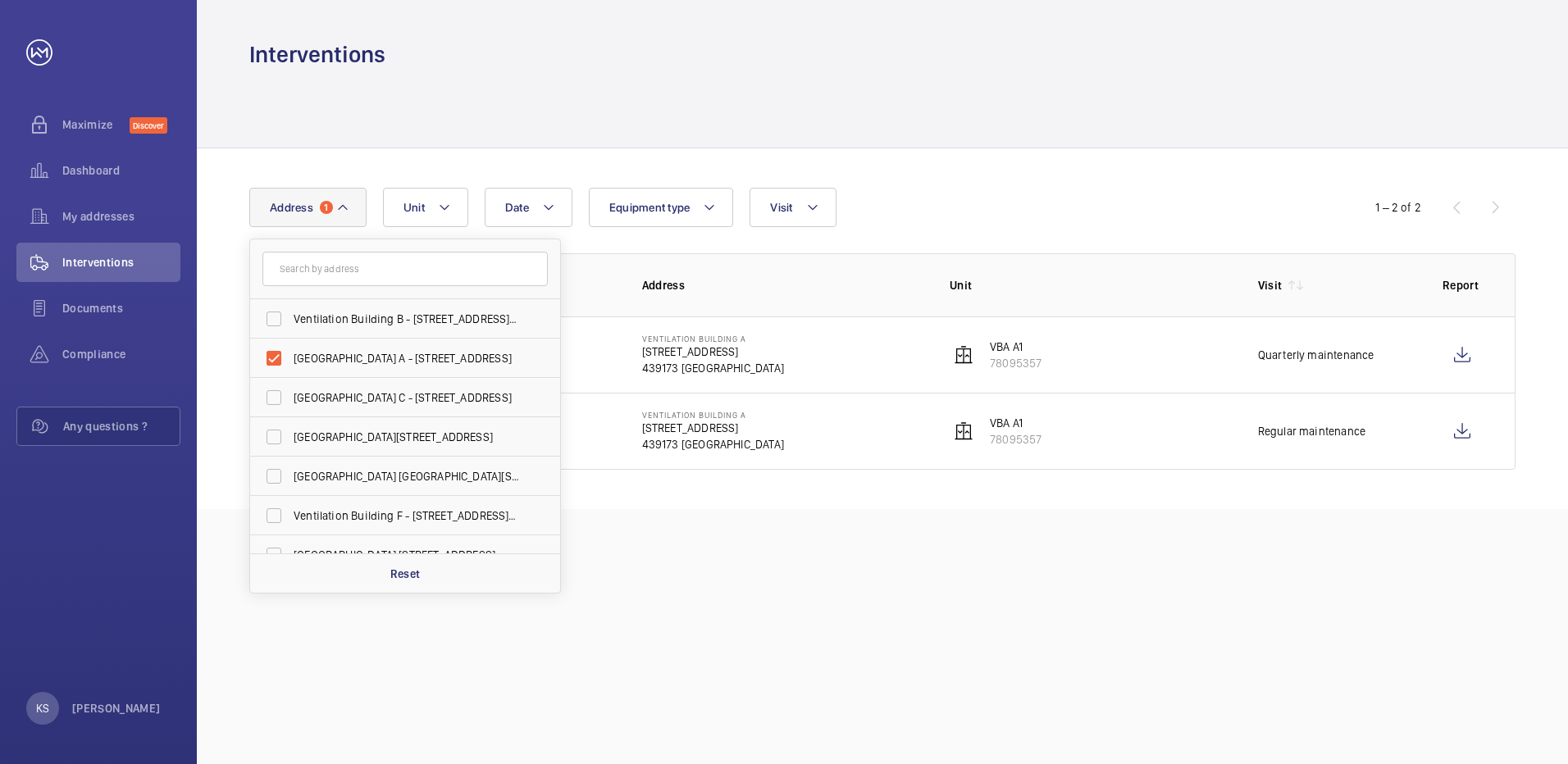 click on "Interventions Date Address 1 Ventilation Building B - 5 Sims Way, SINGAPORE 398004 Ventilation Building A - 500 East Coast Parkway, SINGAPORE 439173 Ventilation Building C - 60 Jalan Kolam Ayer, SINGAPORE 347486 Ventilation Building D - 2 Airport Road, SINGAPORE 539939 Ventilation Building E - 161 Airport Road, SINGAPORE 534193 Ventilation Building F - 25 Defu Lane, SINGAPORE 539457 Ventilation Building 1 - 210 Marina East Drive, SINGAPORE 029997 Ventilation Building 2 - 51 Marina South Drive, SINGAPORE 018930 Reset Unit Equipment type Visit  1 – 2 of 2  Date Address Unit Visit Report  09/07/2025   Ventilation Building A   500 East Coast Parkway   439173 SINGAPORE   VBA A1   78095357   Quarterly maintenance   11/06/2025   Ventilation Building A   500 East Coast Parkway   439173 SINGAPORE   VBA A1   78095357    Regular maintenance" 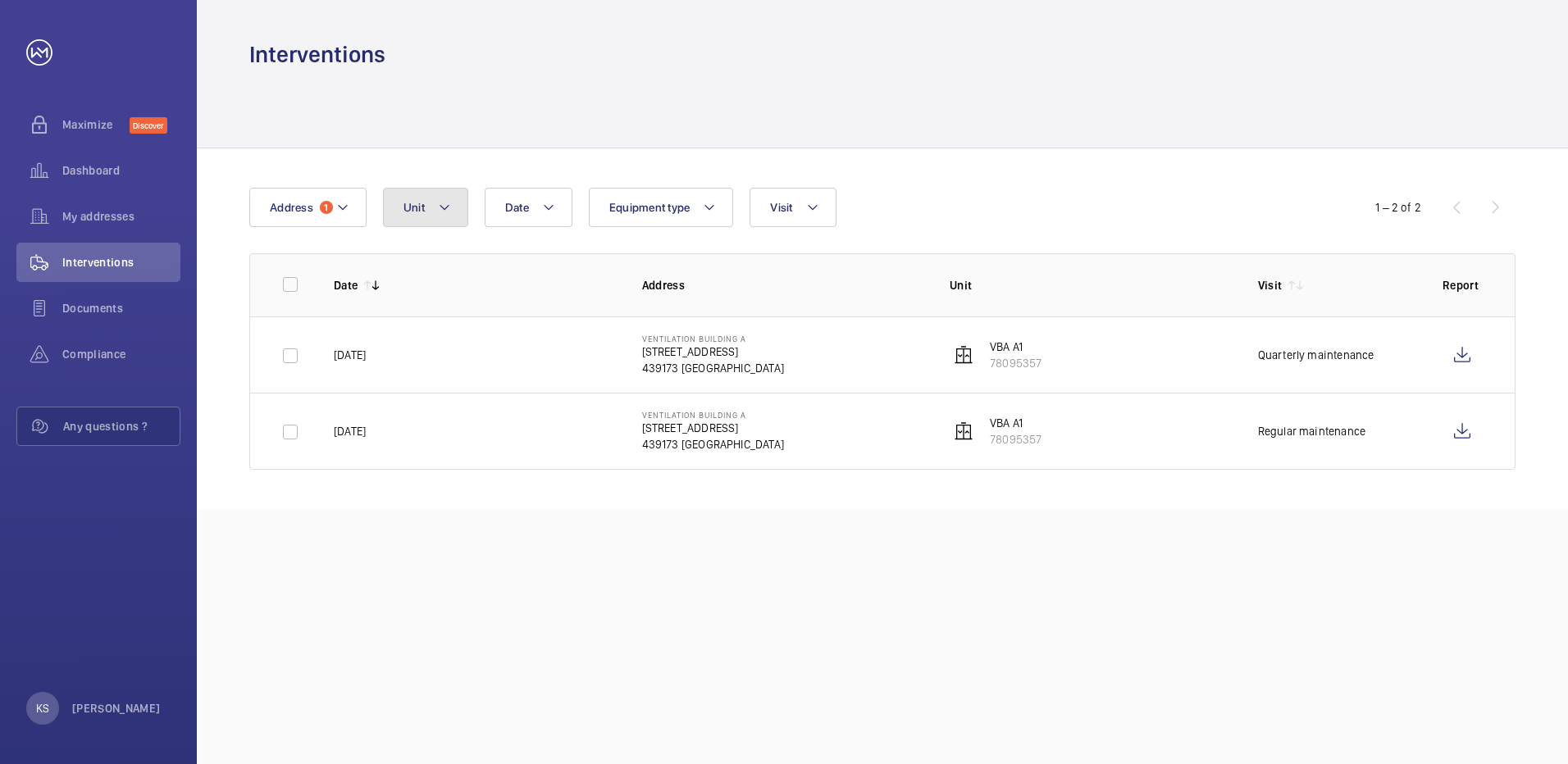 click 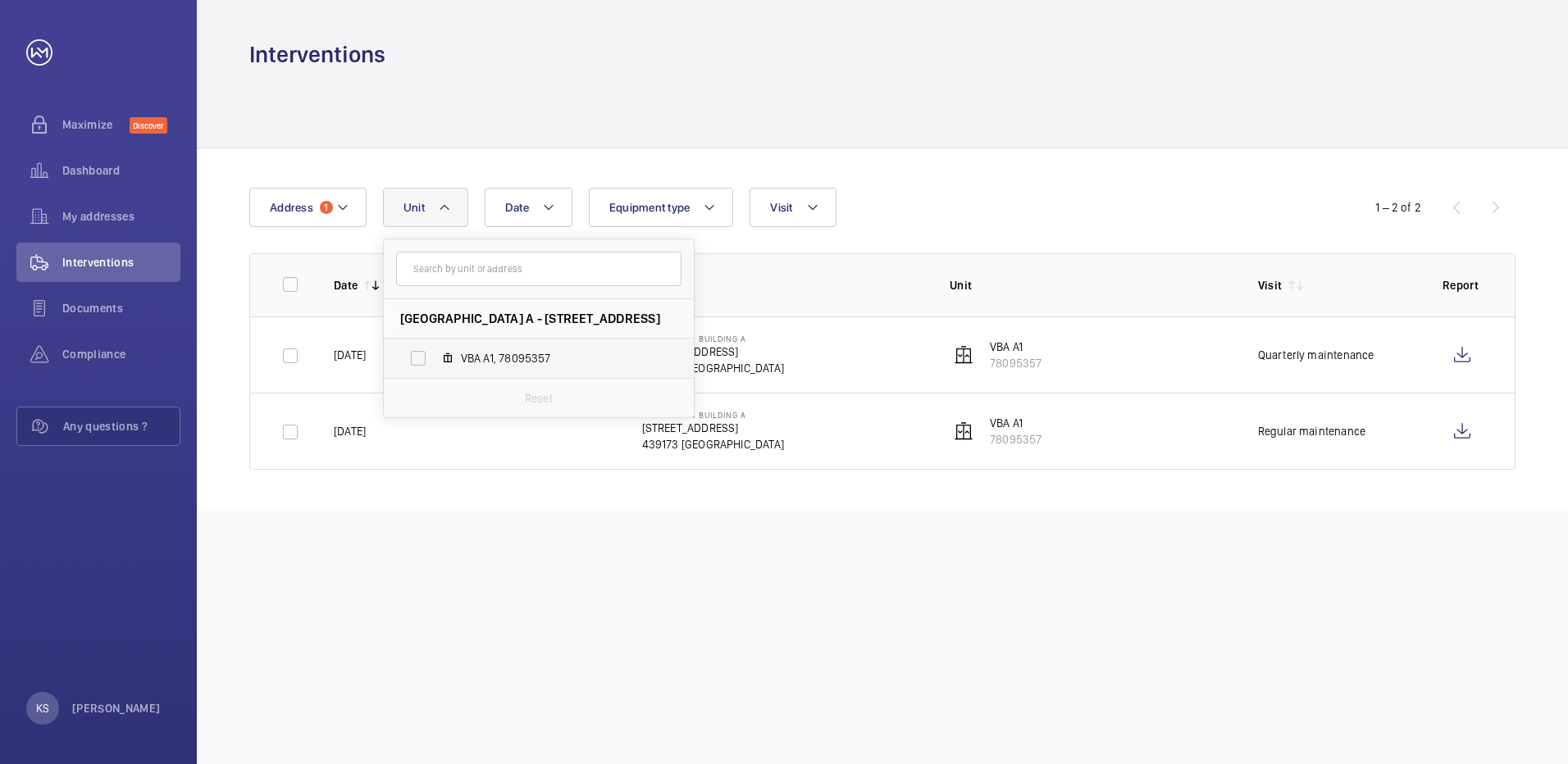 click on "VBA A1, 78095357" at bounding box center [556, 358] 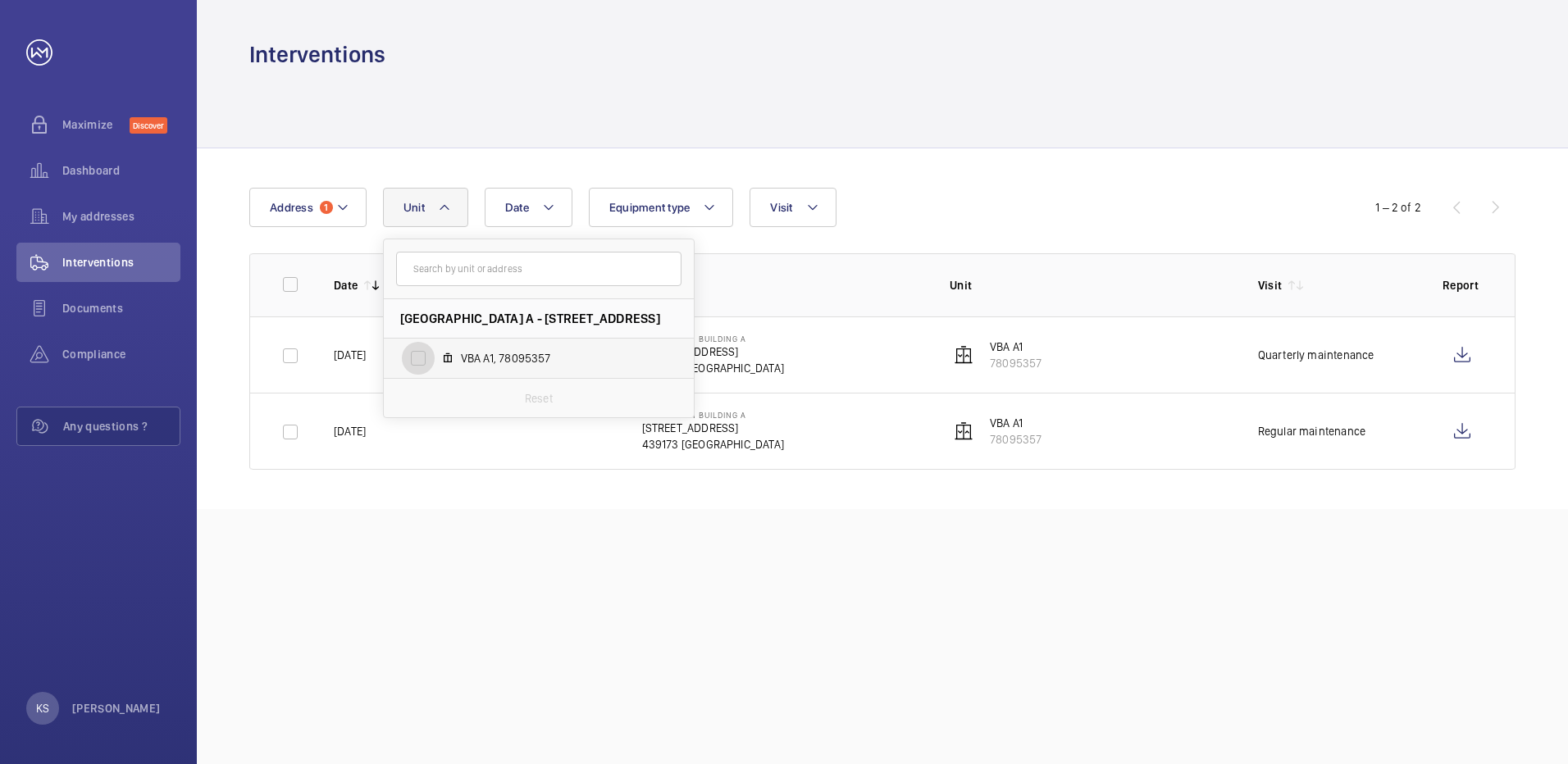 click on "VBA A1, 78095357" at bounding box center [418, 358] 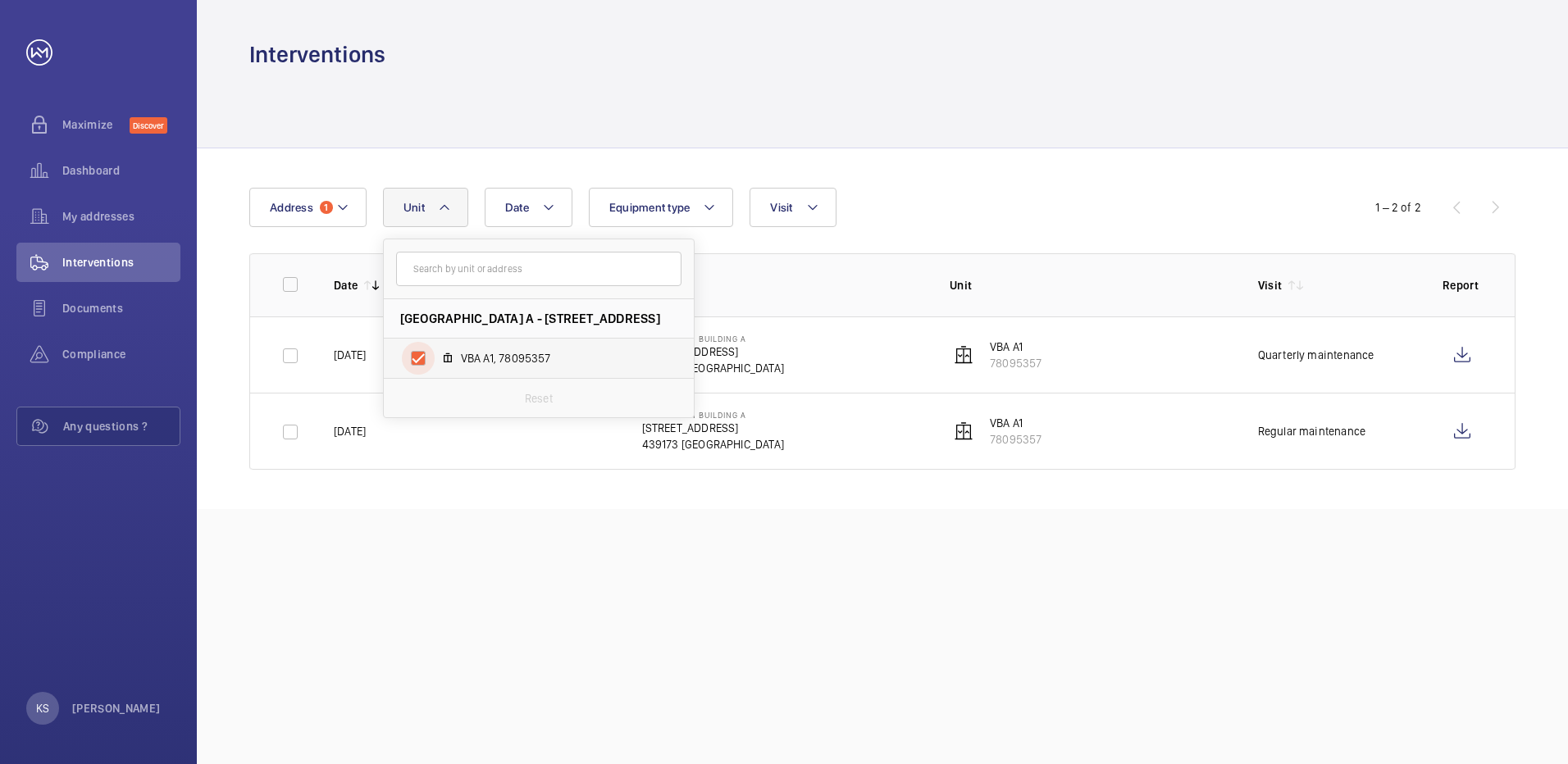 checkbox on "true" 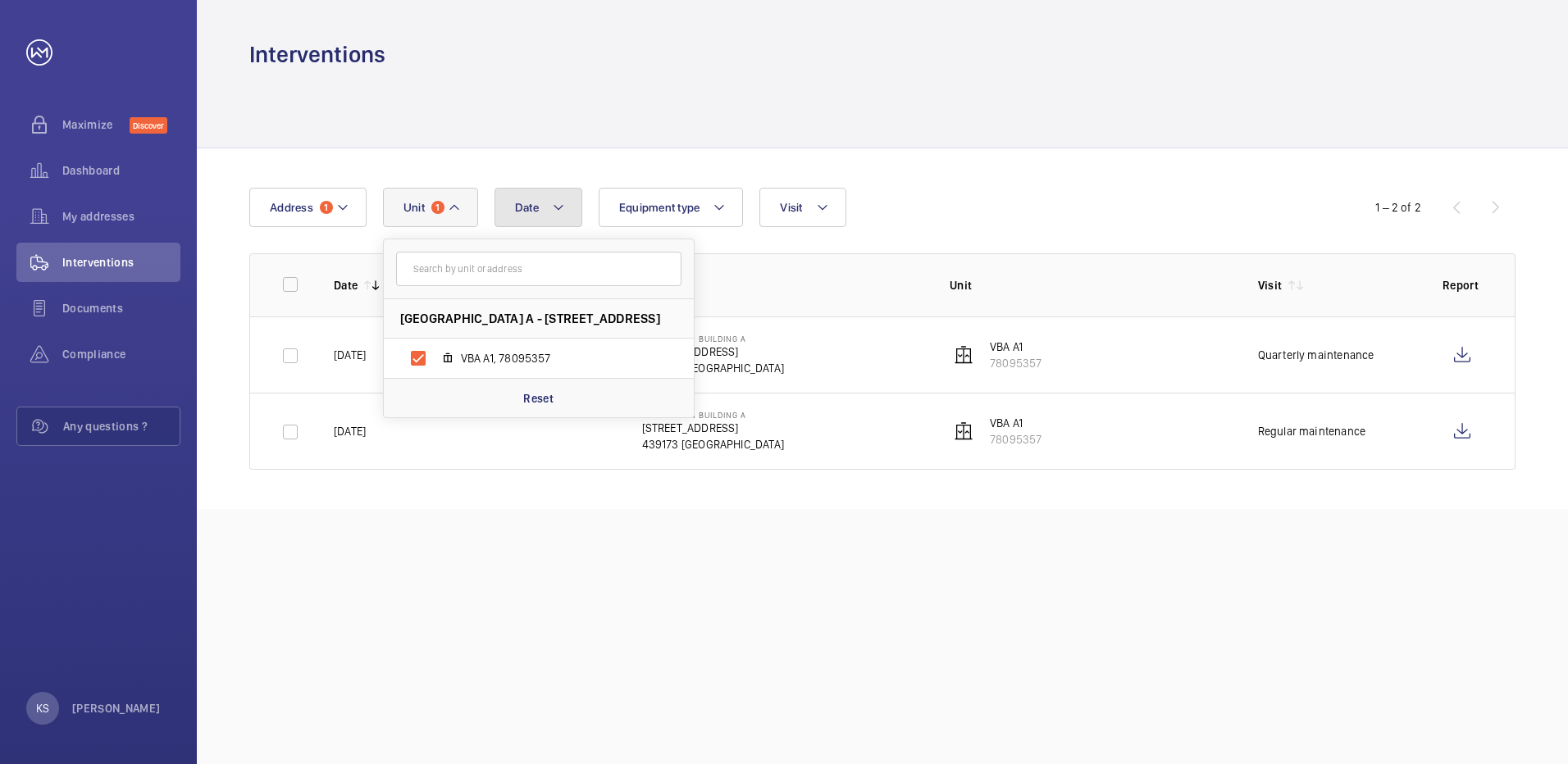 click on "Date" 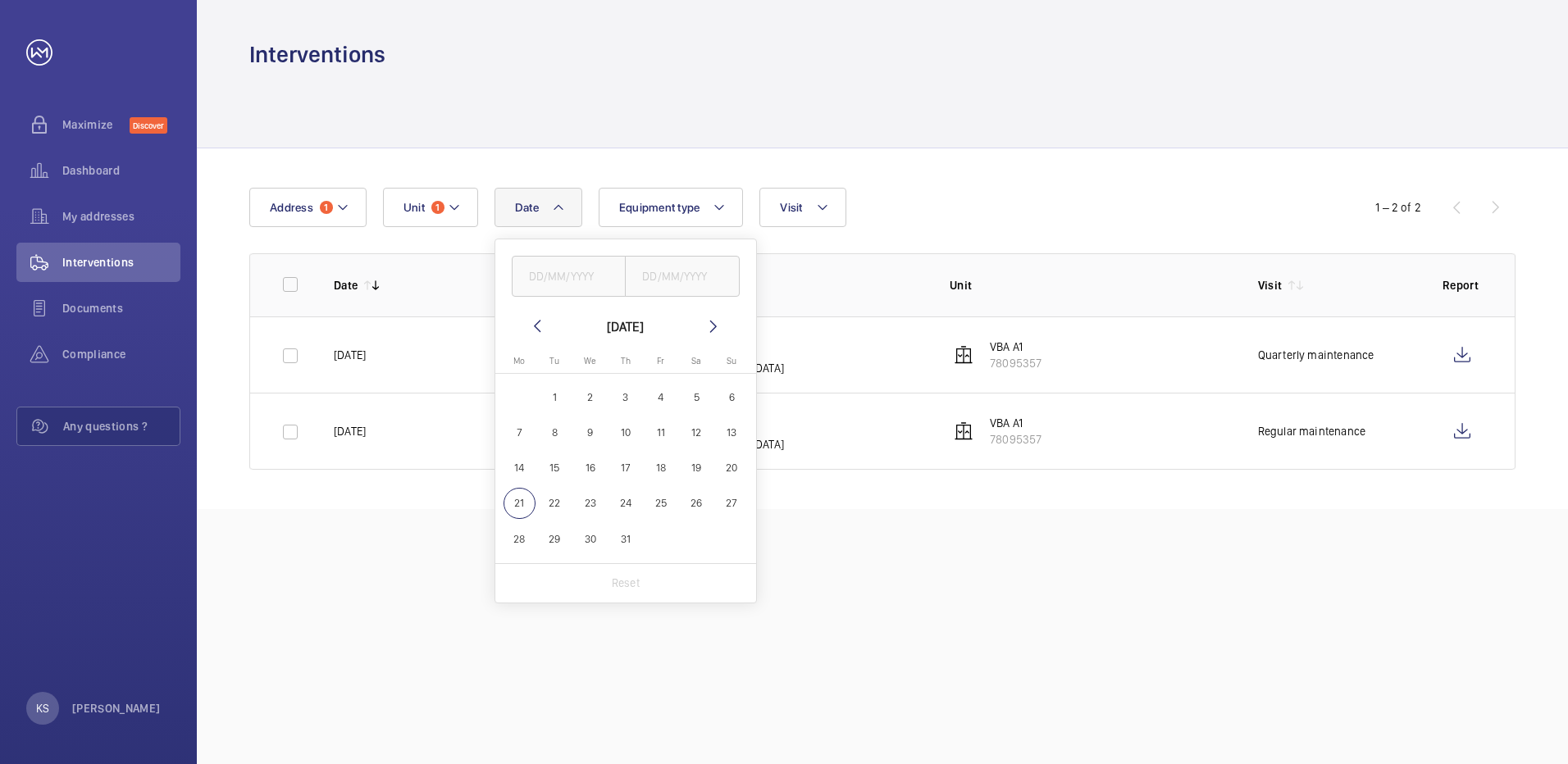 drag, startPoint x: 463, startPoint y: 541, endPoint x: 490, endPoint y: 488, distance: 59.48109 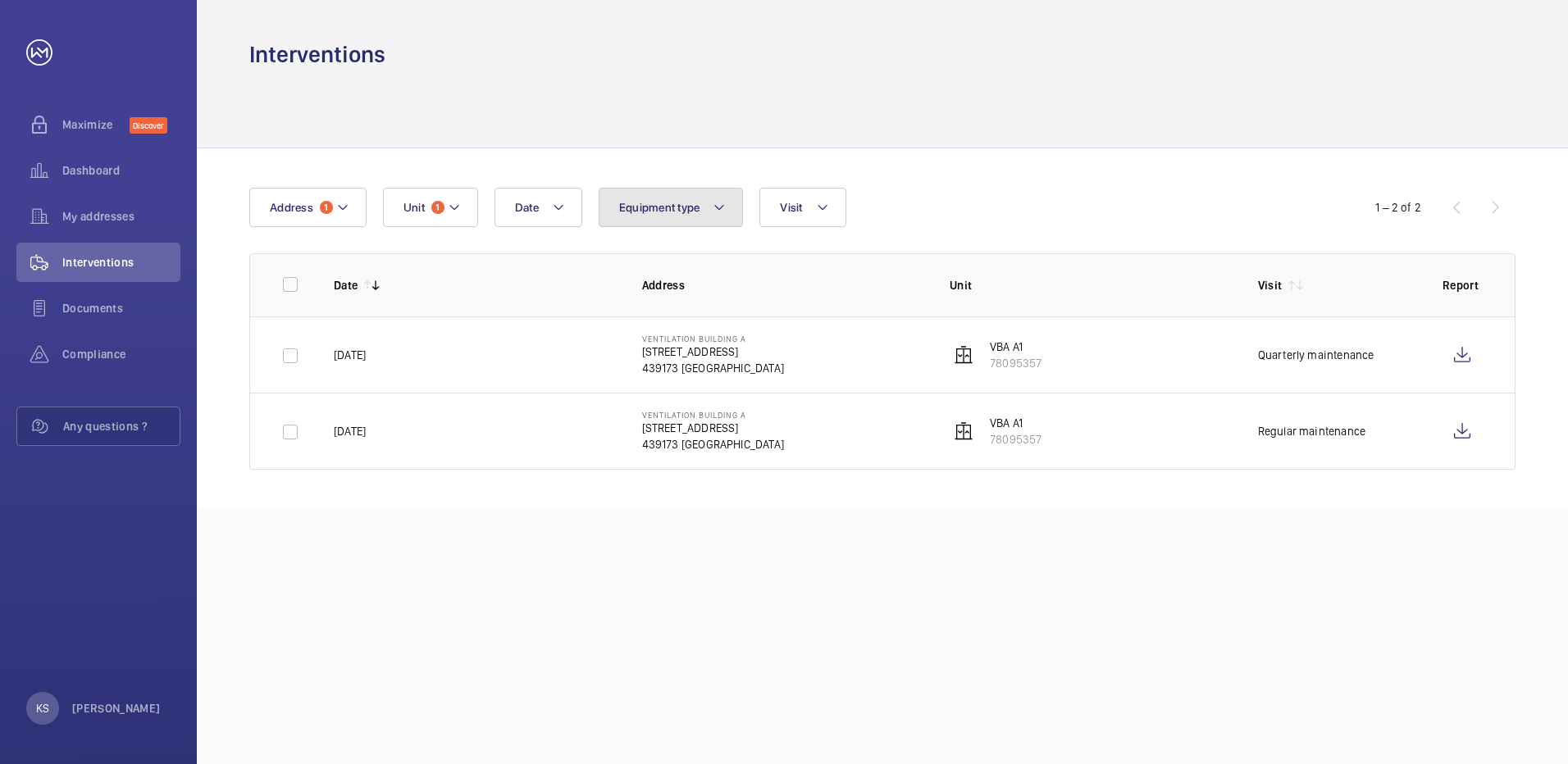 click on "Equipment type" 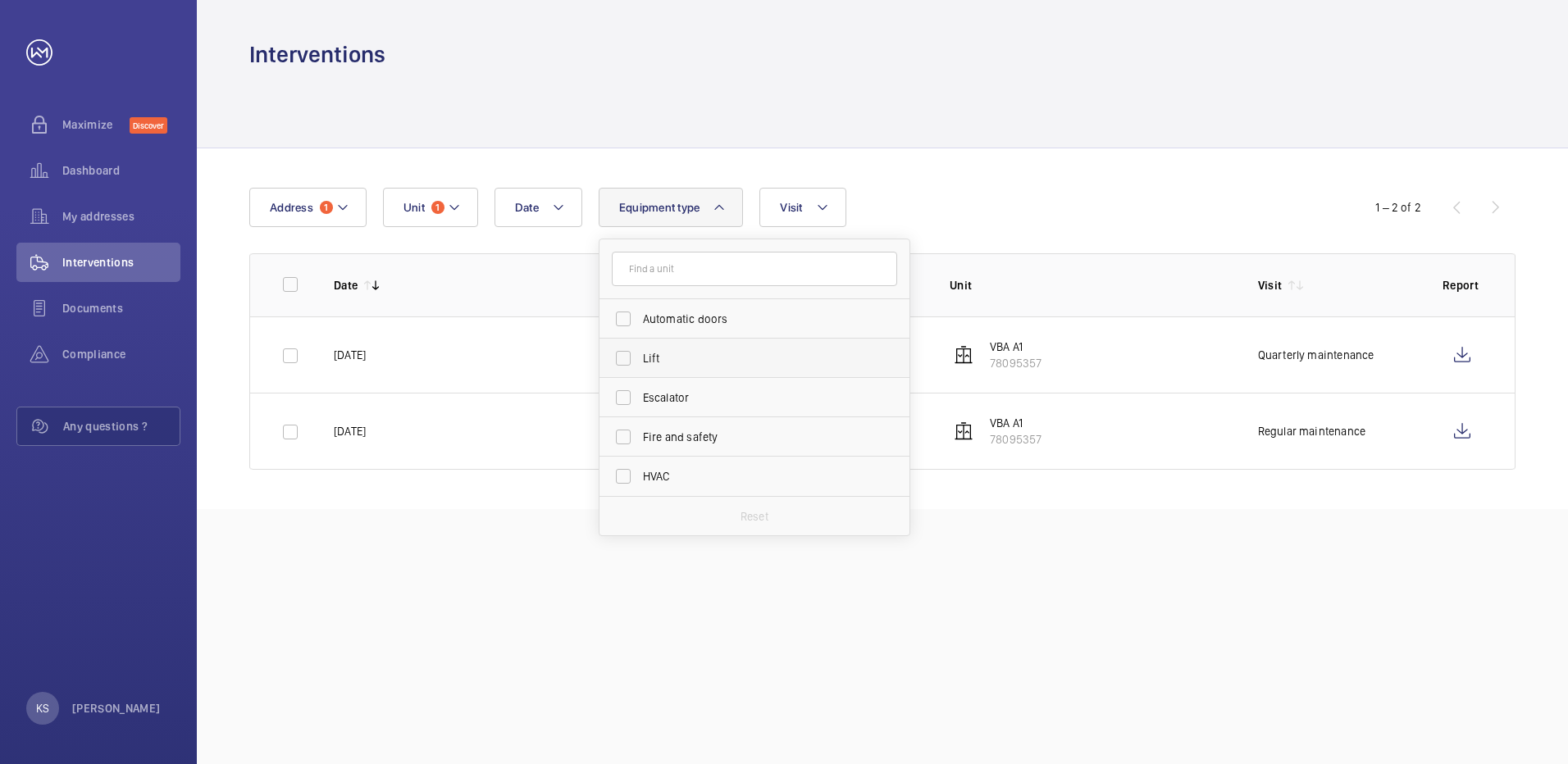 click on "Lift" at bounding box center (755, 358) 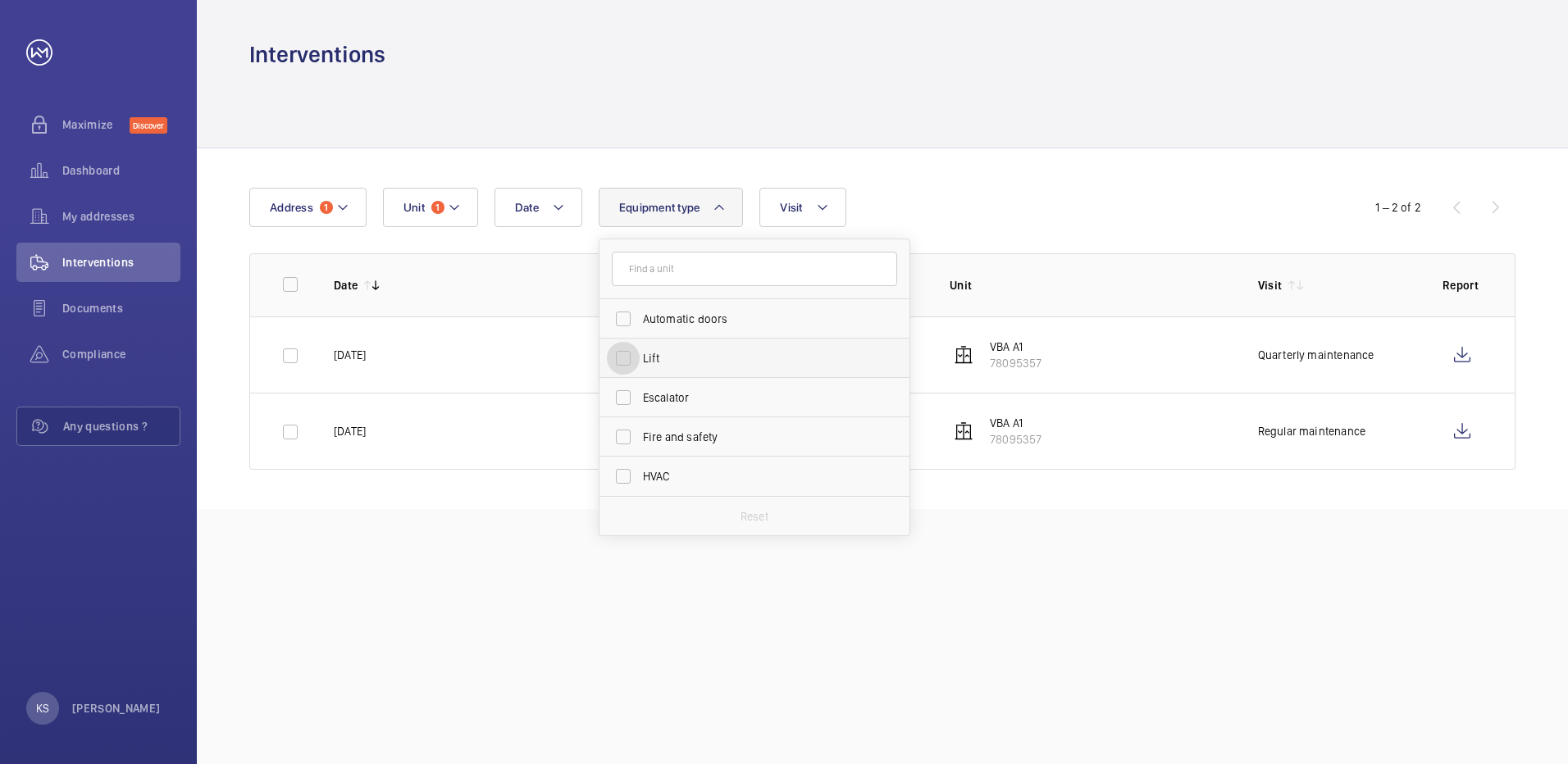 click on "Lift" at bounding box center (623, 358) 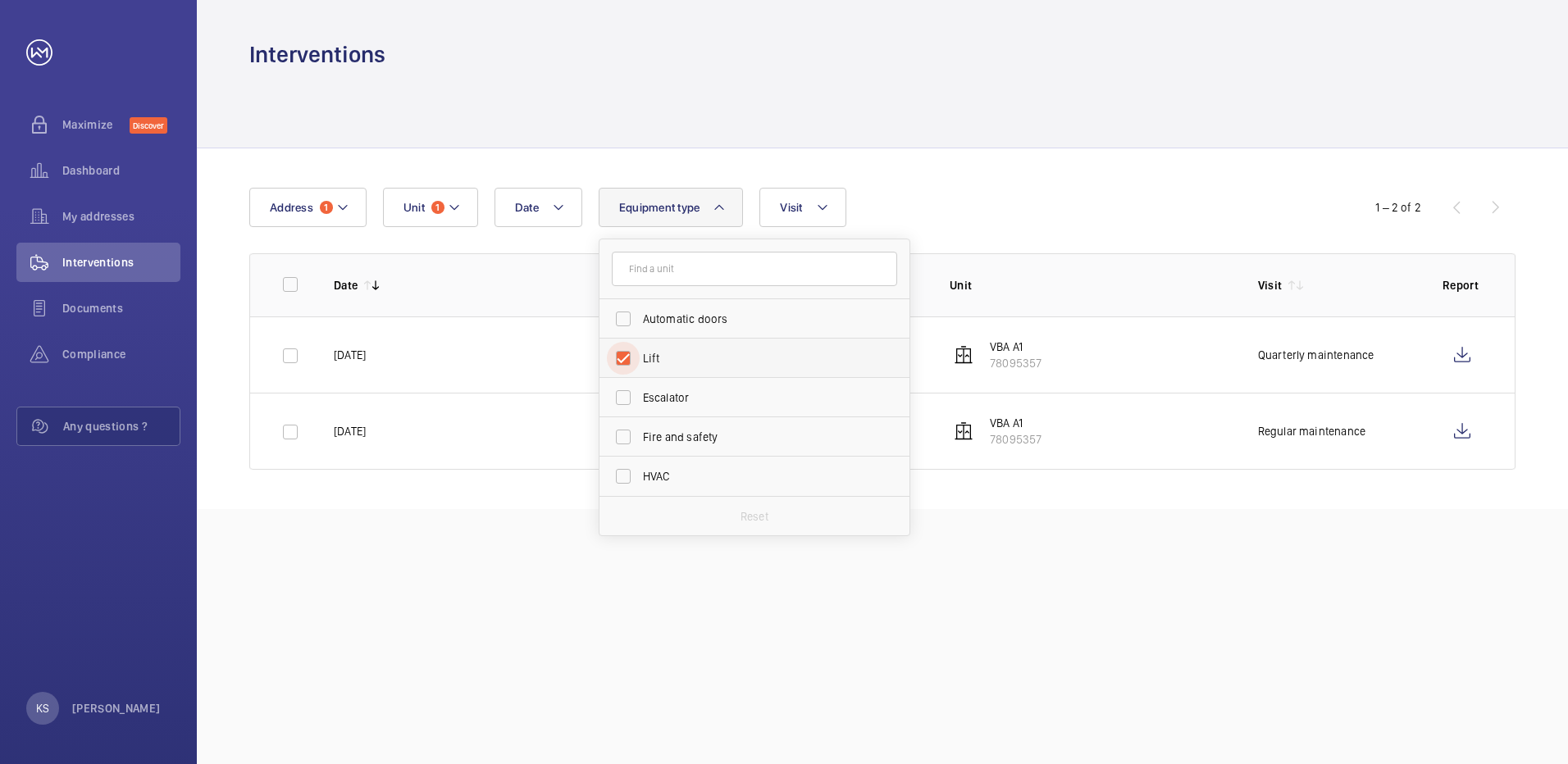 checkbox on "true" 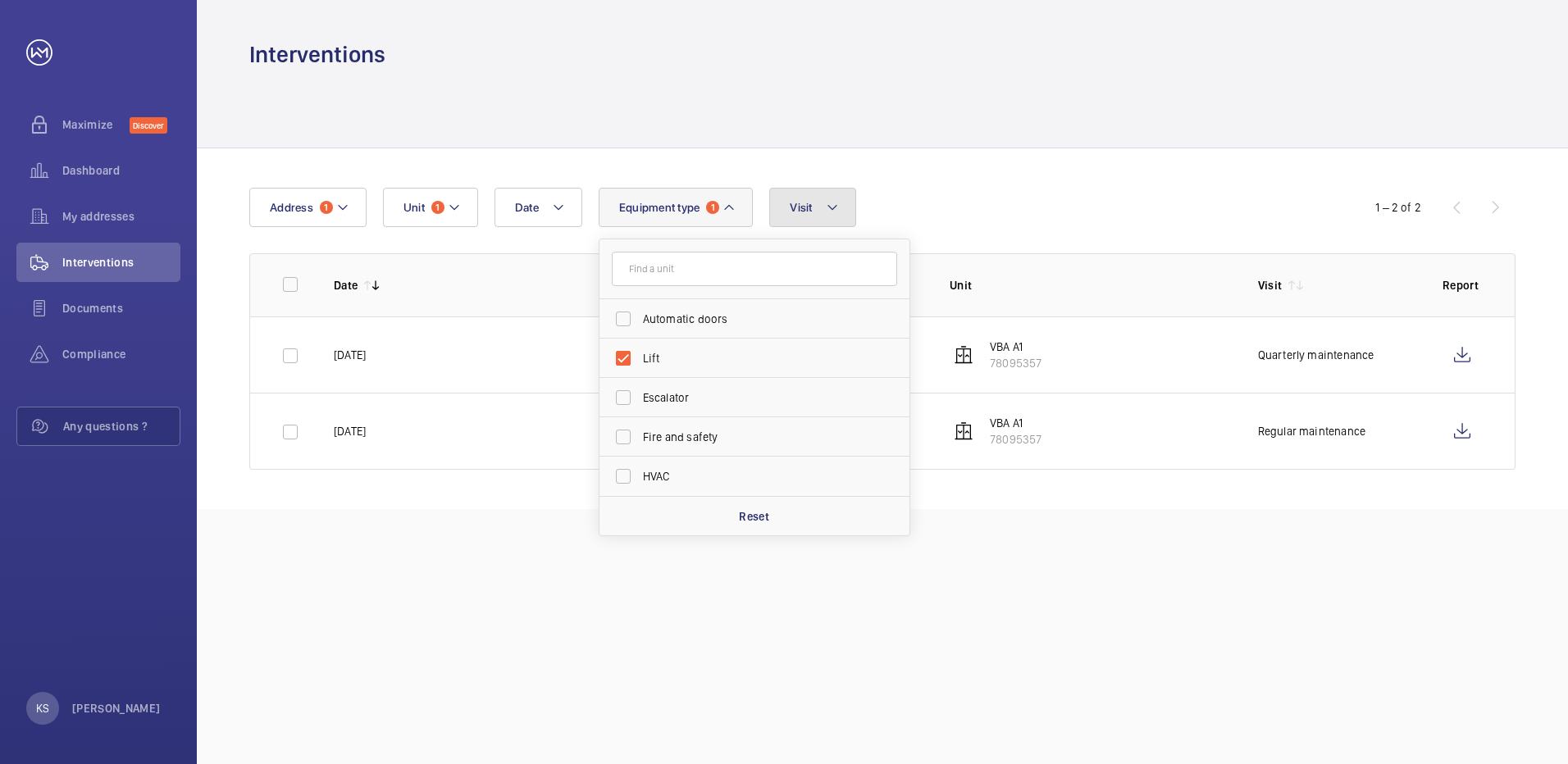 click on "Visit" 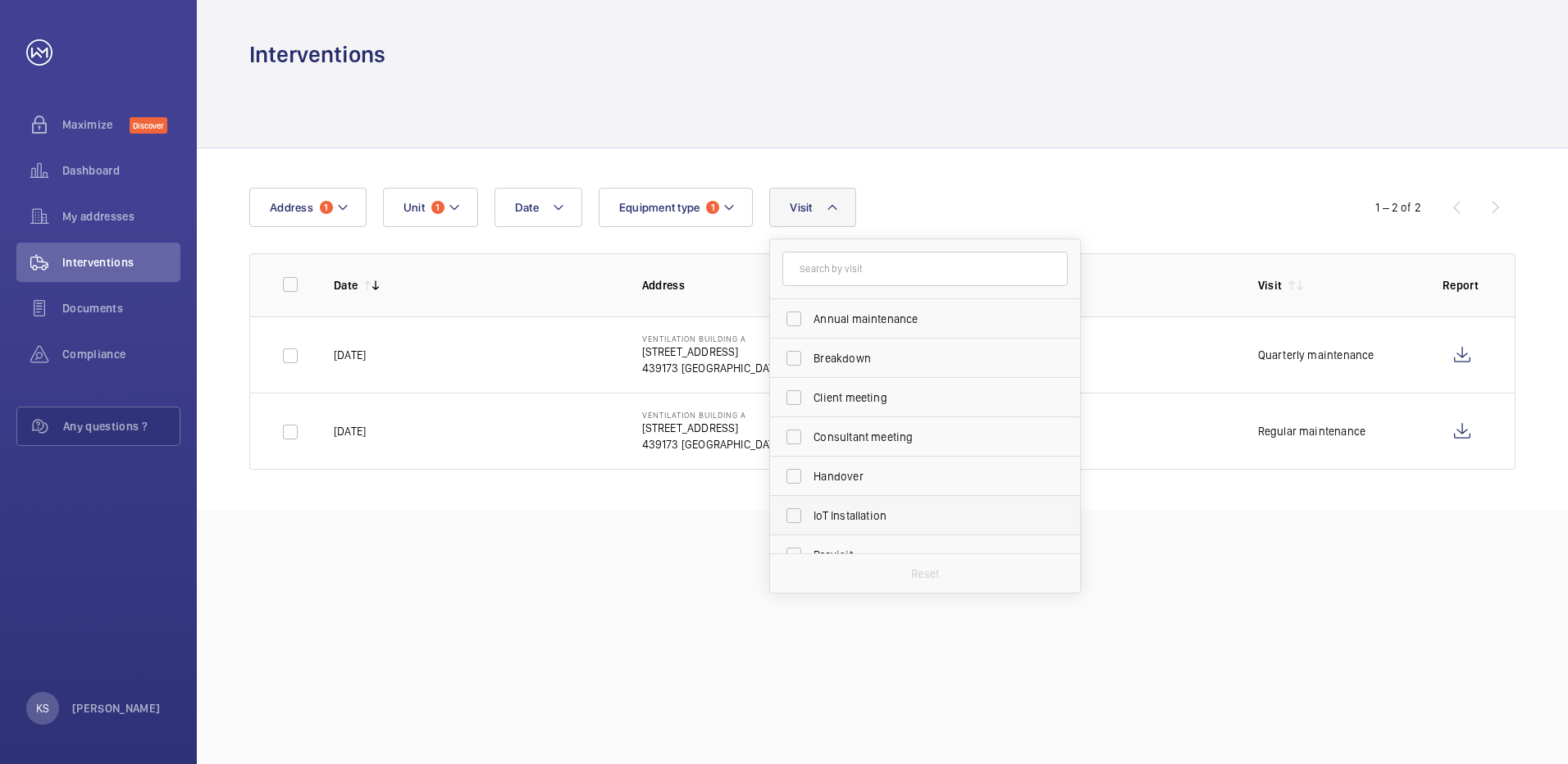 scroll, scrollTop: 246, scrollLeft: 0, axis: vertical 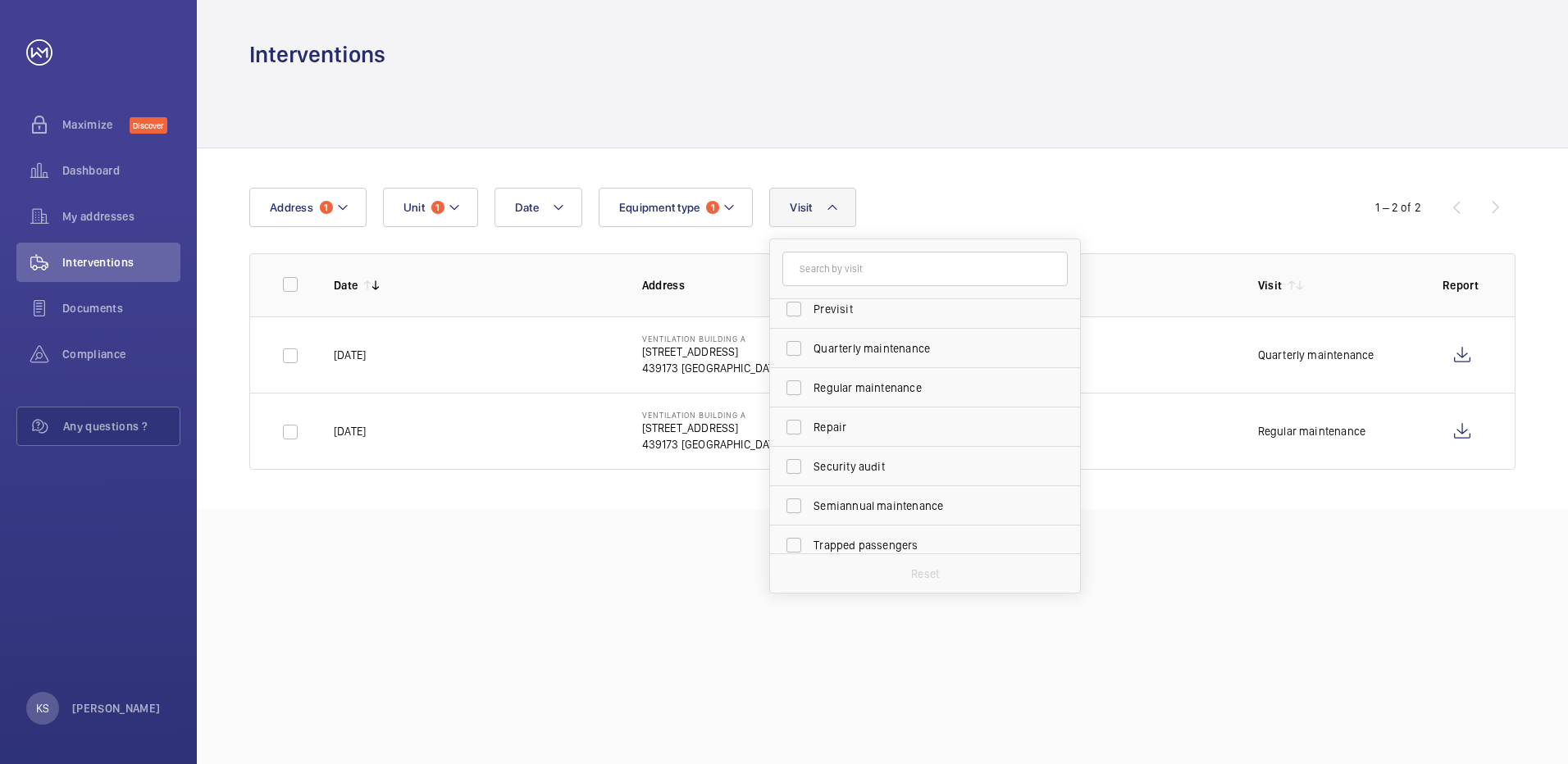 drag, startPoint x: 1012, startPoint y: 694, endPoint x: 1005, endPoint y: 678, distance: 17.464249 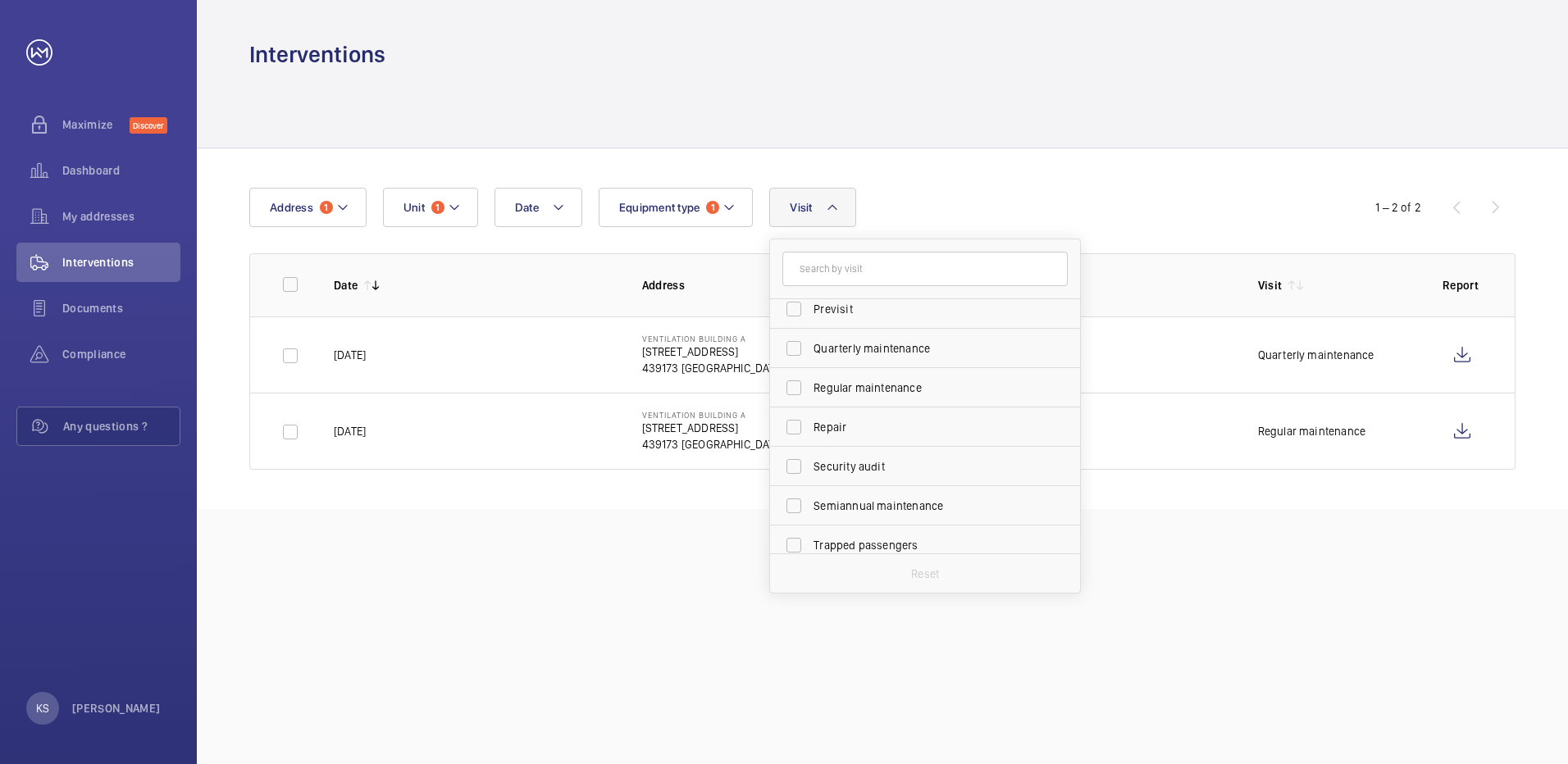 click on "Interventions Date Address 1 Unit 1 Equipment type 1 Visit Annual maintenance Breakdown Client meeting Consultant meeting Handover IoT Installation Previsit Quarterly maintenance Regular maintenance Repair Security audit Semiannual maintenance Trapped passengers Reset  1 – 2 of 2  Date Address Unit Visit Report  09/07/2025   Ventilation Building A   500 East Coast Parkway   439173 SINGAPORE   VBA A1   78095357   Quarterly maintenance   11/06/2025   Ventilation Building A   500 East Coast Parkway   439173 SINGAPORE   VBA A1   78095357    Regular maintenance" 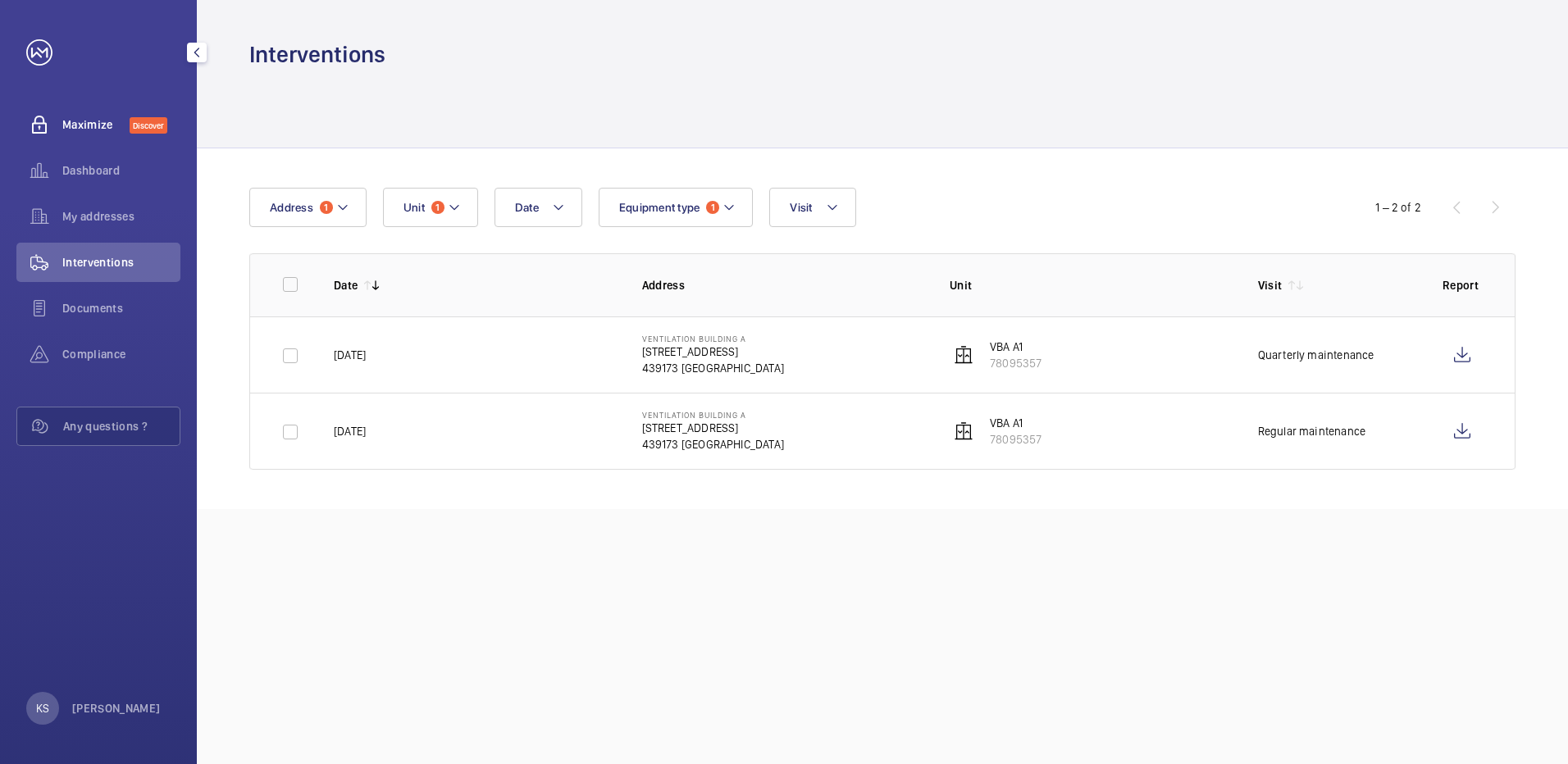 click on "Maximize" 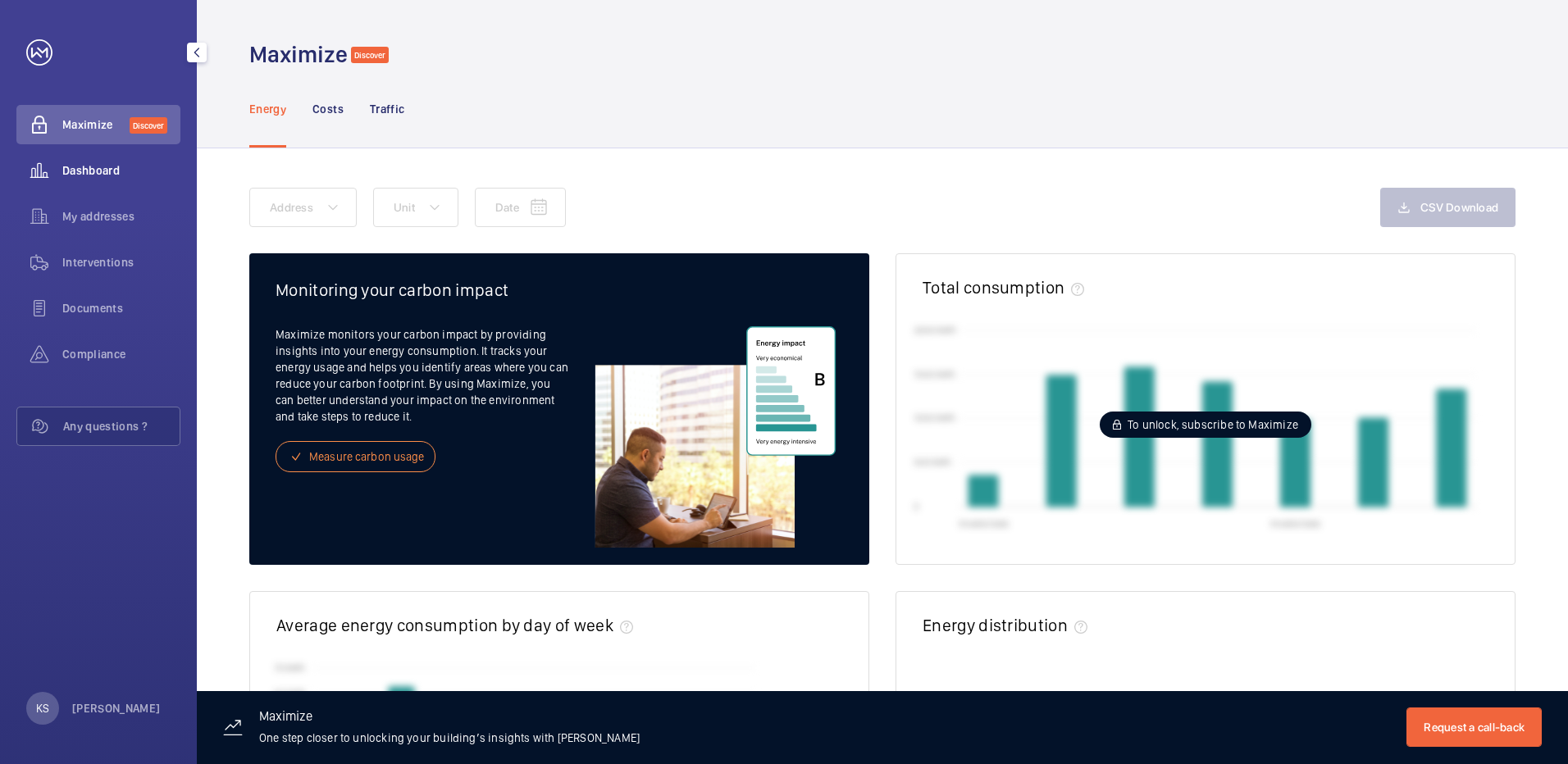 click on "Dashboard" 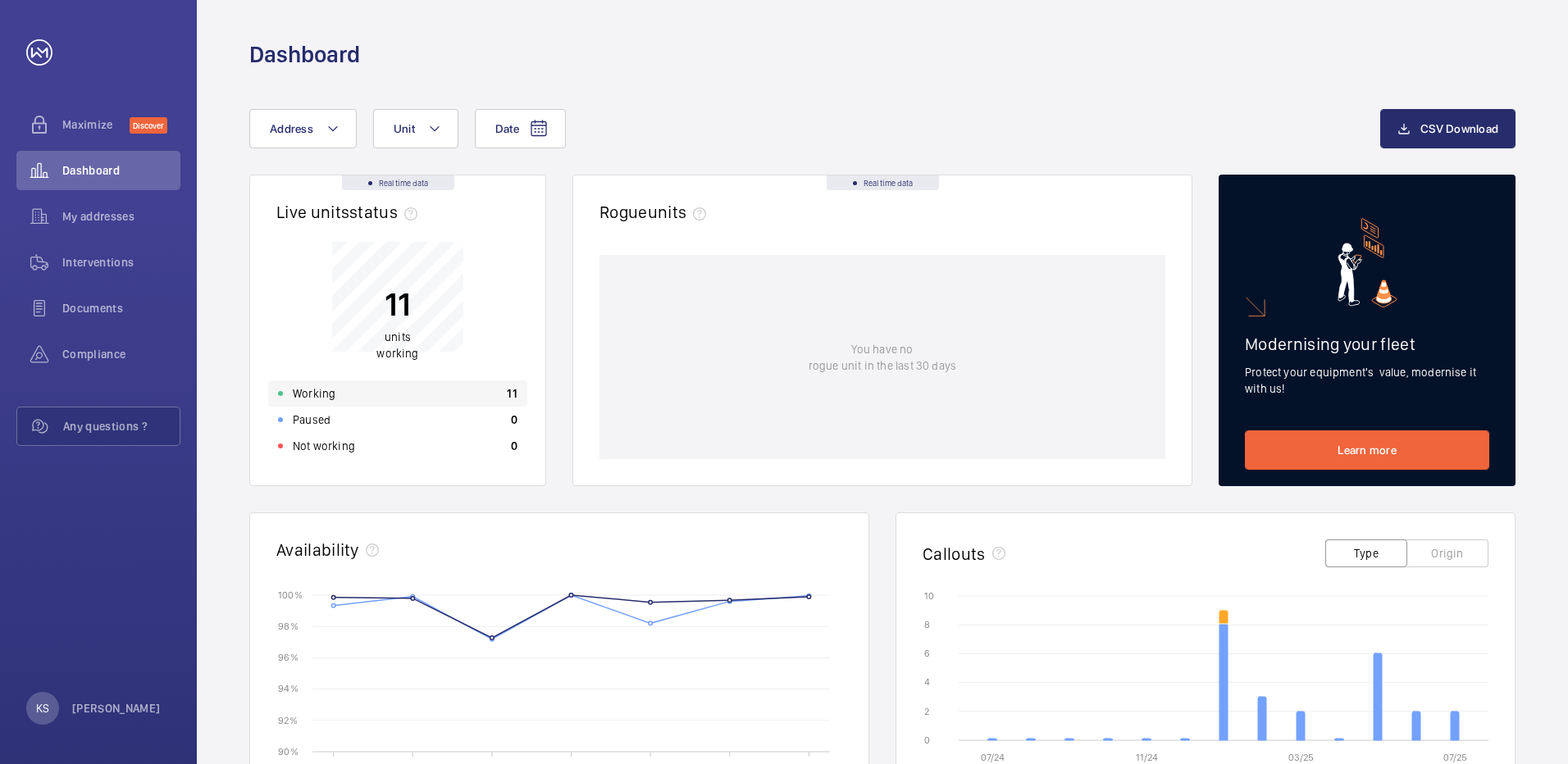 click on "Working 11" 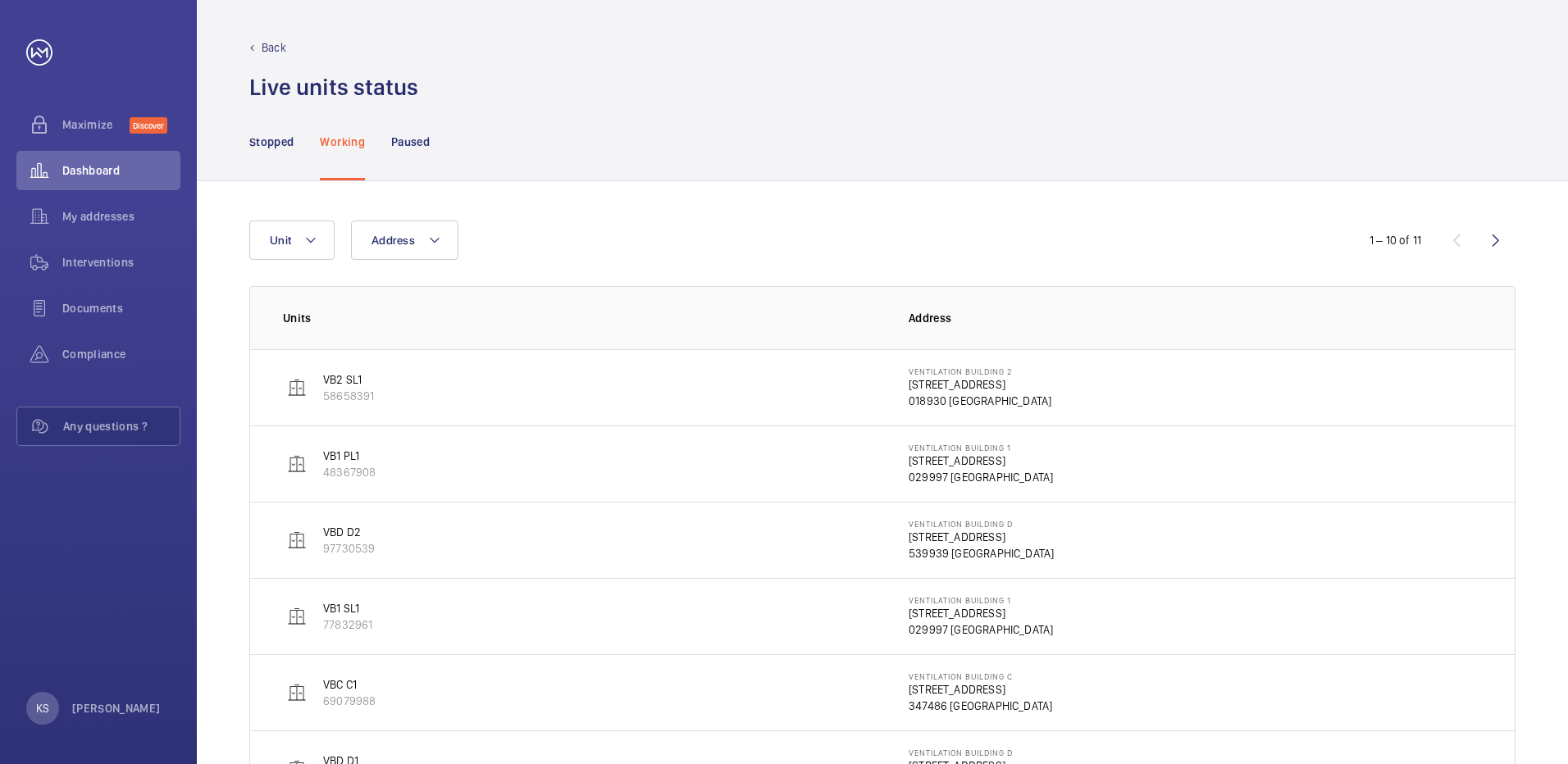 click on "VB2 SL1   58658391" 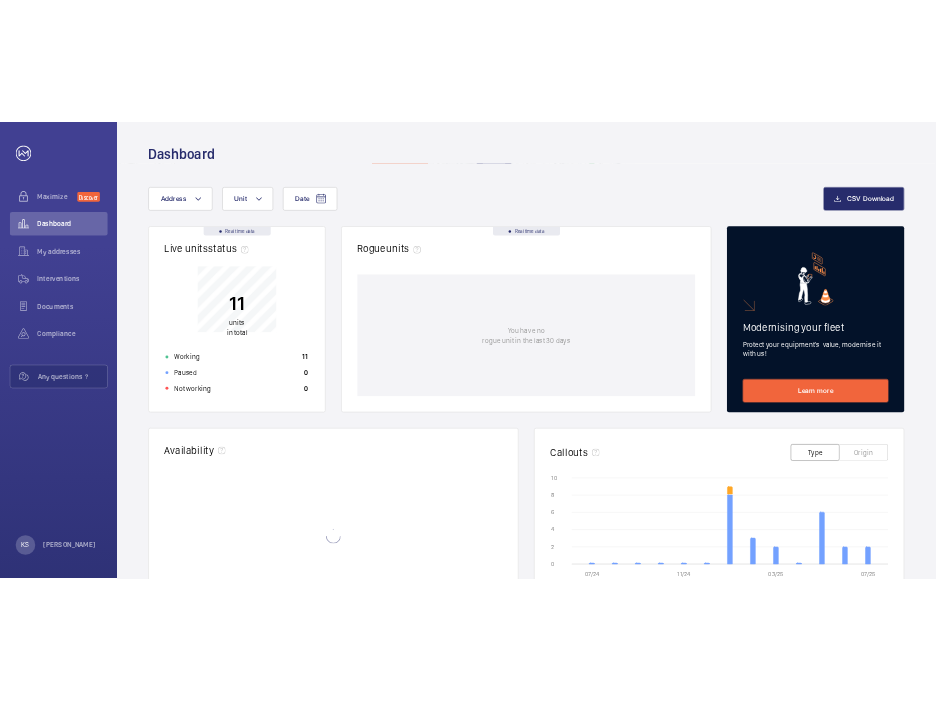 scroll, scrollTop: 0, scrollLeft: 0, axis: both 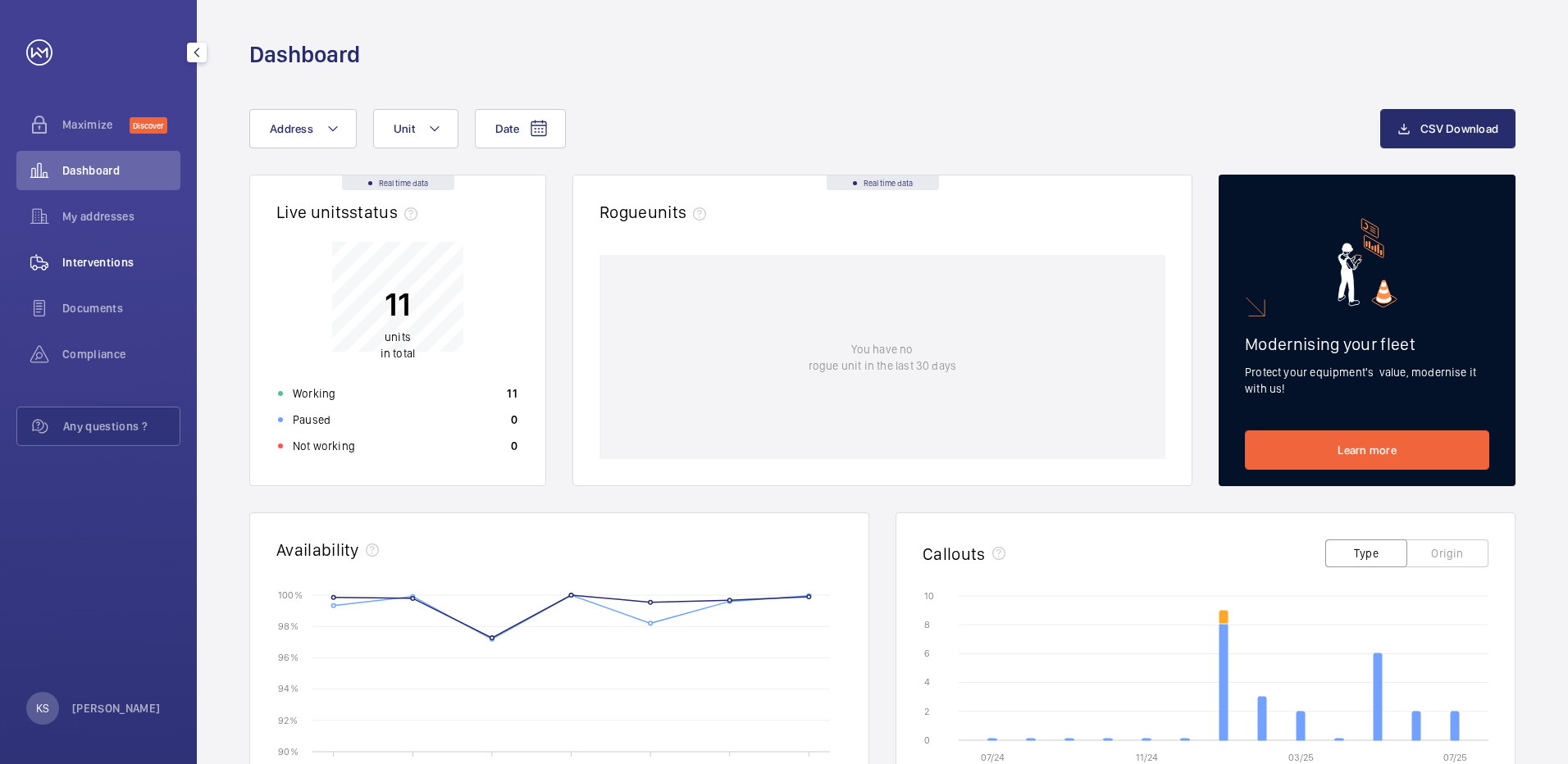 click on "Interventions" 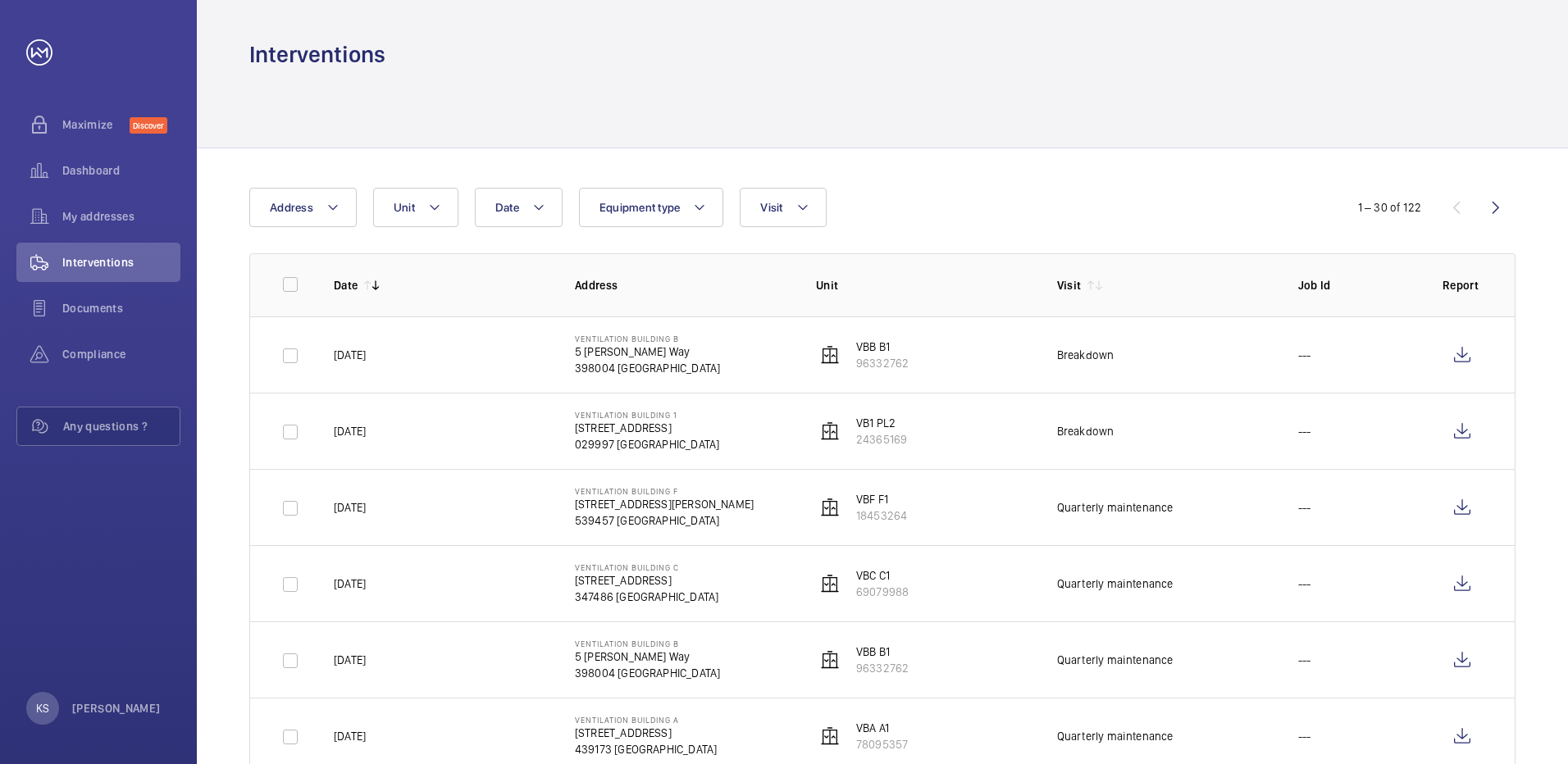 click on "96332762" 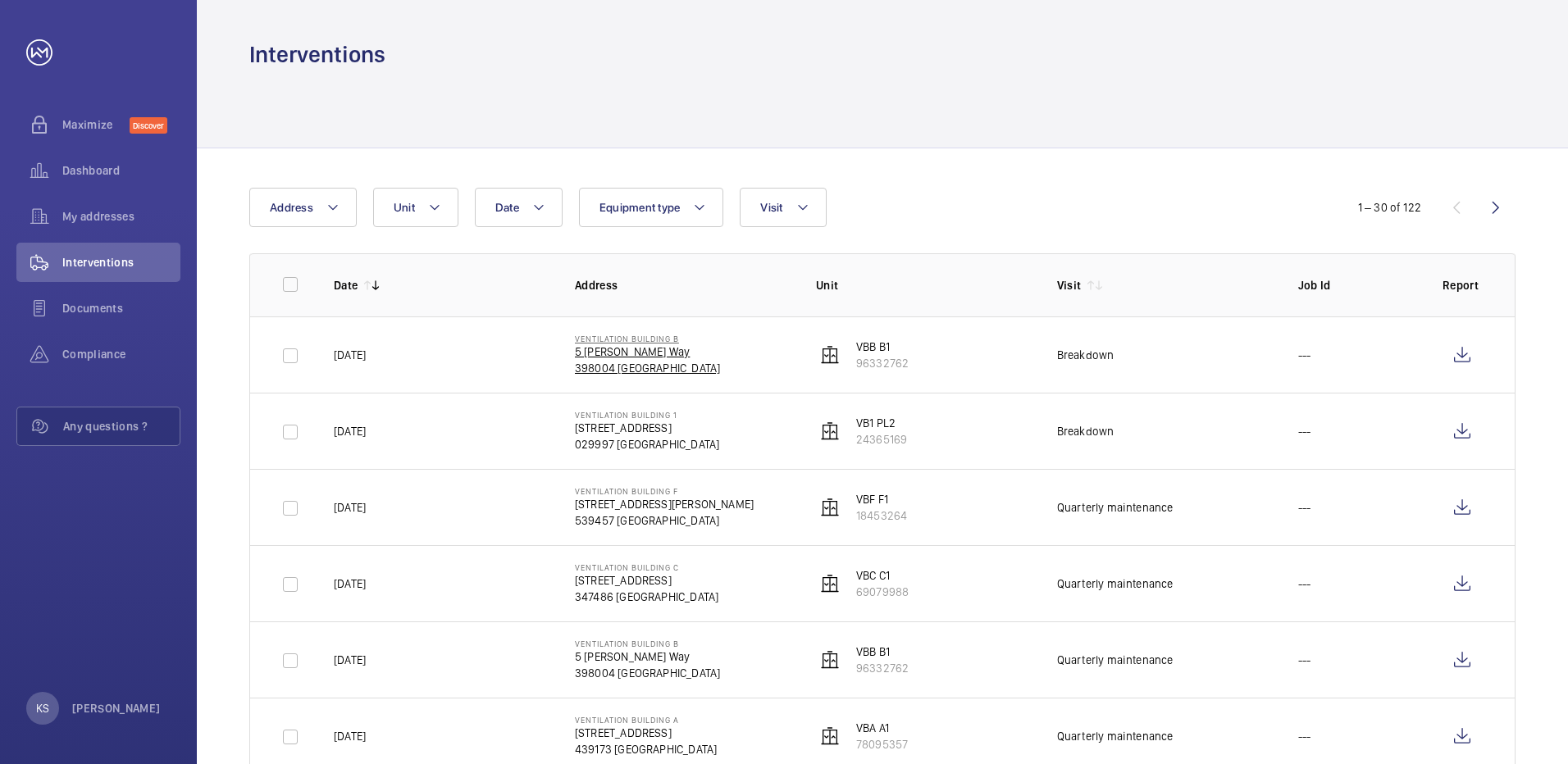 click on "398004 [GEOGRAPHIC_DATA]" 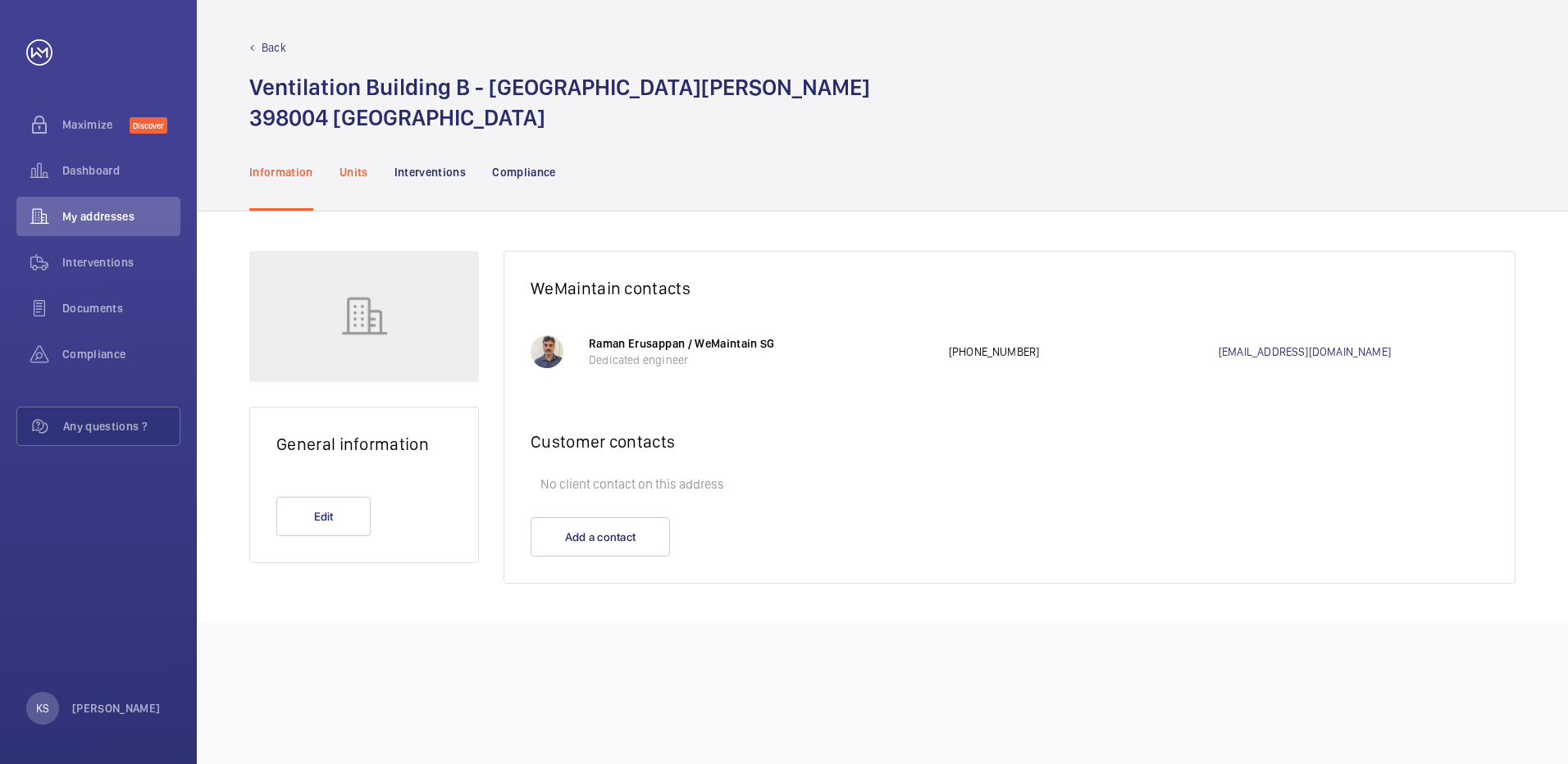 click on "Units" 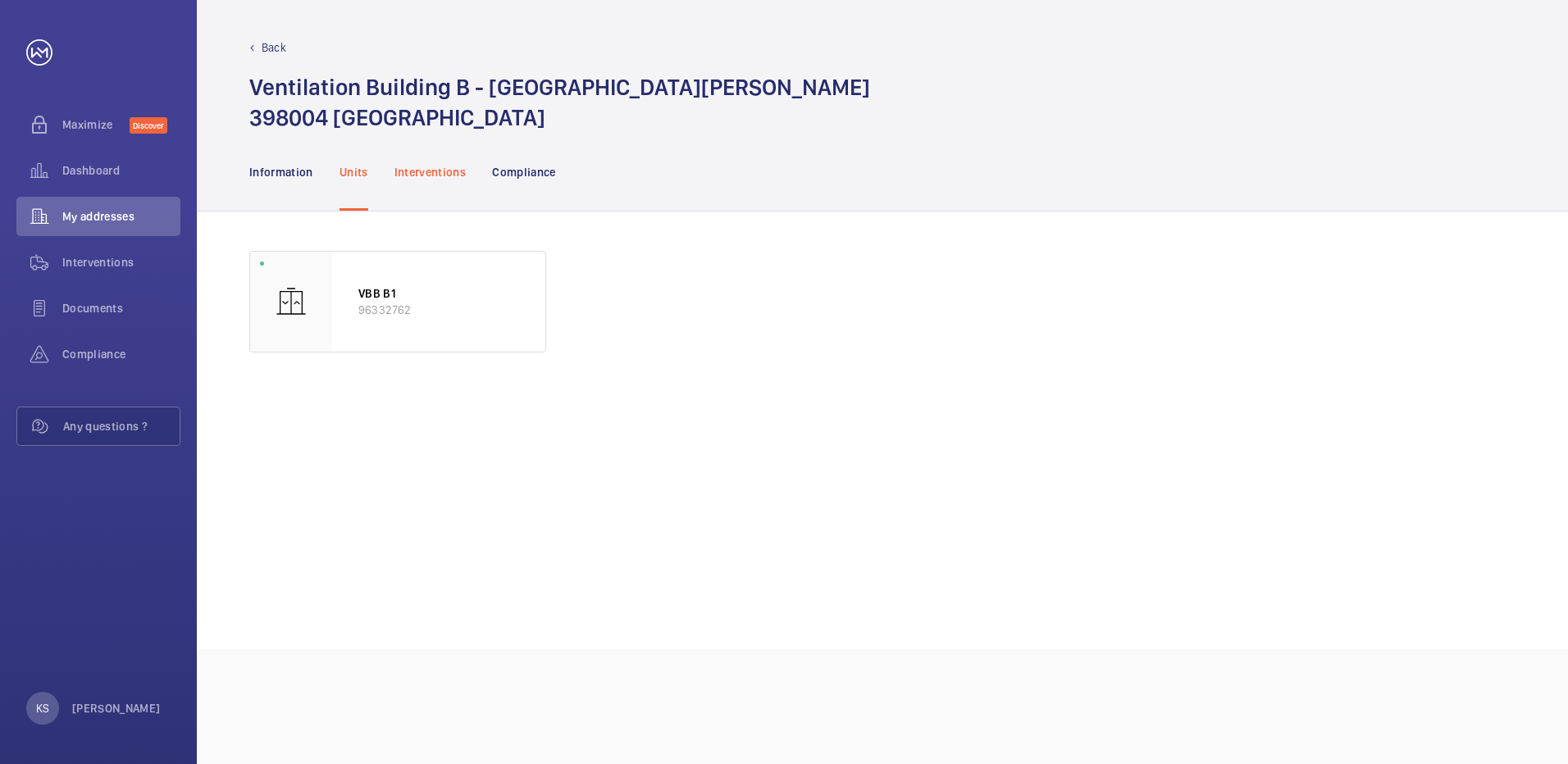 click on "Interventions" 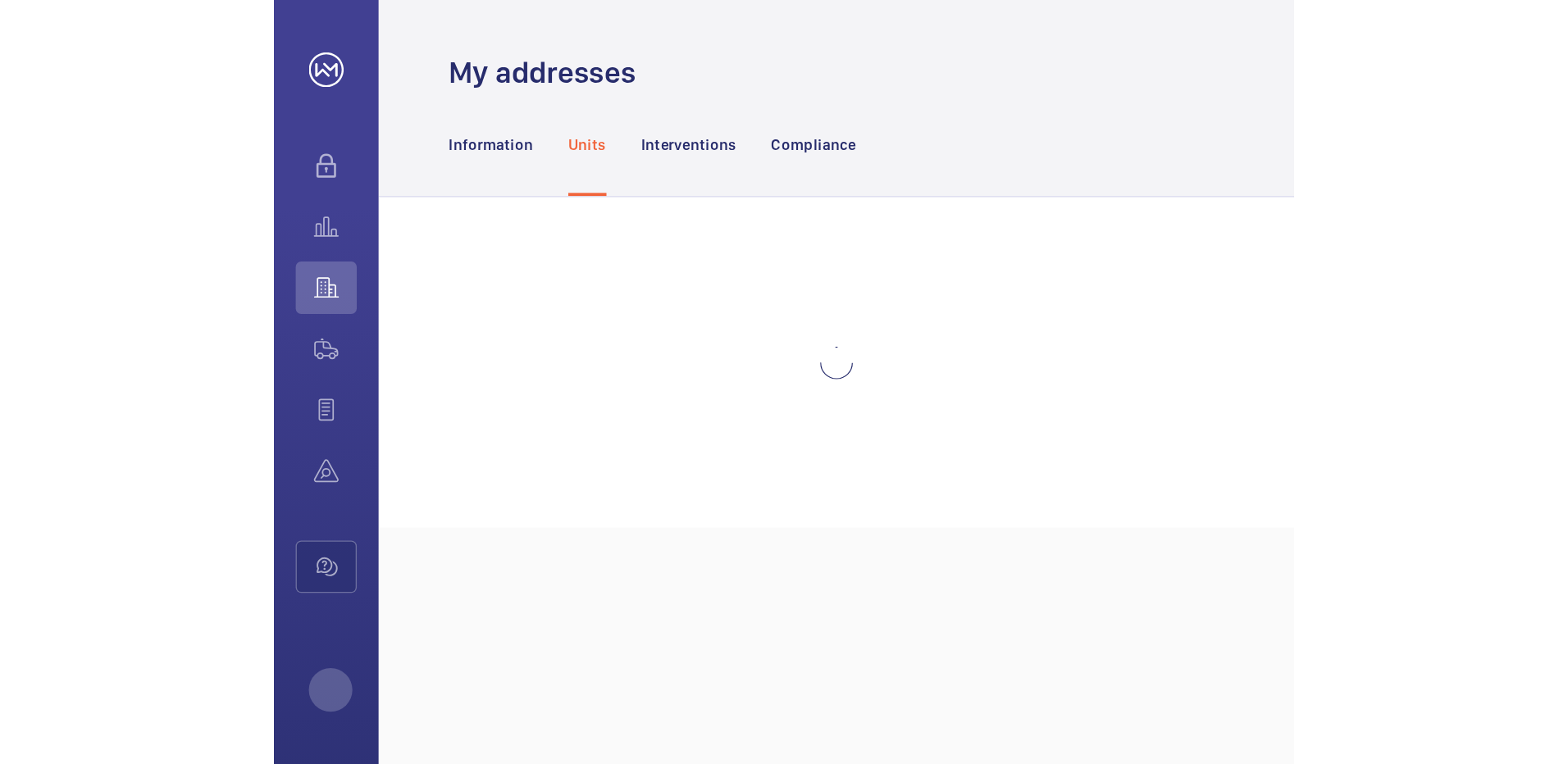 scroll, scrollTop: 0, scrollLeft: 0, axis: both 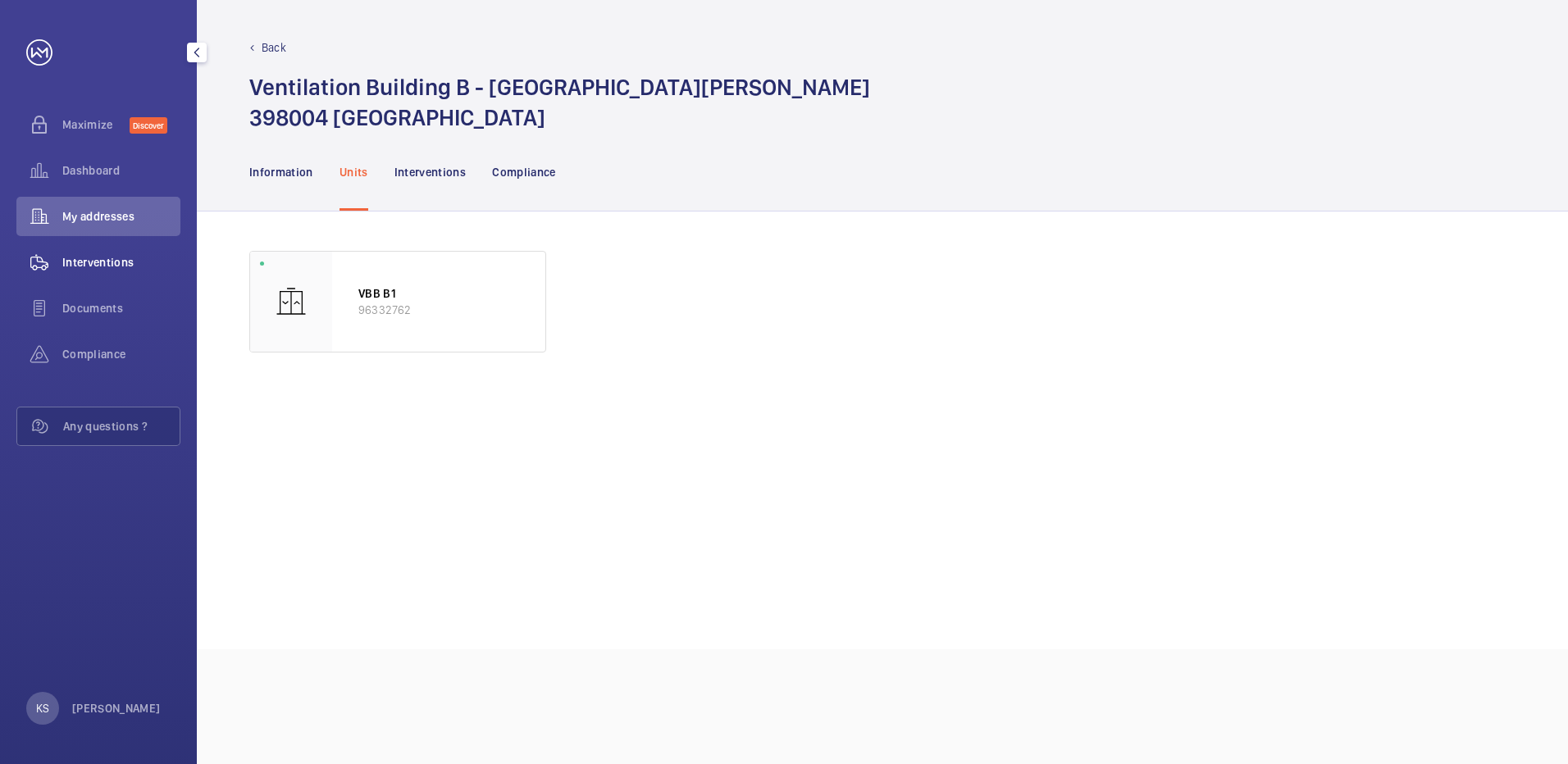 click on "Interventions" 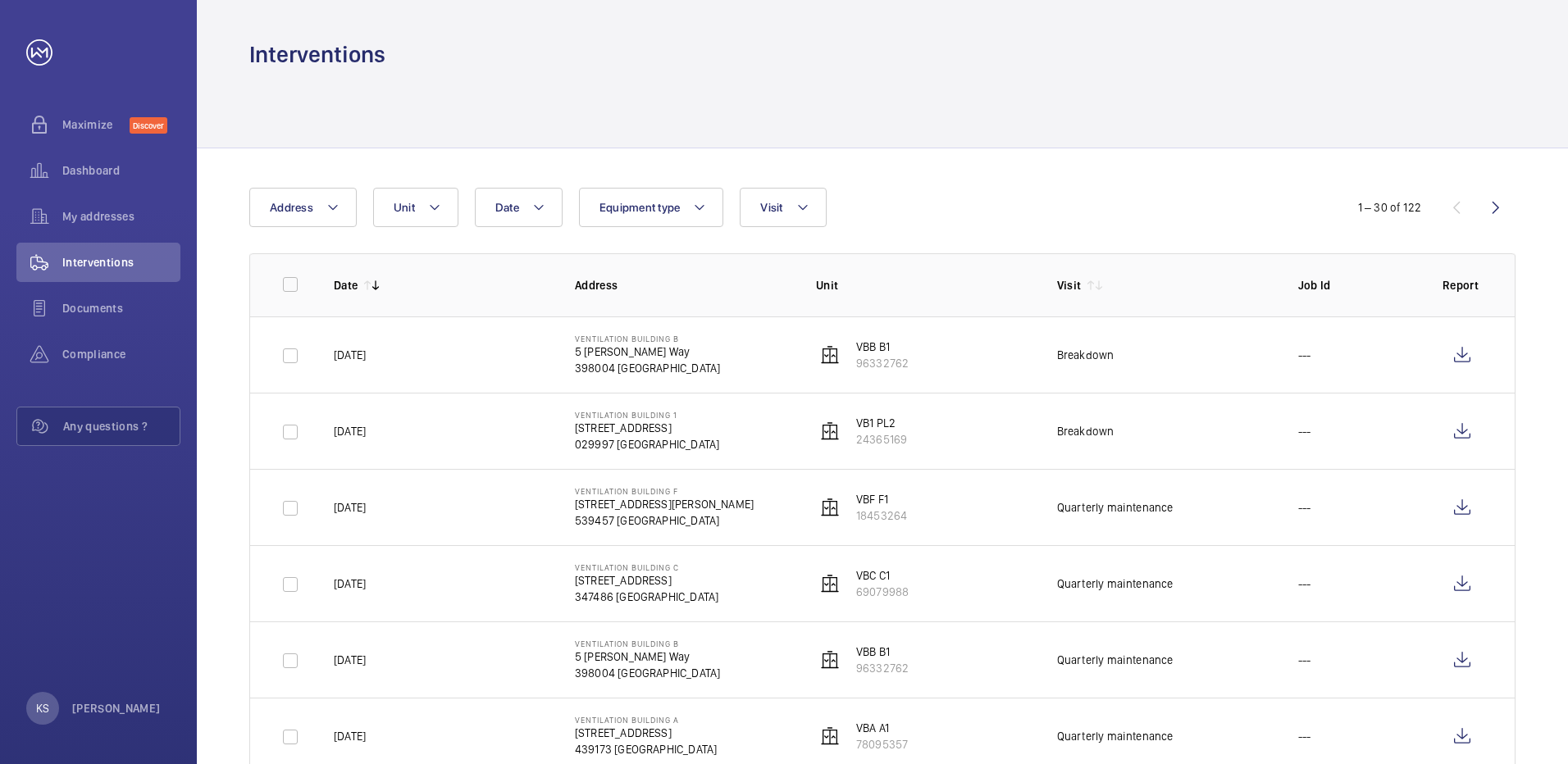 click on "Ventilation Building [GEOGRAPHIC_DATA][STREET_ADDRESS][PERSON_NAME]" 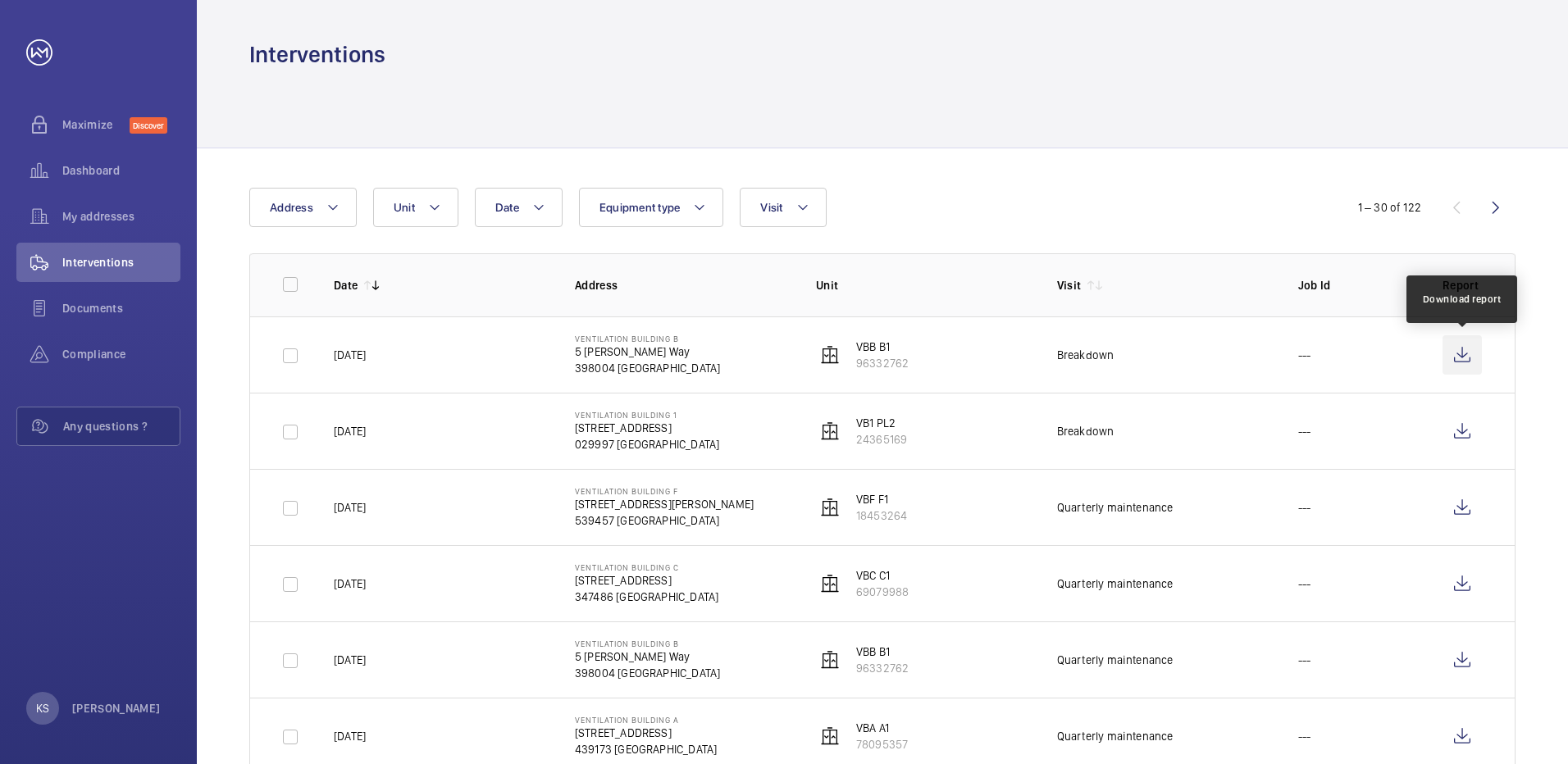 click 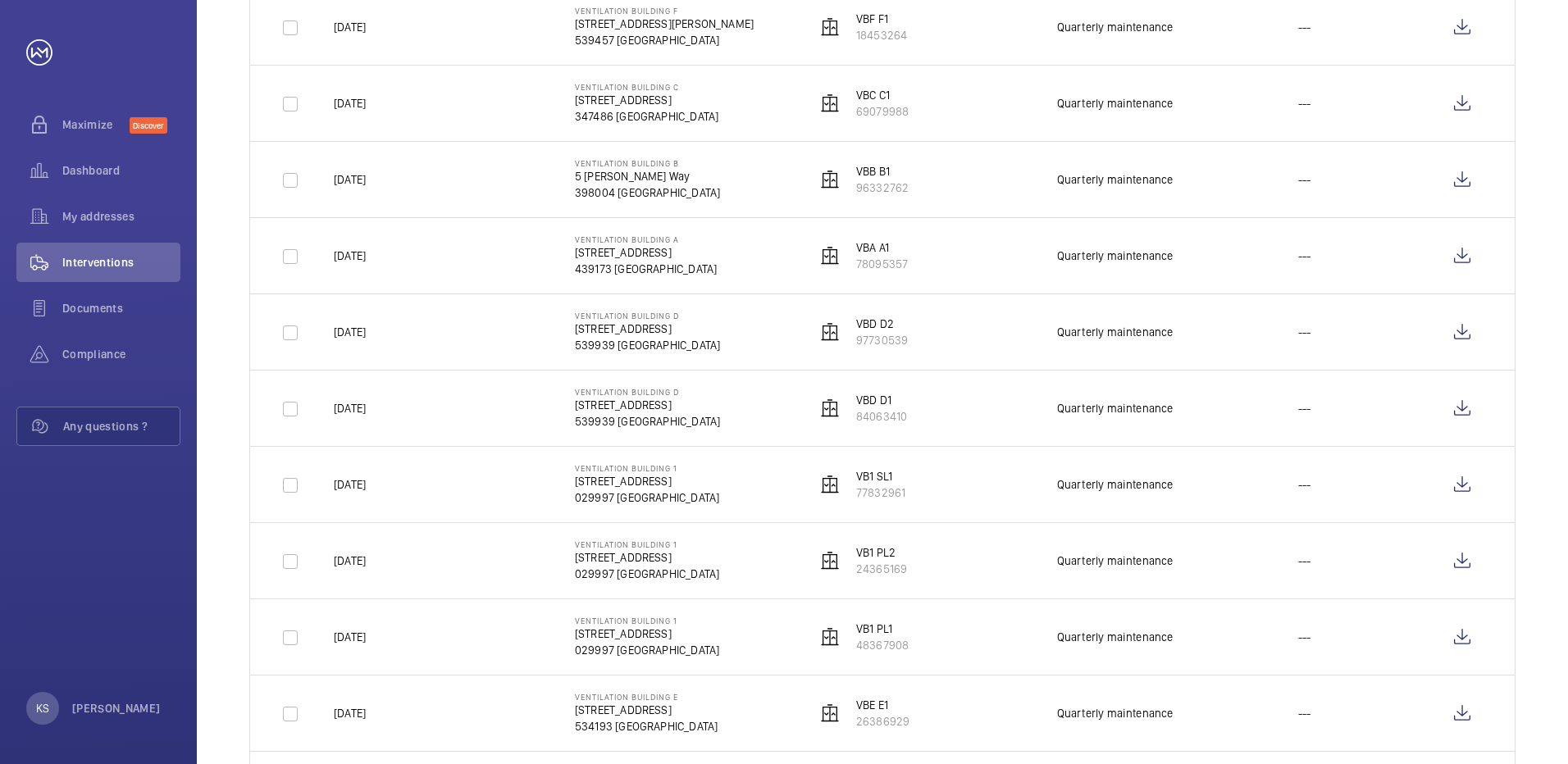 scroll, scrollTop: 492, scrollLeft: 0, axis: vertical 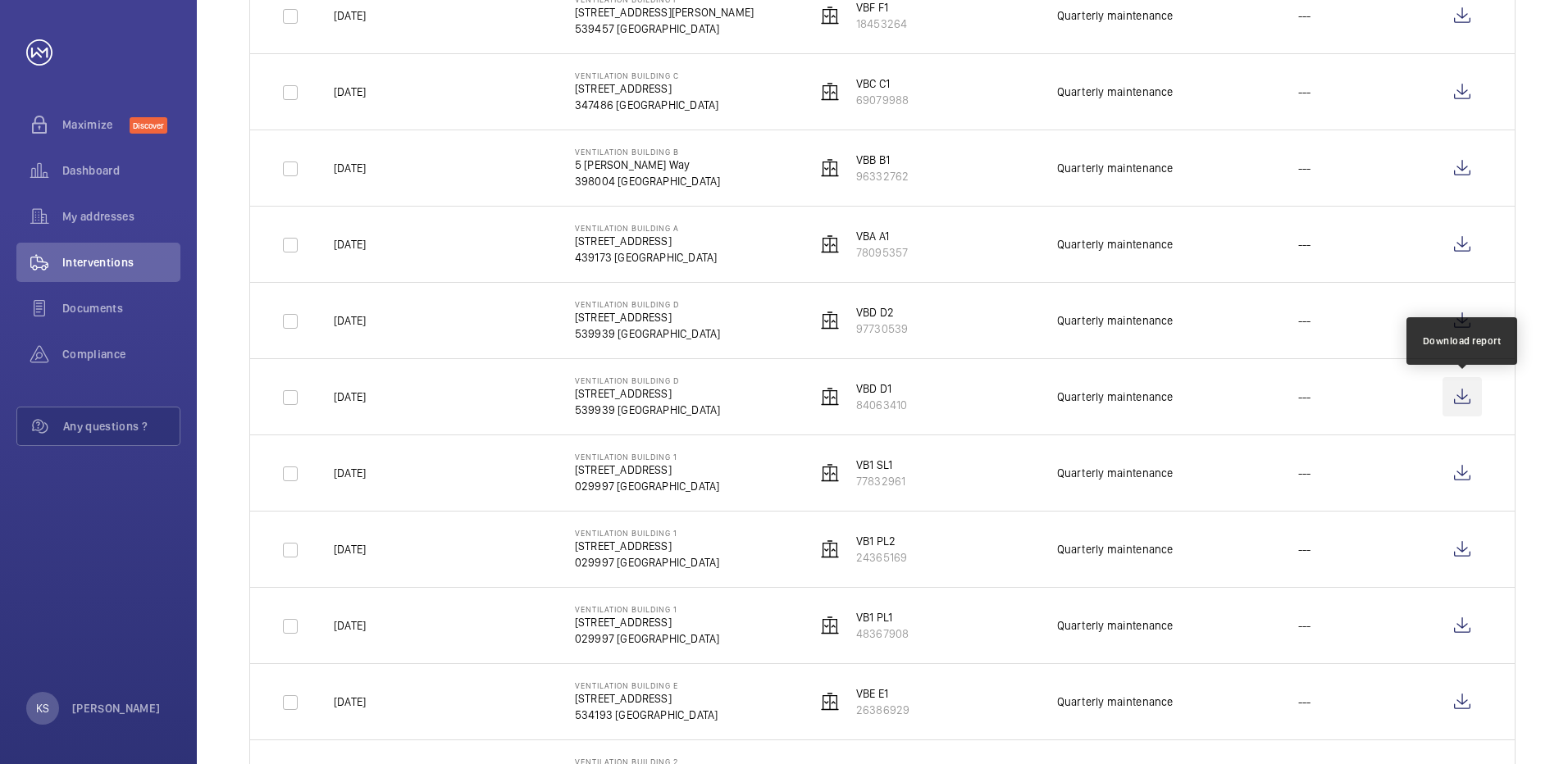 click 